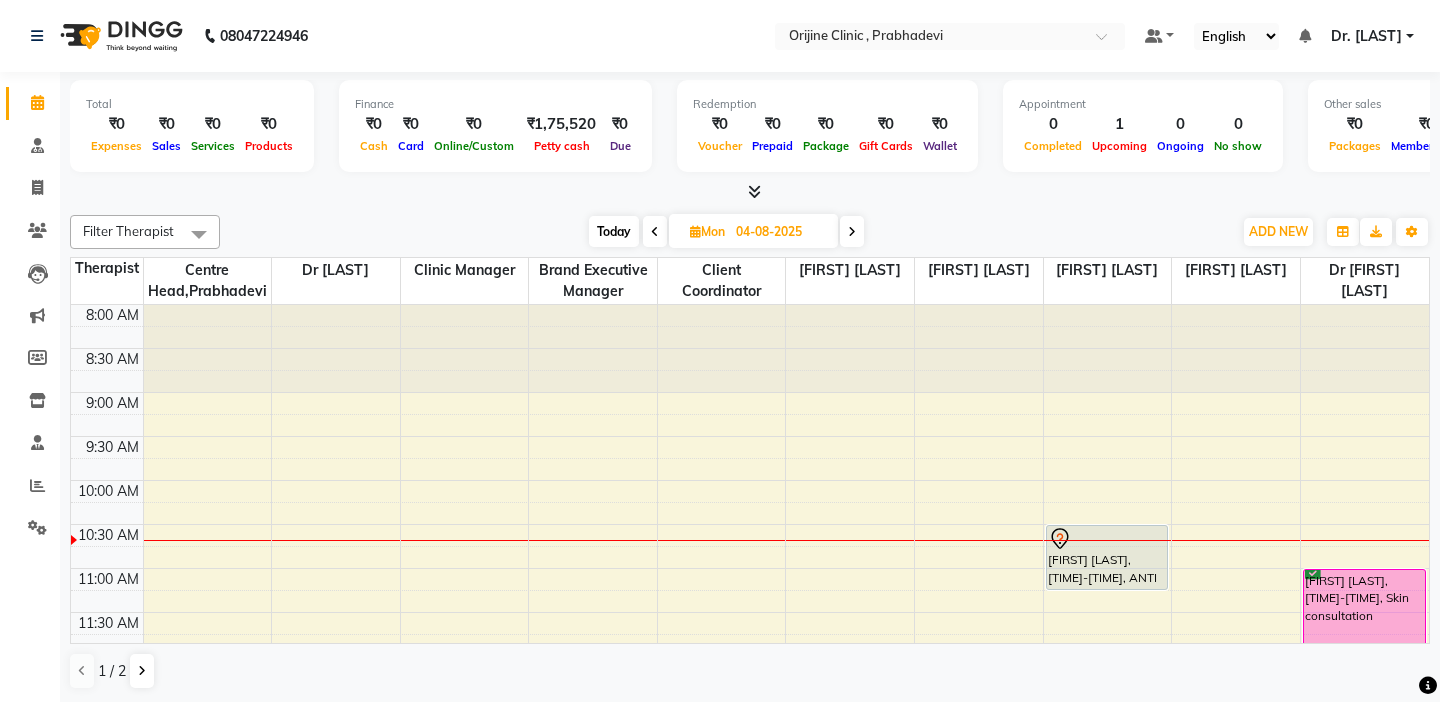 scroll, scrollTop: 0, scrollLeft: 0, axis: both 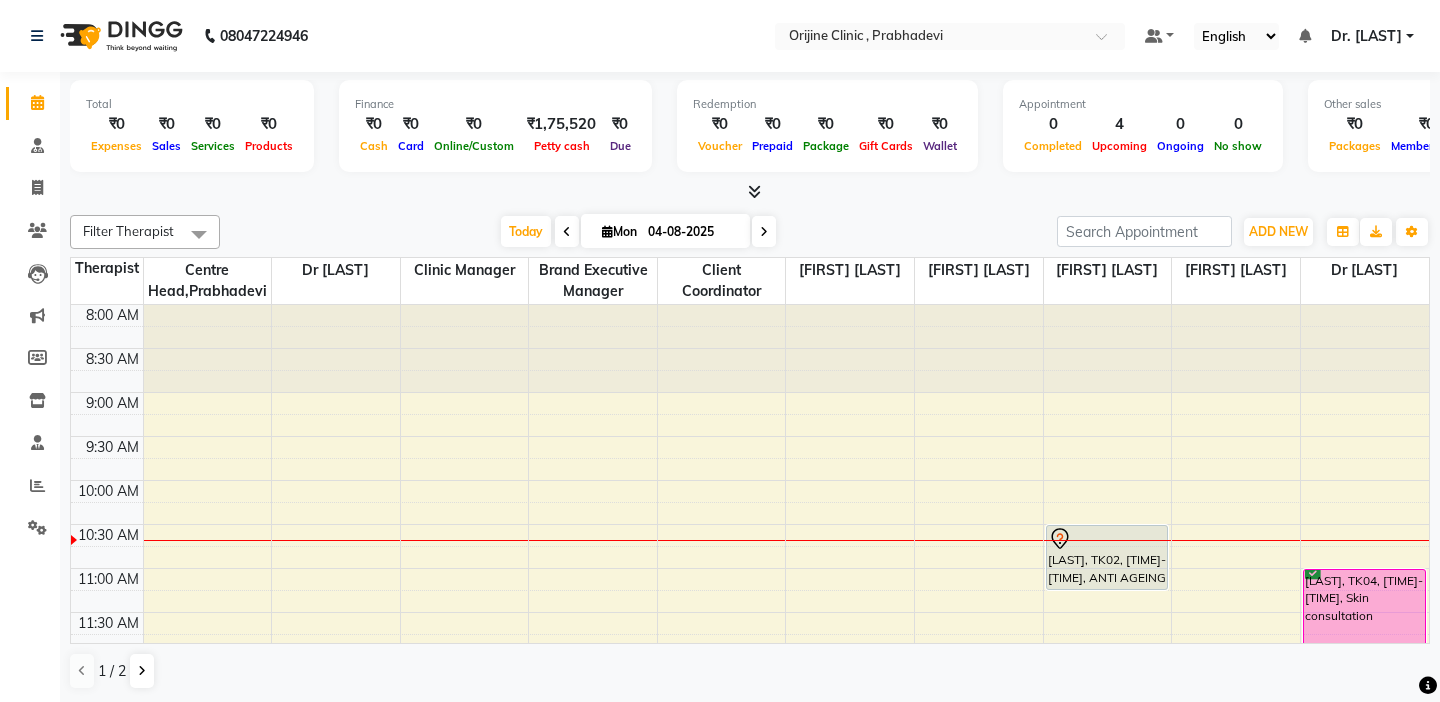 click at bounding box center [107, 337] 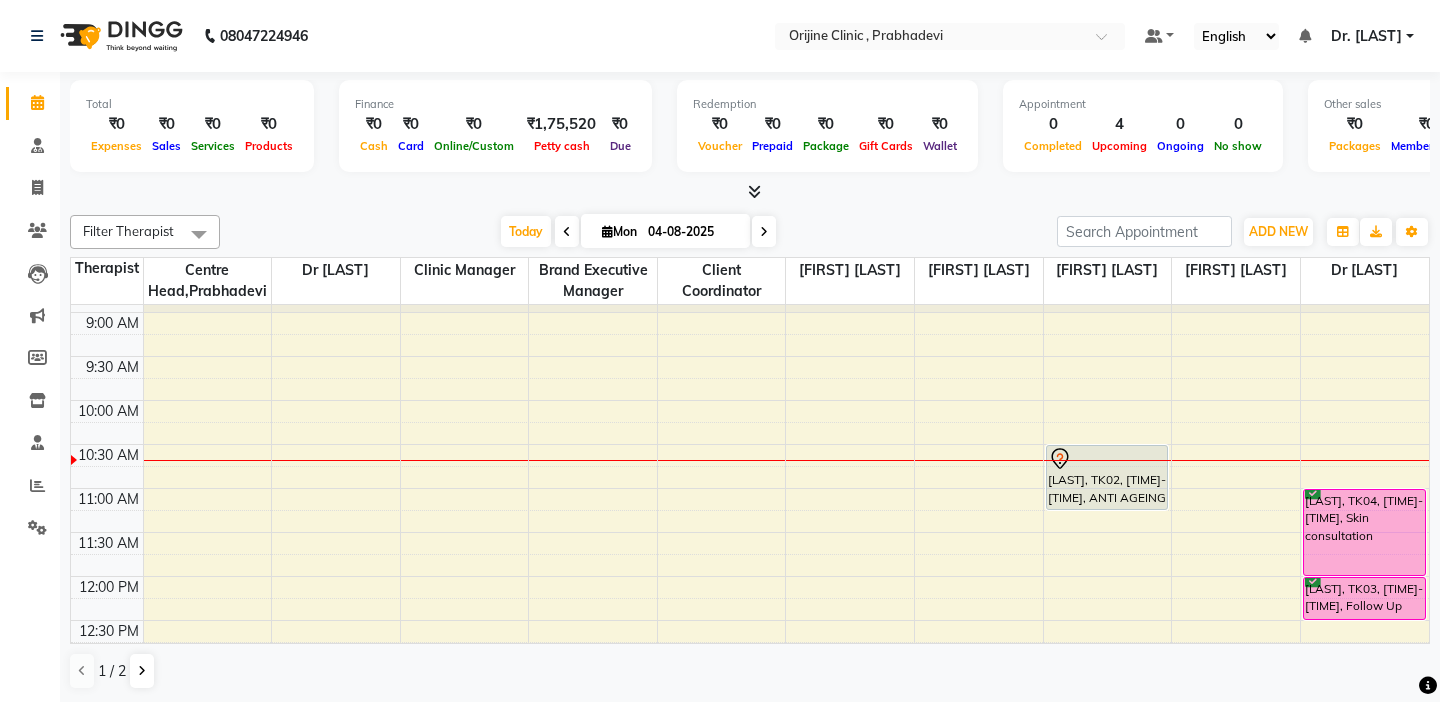 scroll, scrollTop: 120, scrollLeft: 0, axis: vertical 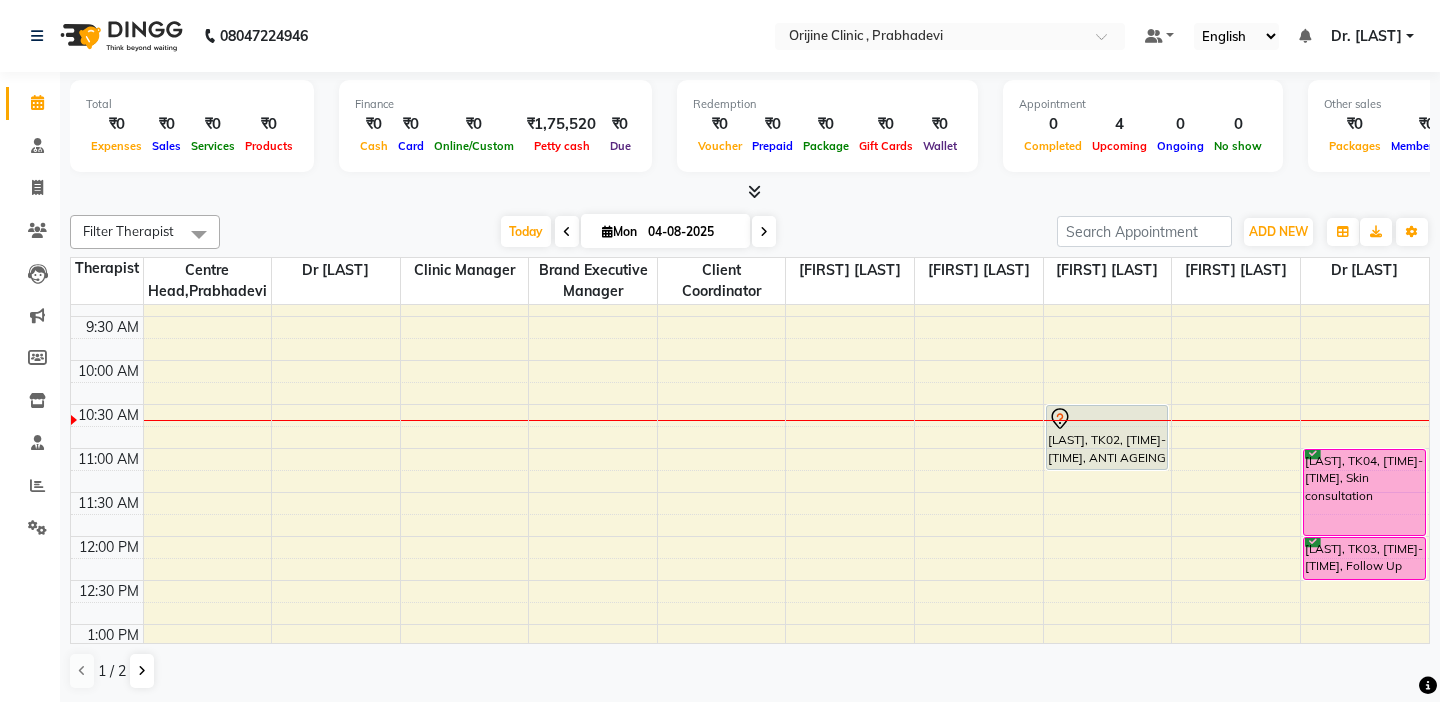 click at bounding box center [764, 232] 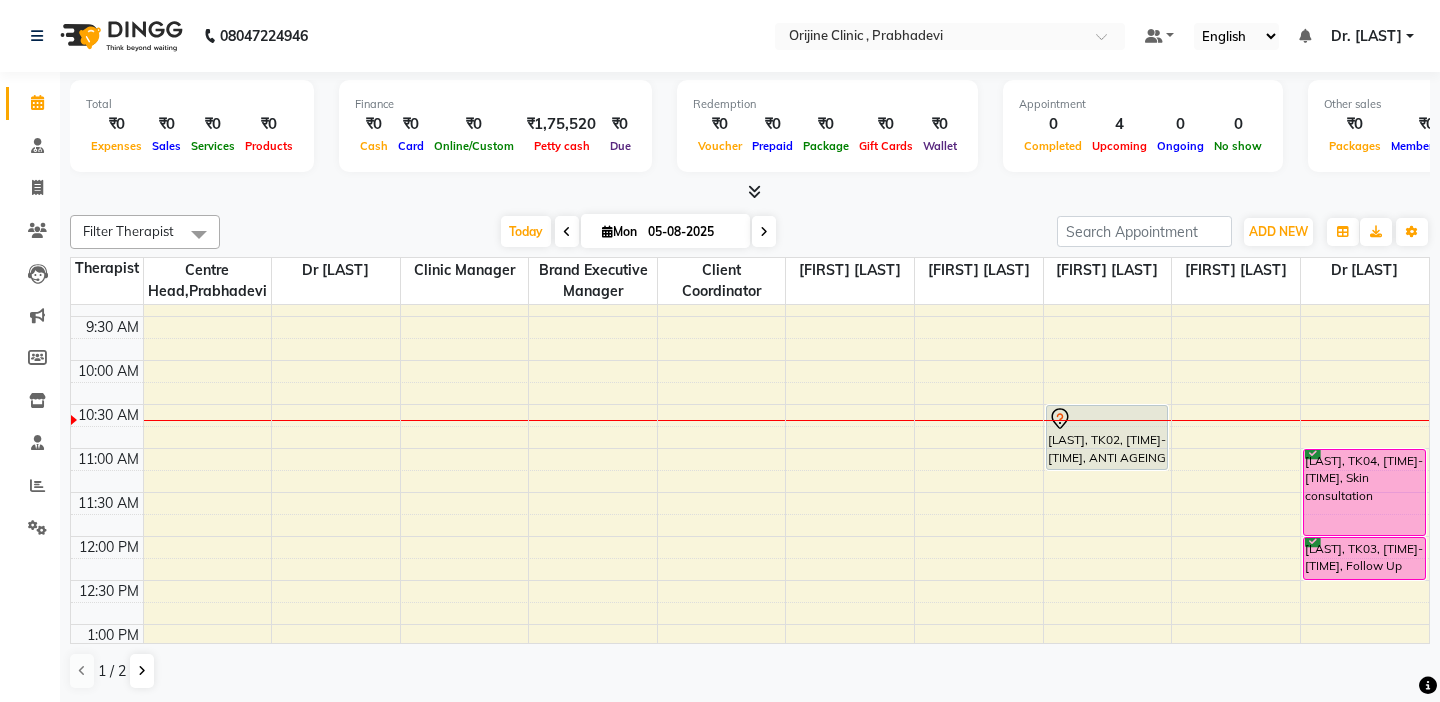scroll, scrollTop: 177, scrollLeft: 0, axis: vertical 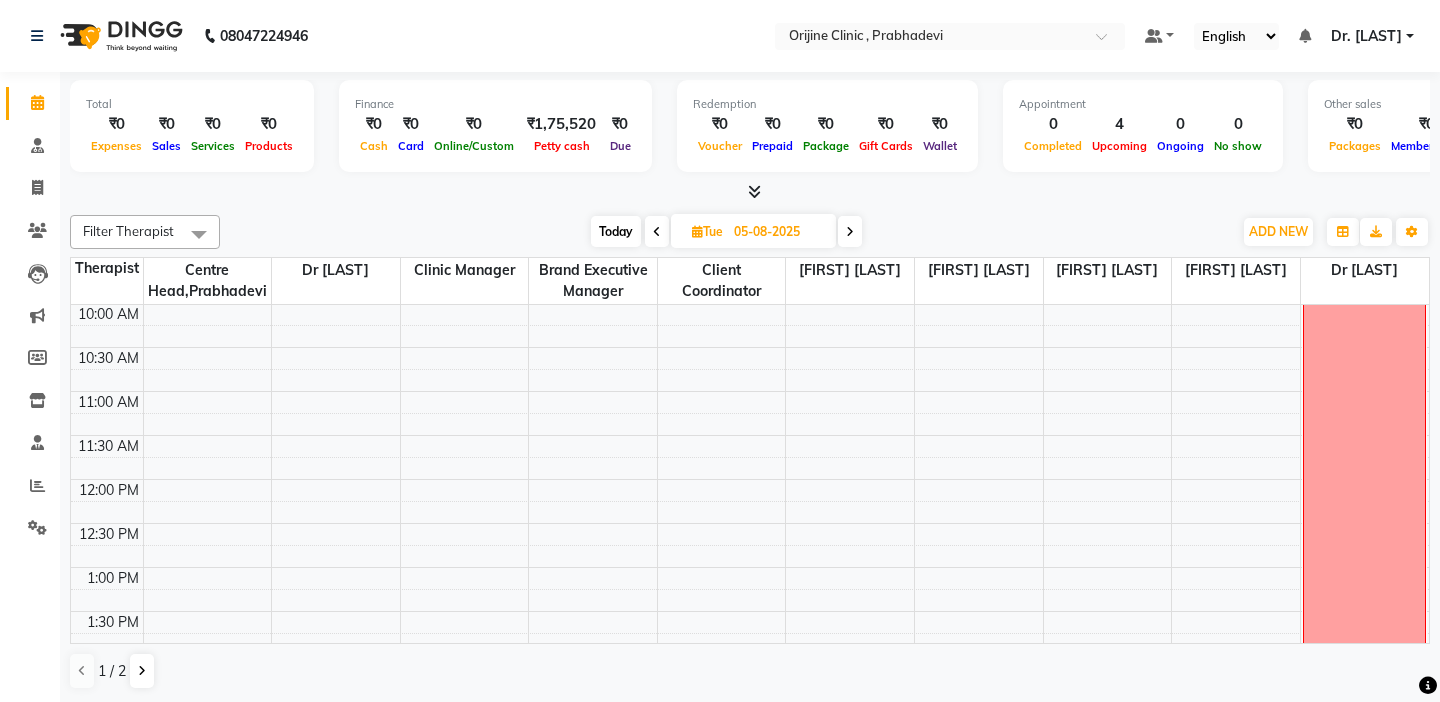 click at bounding box center (850, 232) 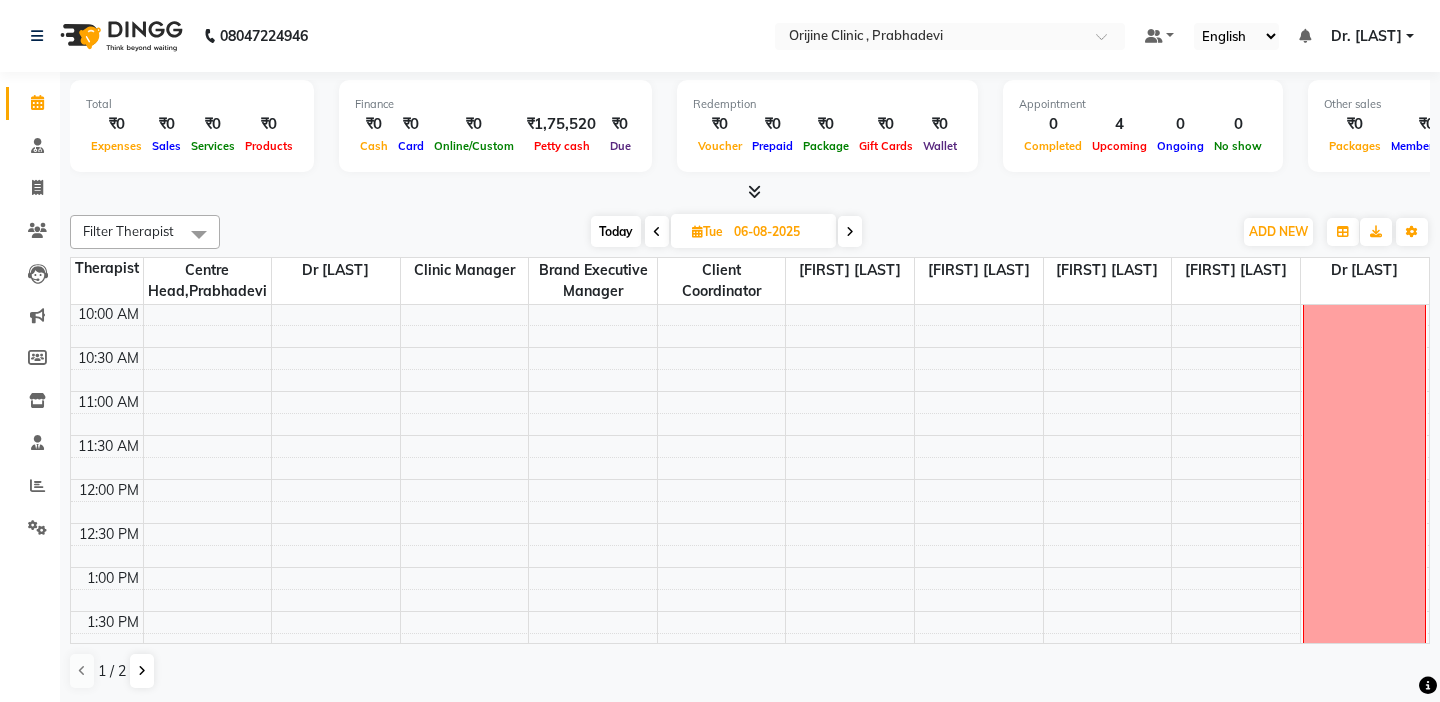 scroll, scrollTop: 177, scrollLeft: 0, axis: vertical 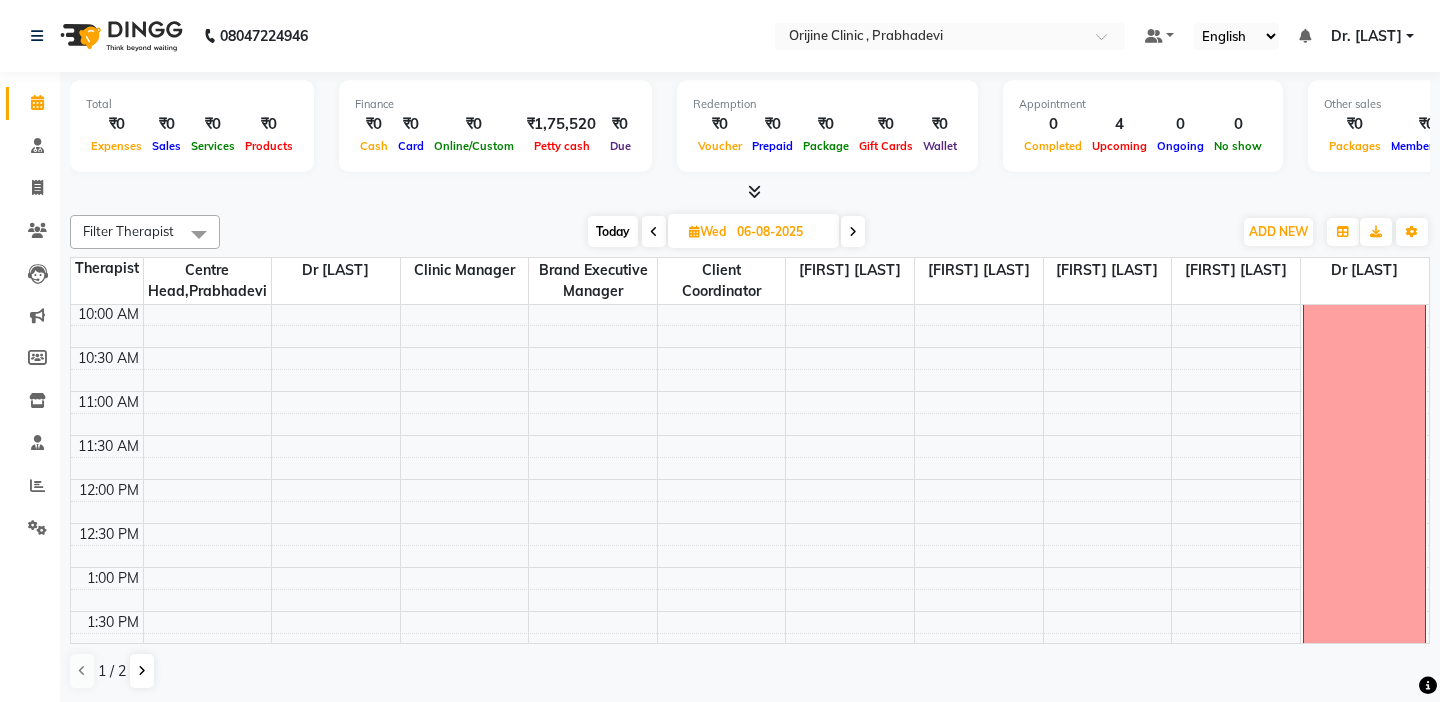 click at bounding box center [853, 232] 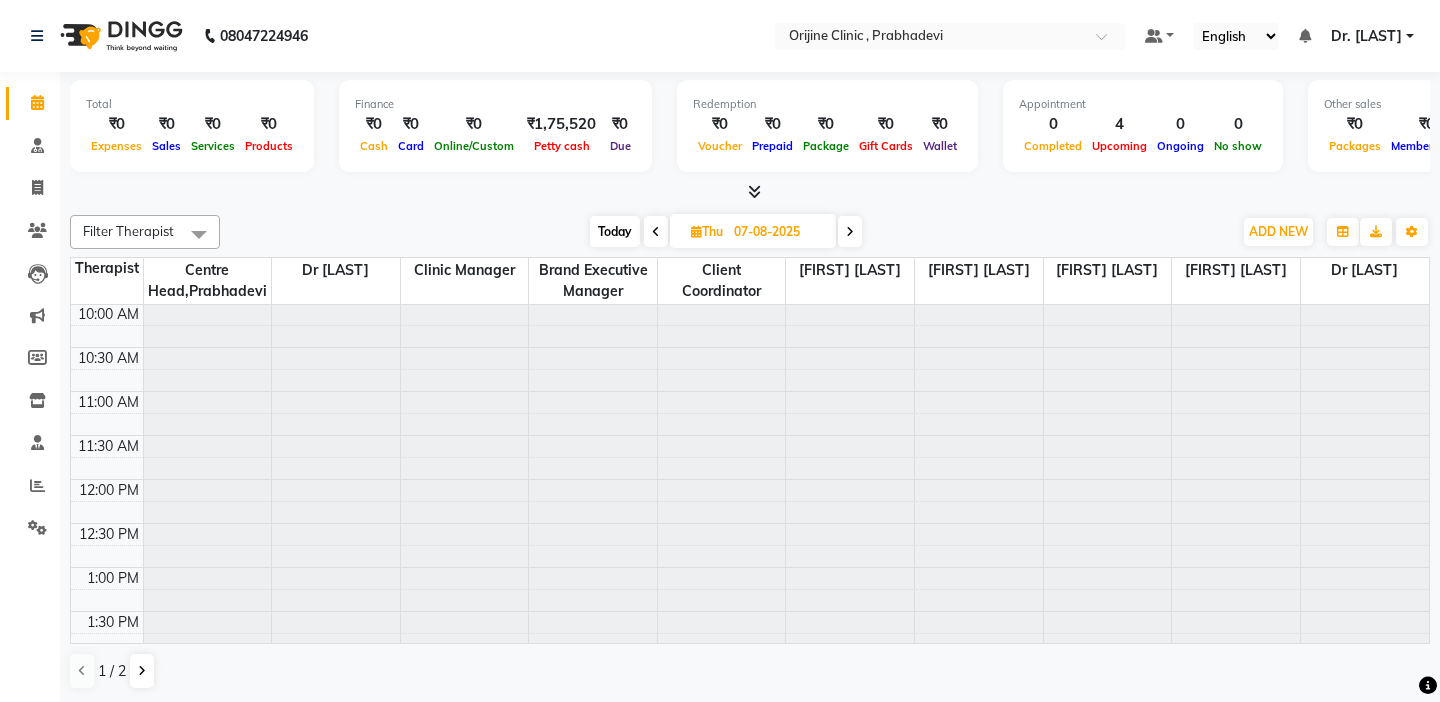 scroll, scrollTop: 177, scrollLeft: 0, axis: vertical 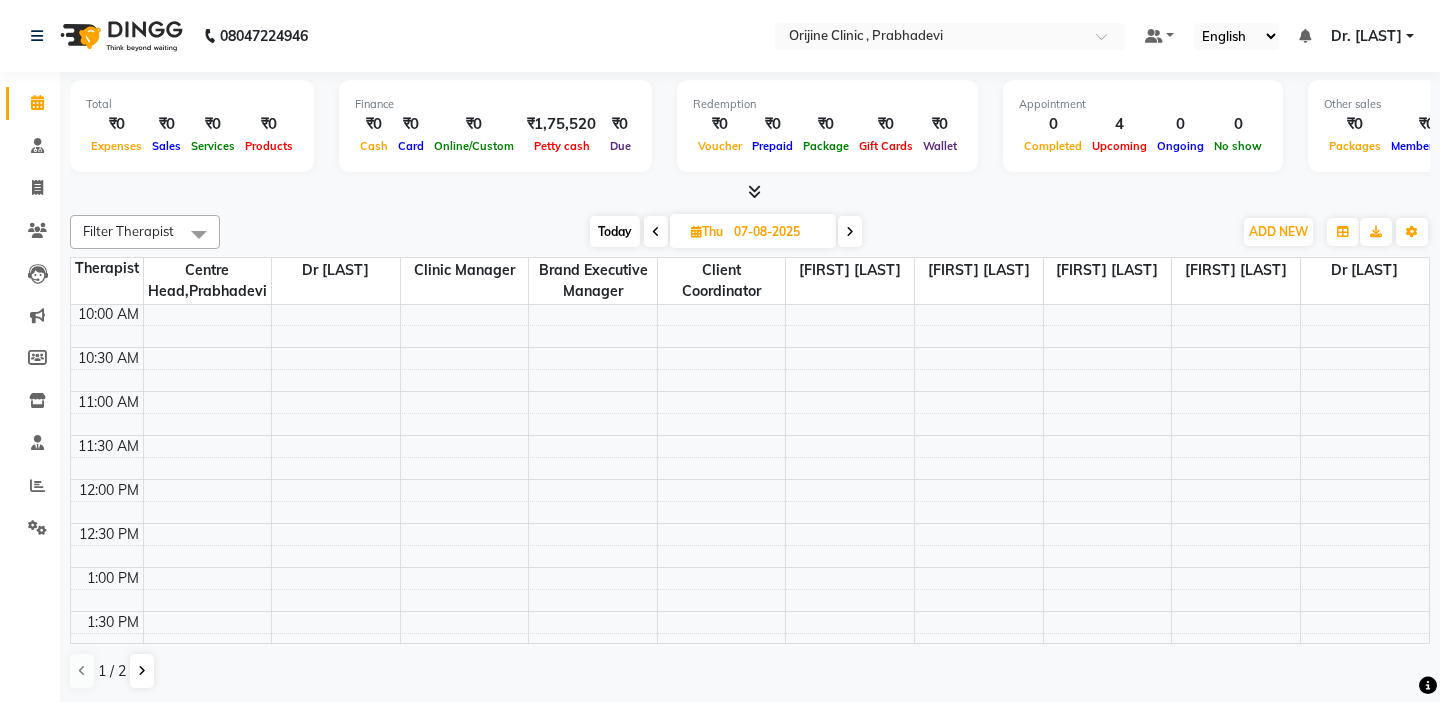 click at bounding box center (107, 336) 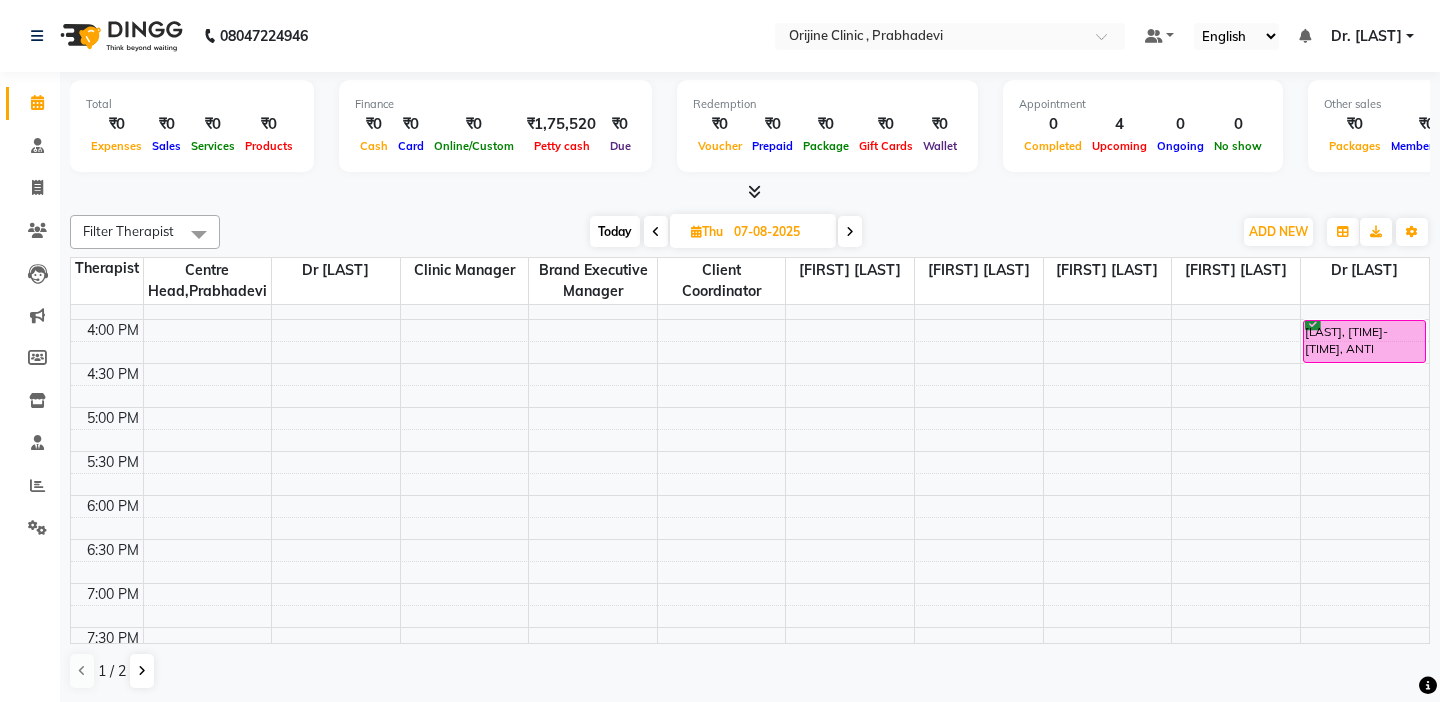 scroll, scrollTop: 697, scrollLeft: 0, axis: vertical 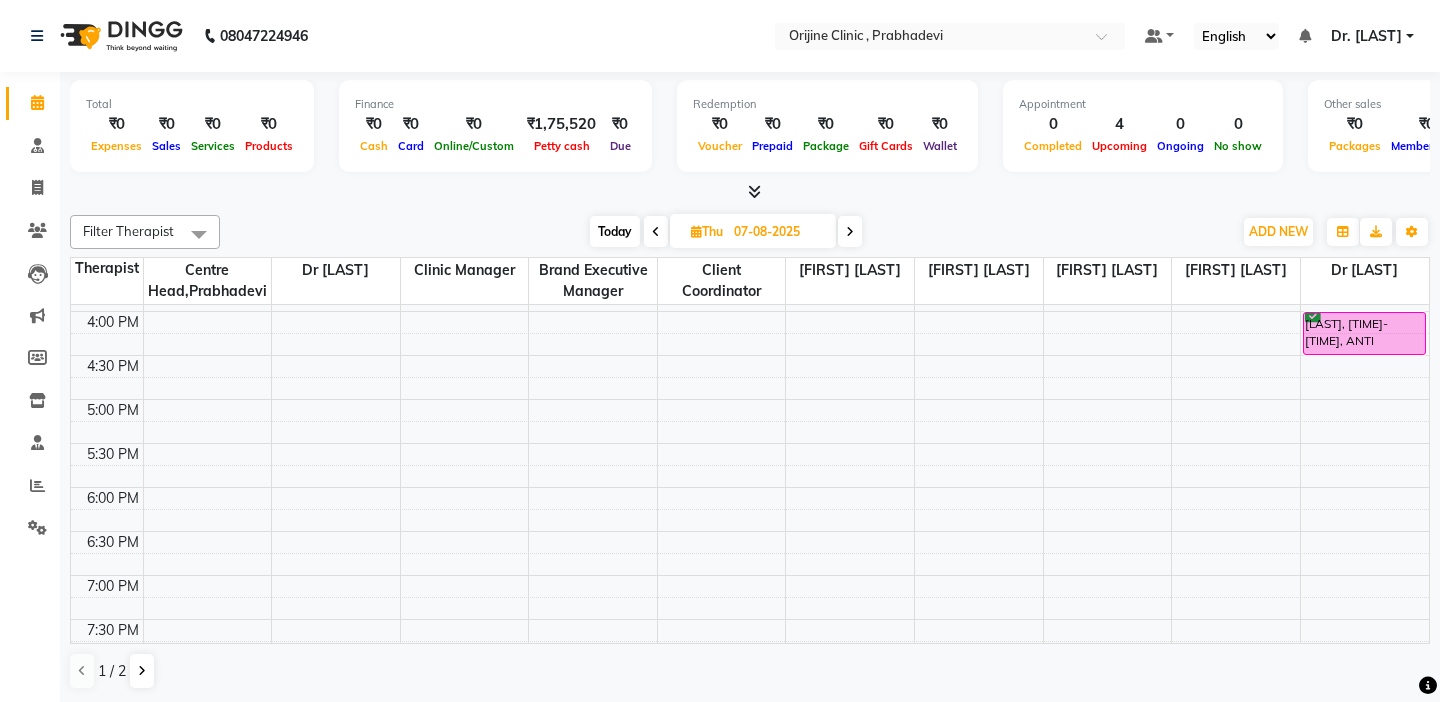 click at bounding box center (850, 231) 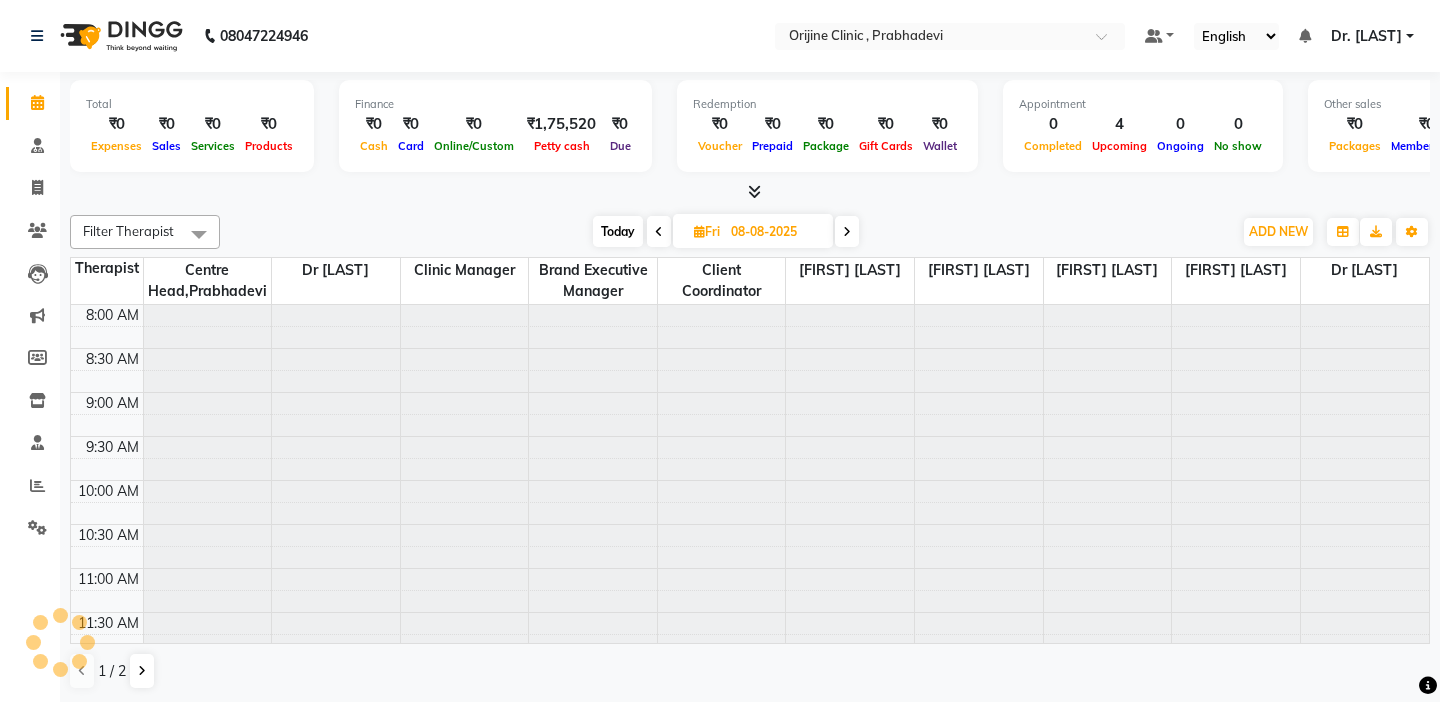 scroll, scrollTop: 177, scrollLeft: 0, axis: vertical 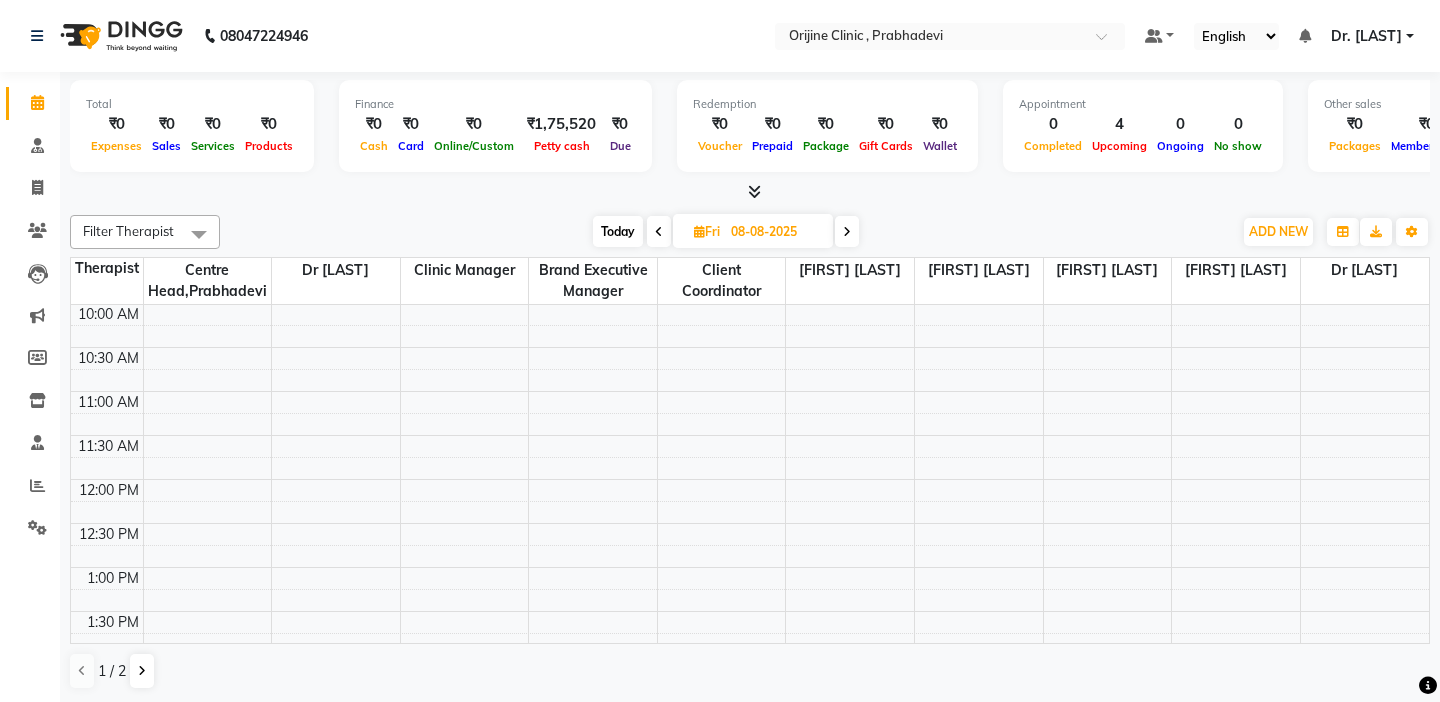 click at bounding box center (107, 336) 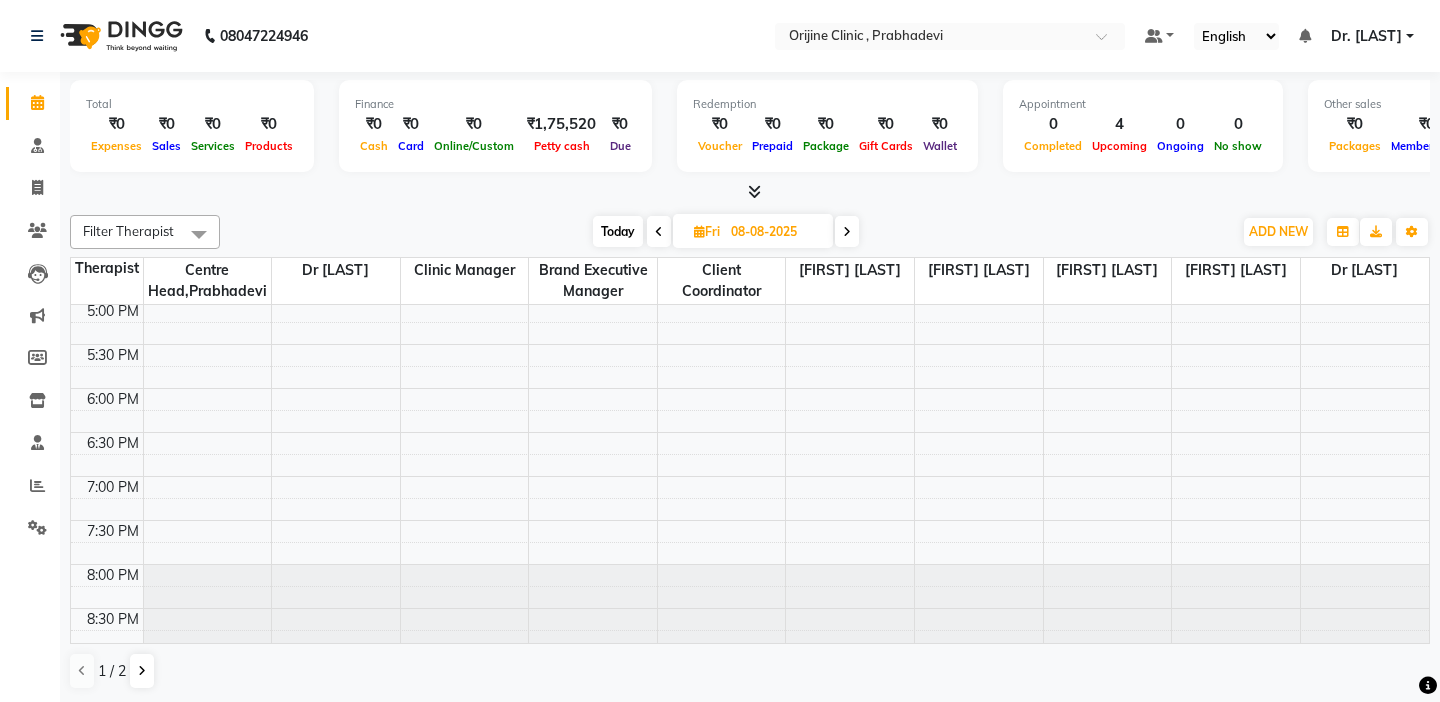 scroll, scrollTop: 804, scrollLeft: 0, axis: vertical 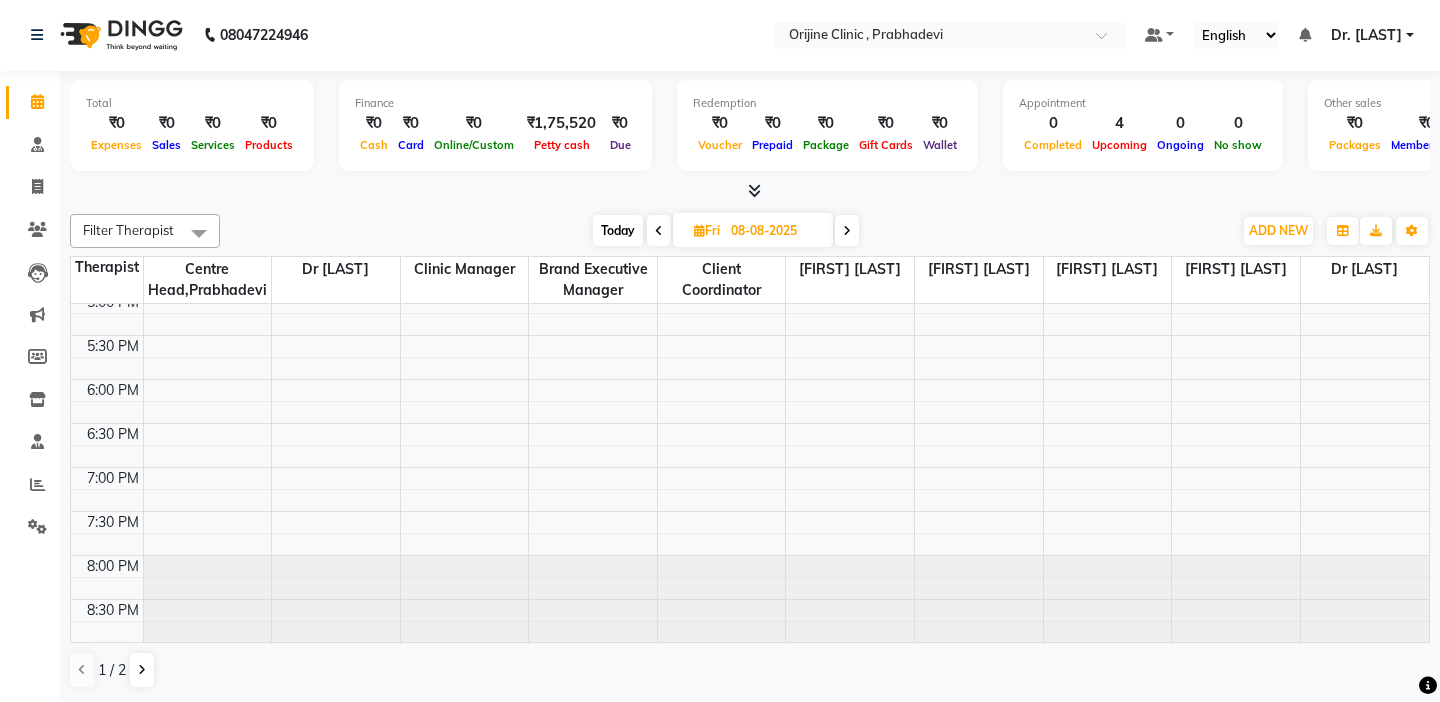 click on "Today" at bounding box center [618, 230] 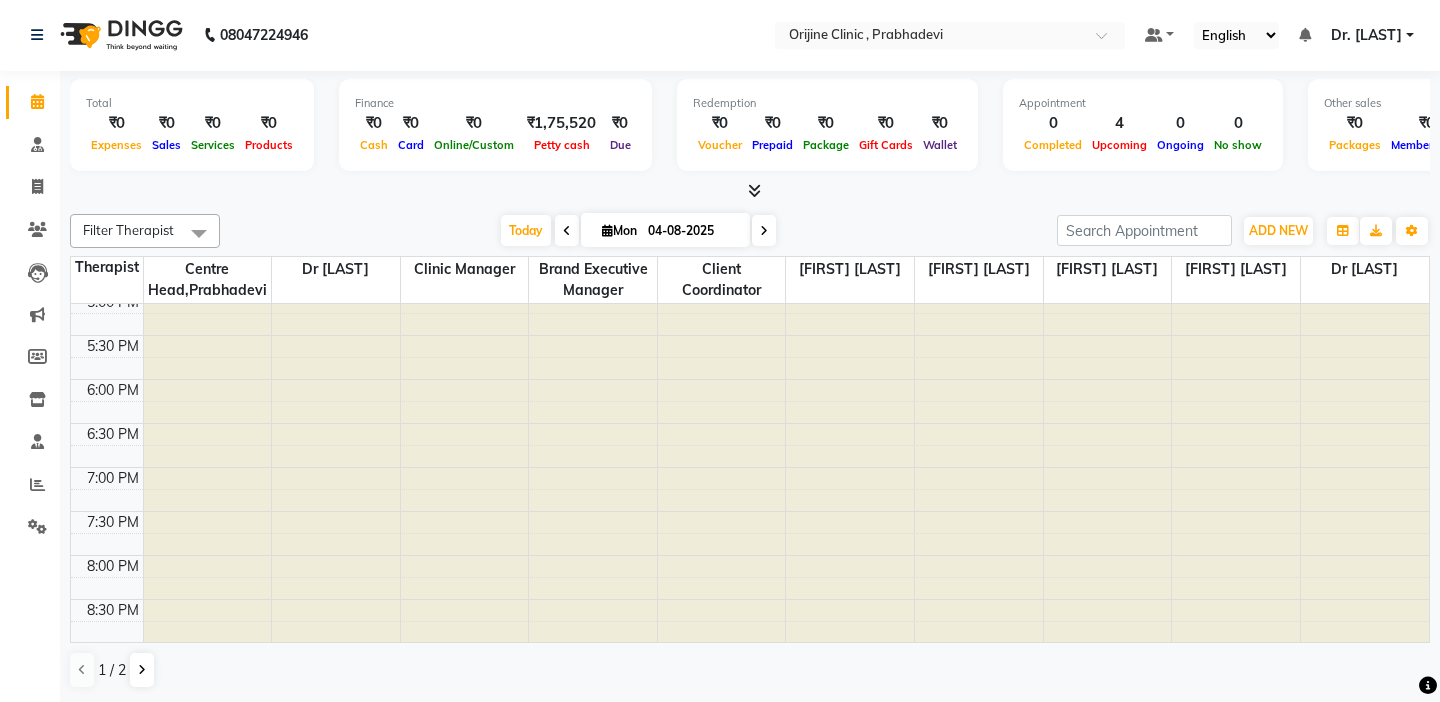 scroll, scrollTop: 177, scrollLeft: 0, axis: vertical 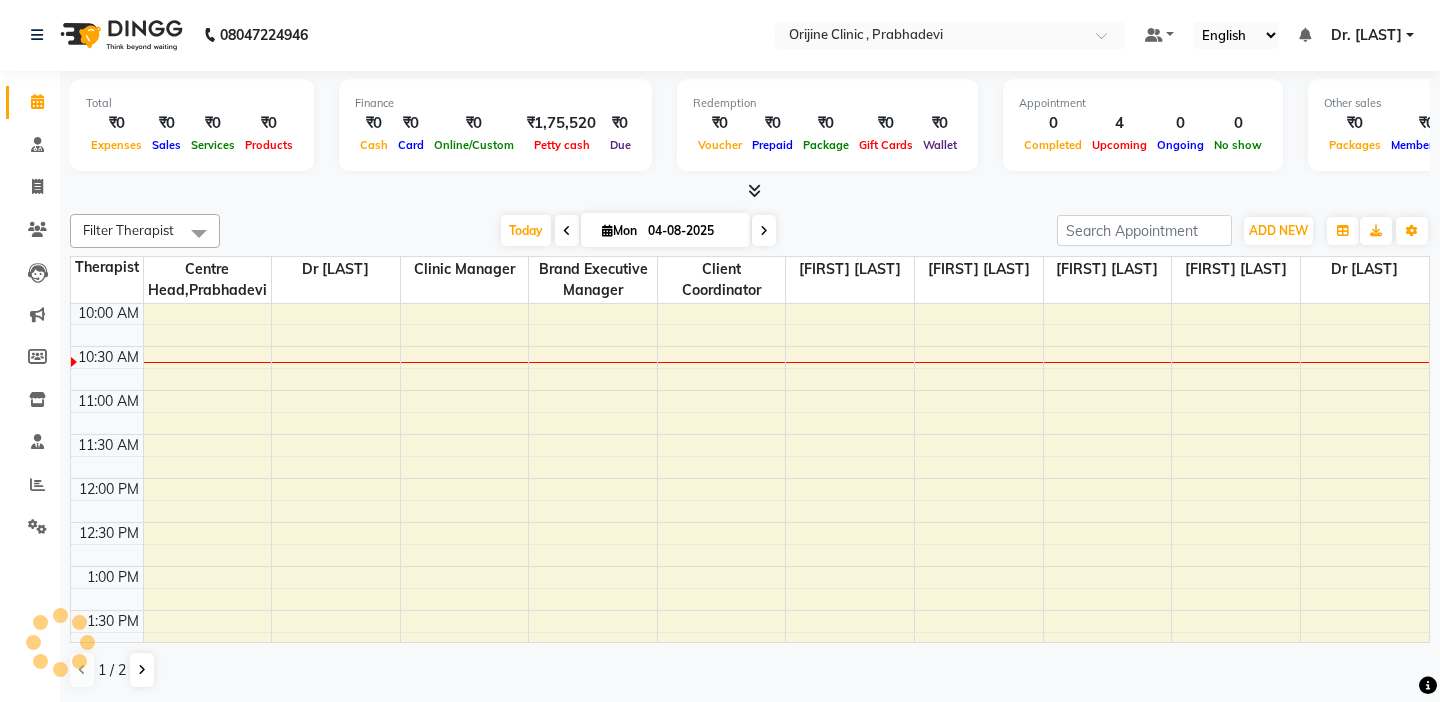 click at bounding box center (107, 335) 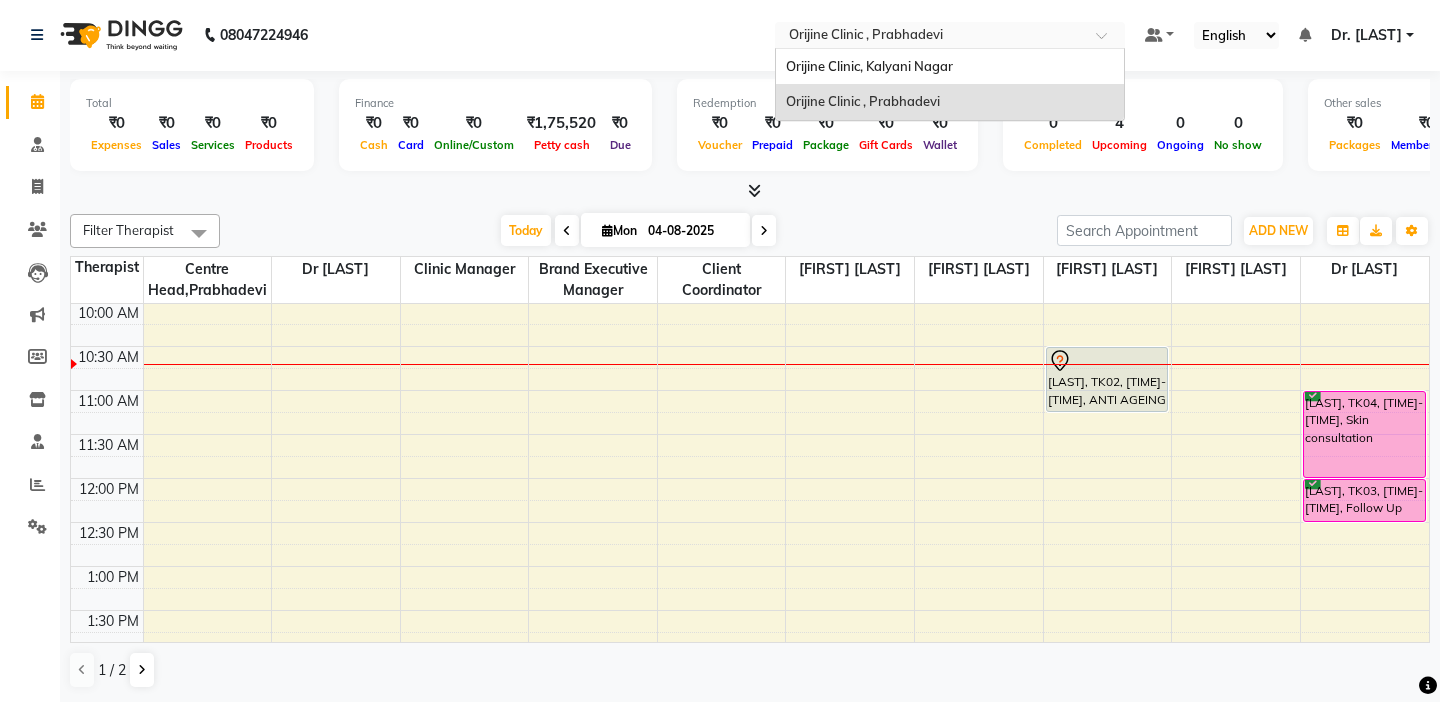 click on "Select Location × Orijine Clinic , Prabhadevi" at bounding box center [950, 35] 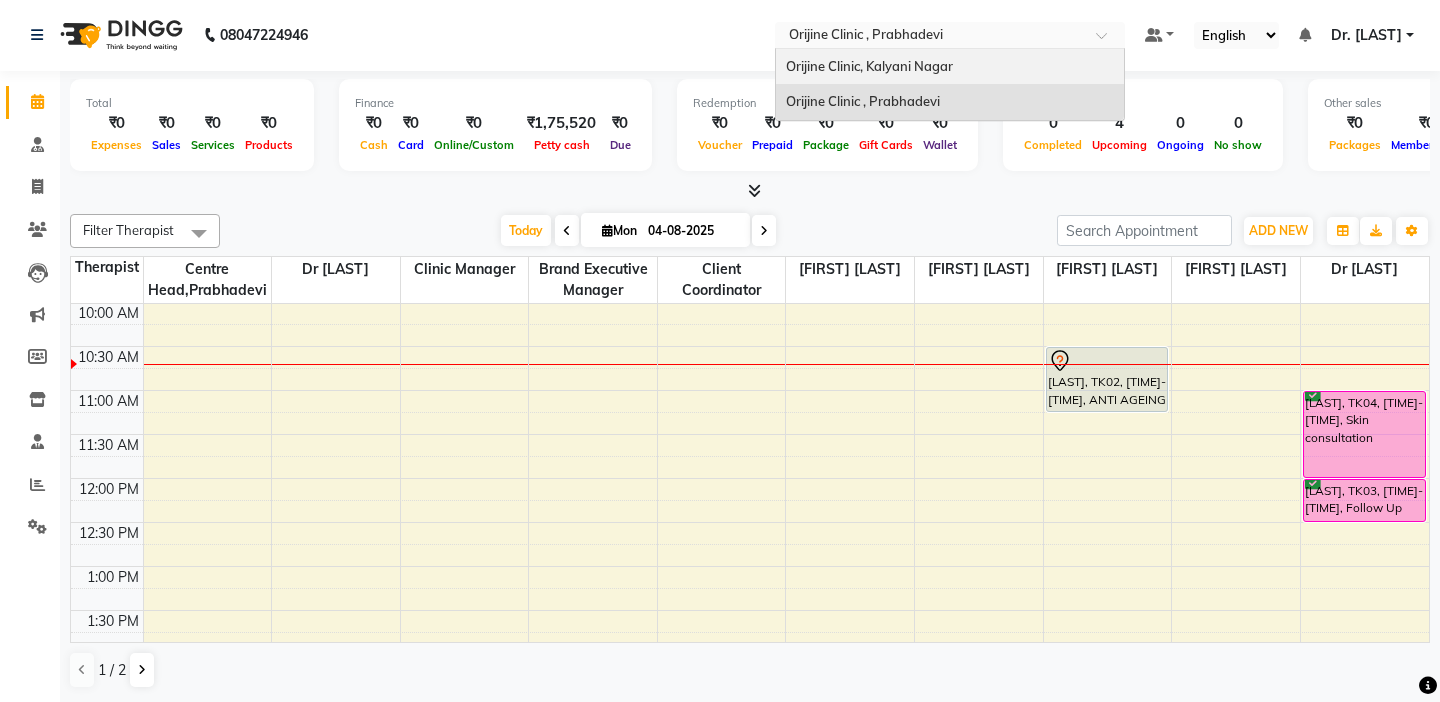 click on "Orijine Clinic, Kalyani Nagar" at bounding box center [869, 66] 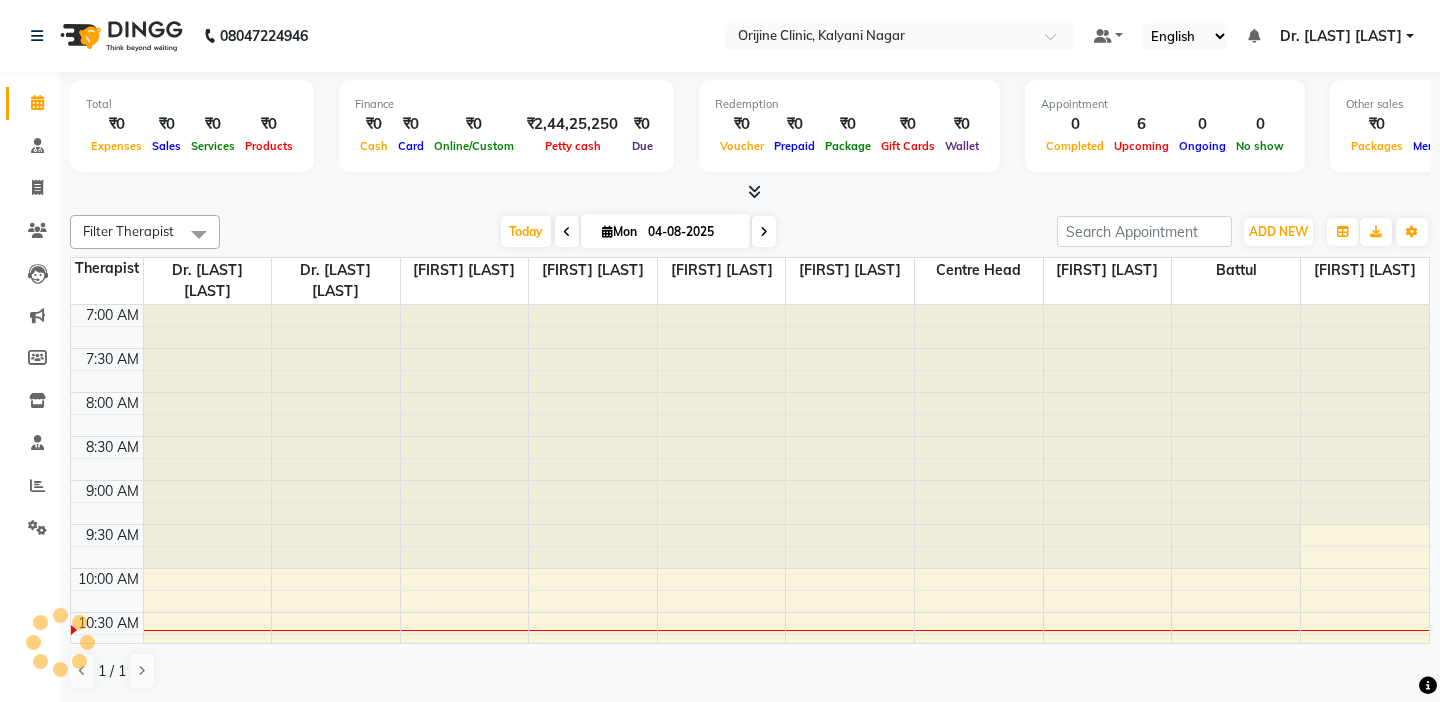 scroll, scrollTop: 0, scrollLeft: 0, axis: both 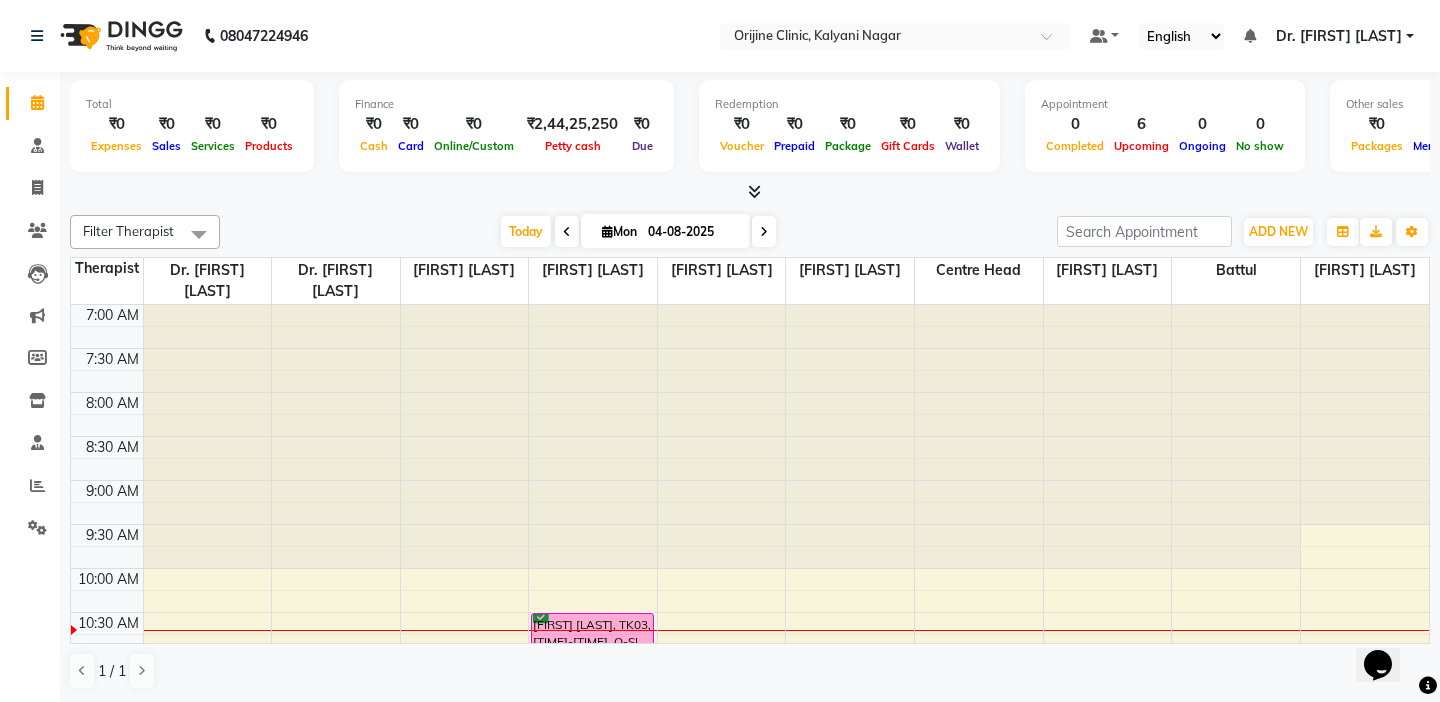 click at bounding box center [107, 337] 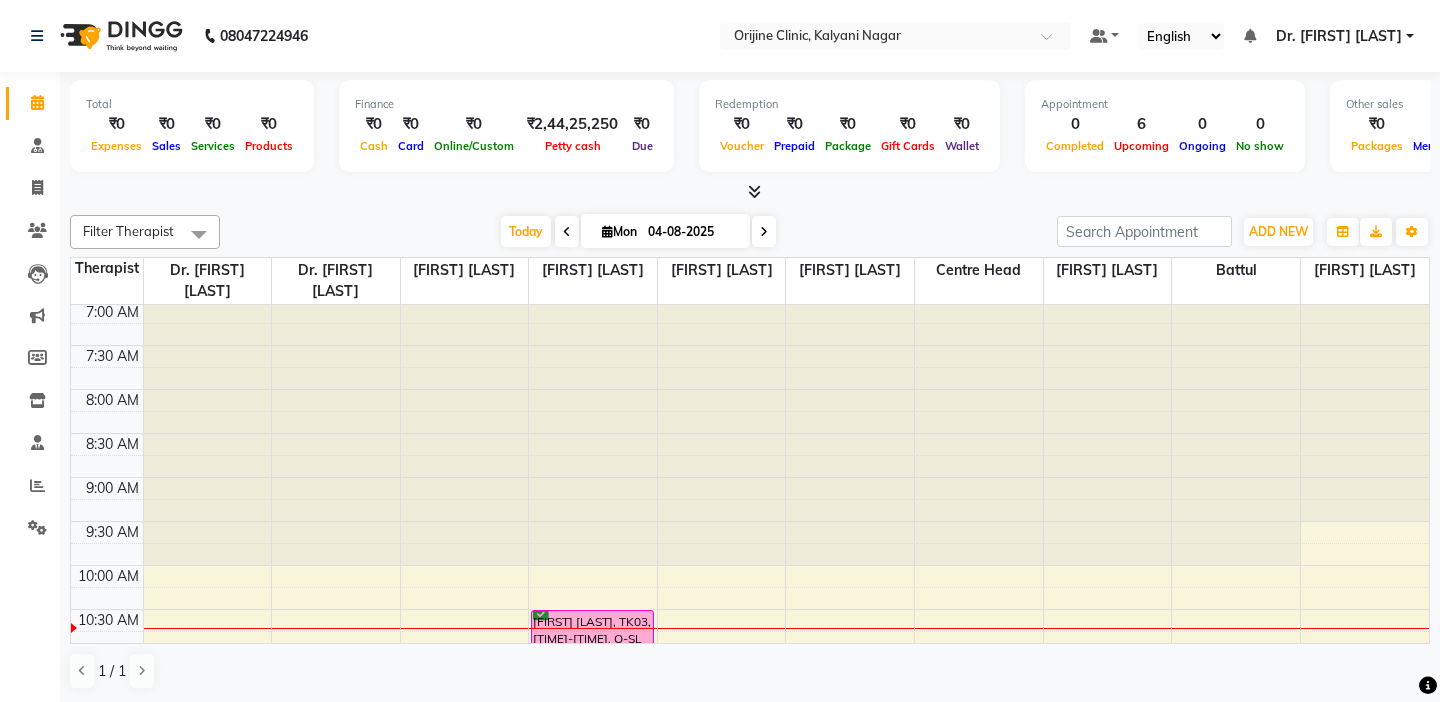 scroll, scrollTop: 0, scrollLeft: 0, axis: both 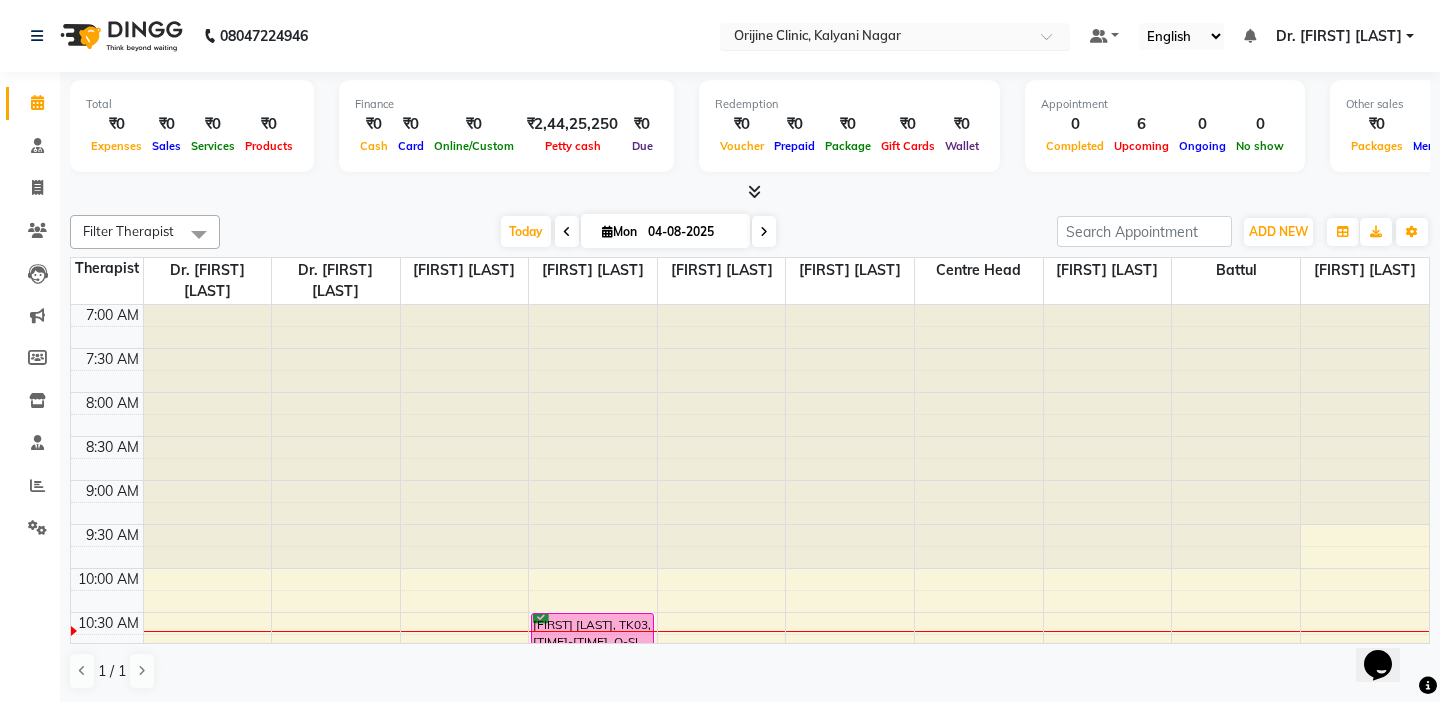 click at bounding box center [875, 38] 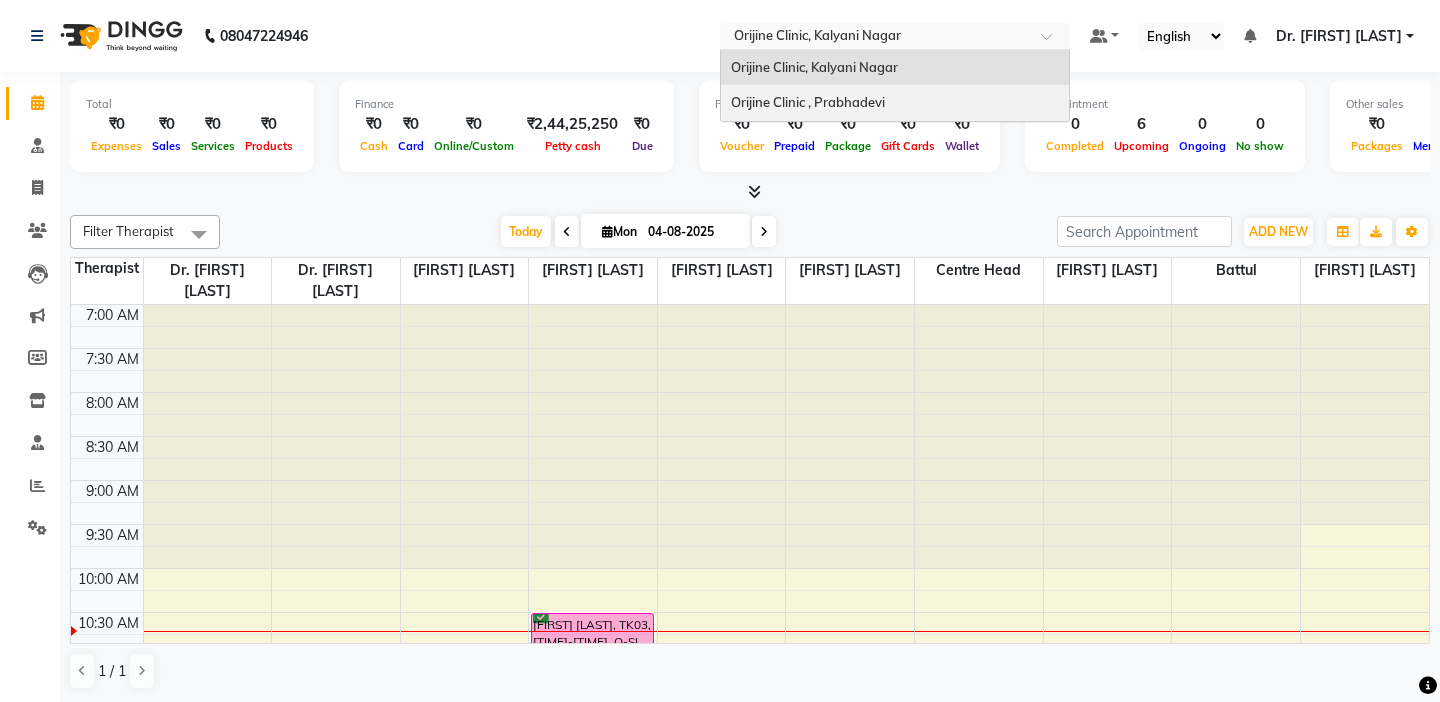 click on "Orijine Clinic , Prabhadevi" at bounding box center (808, 102) 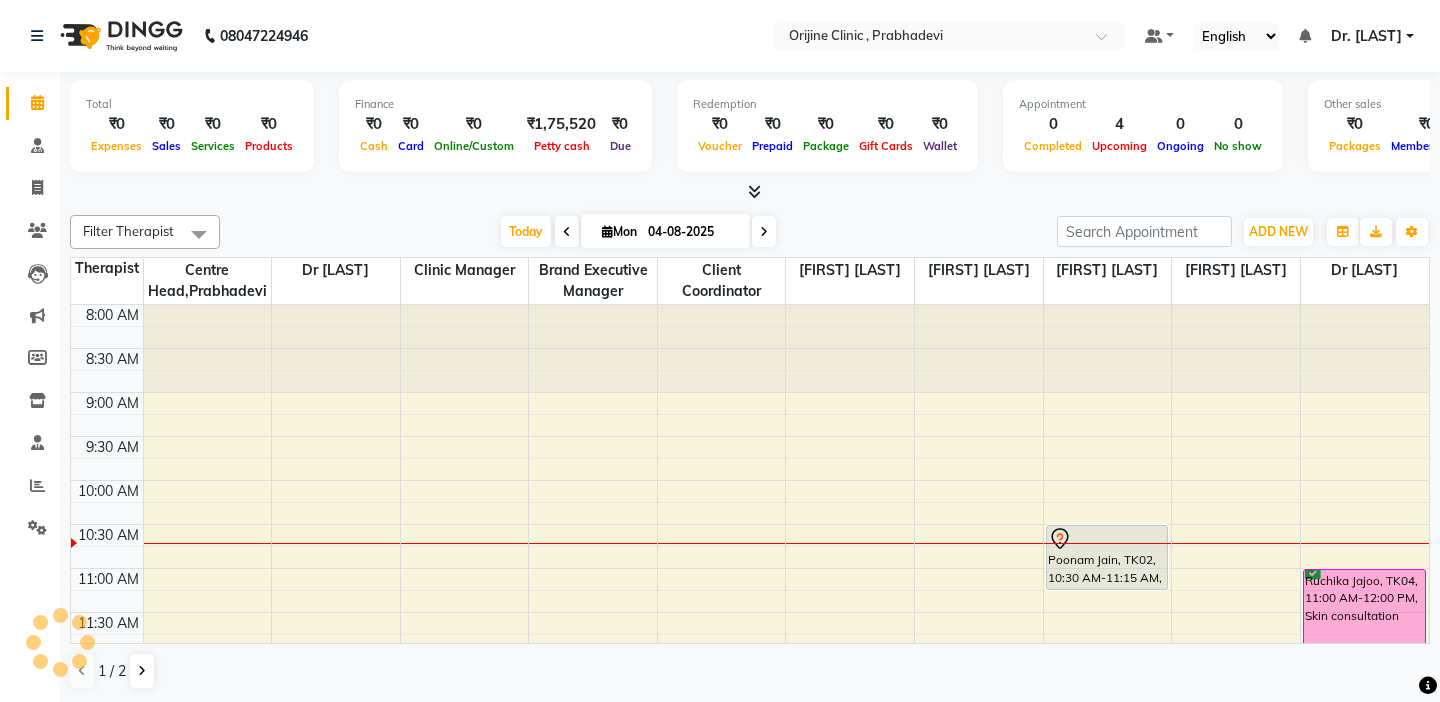 scroll, scrollTop: 0, scrollLeft: 0, axis: both 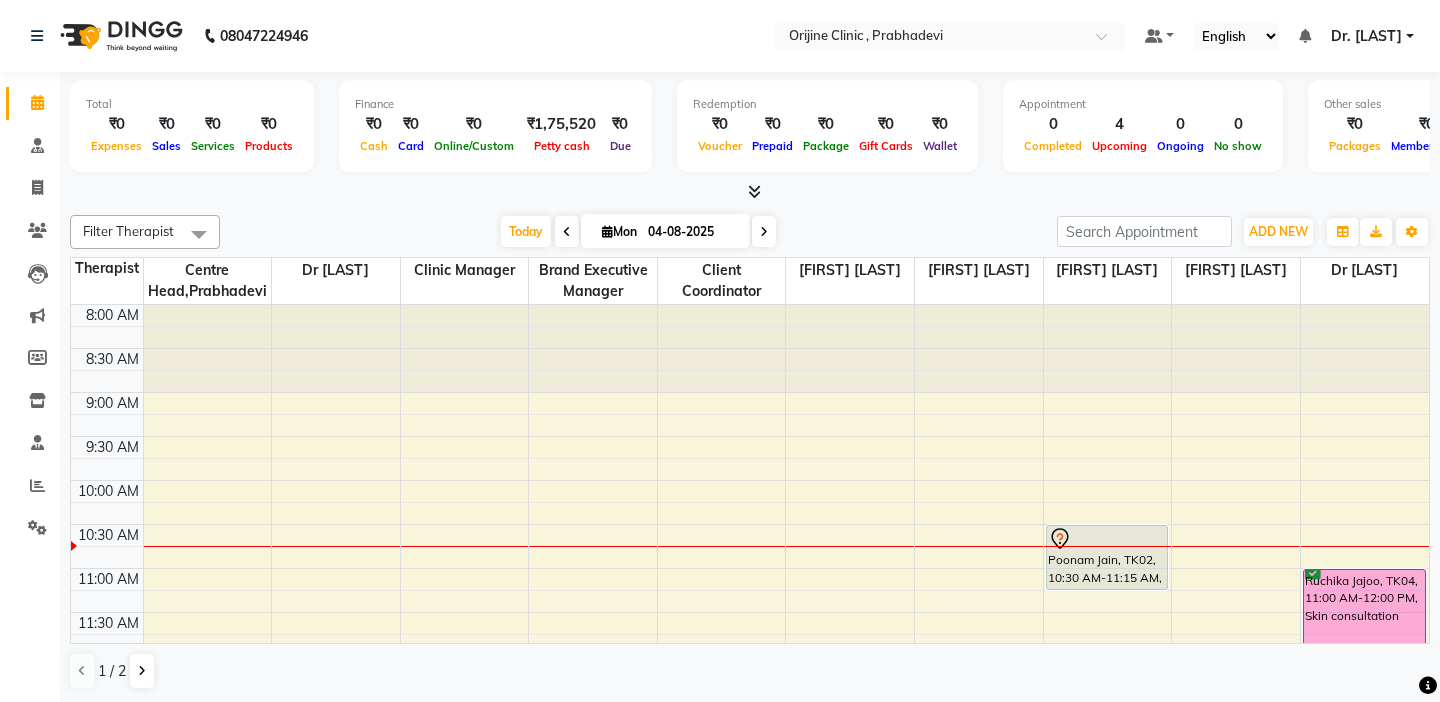 click at bounding box center (107, 425) 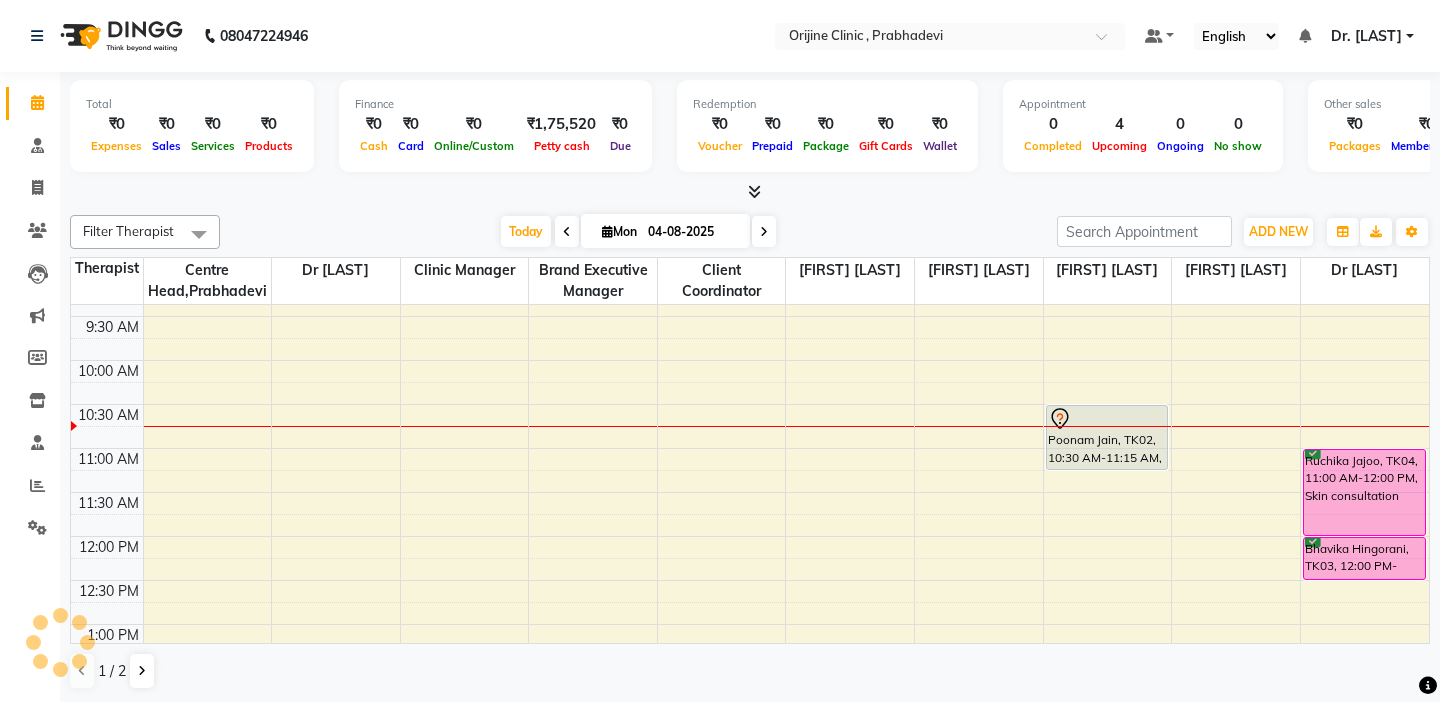 scroll, scrollTop: 160, scrollLeft: 0, axis: vertical 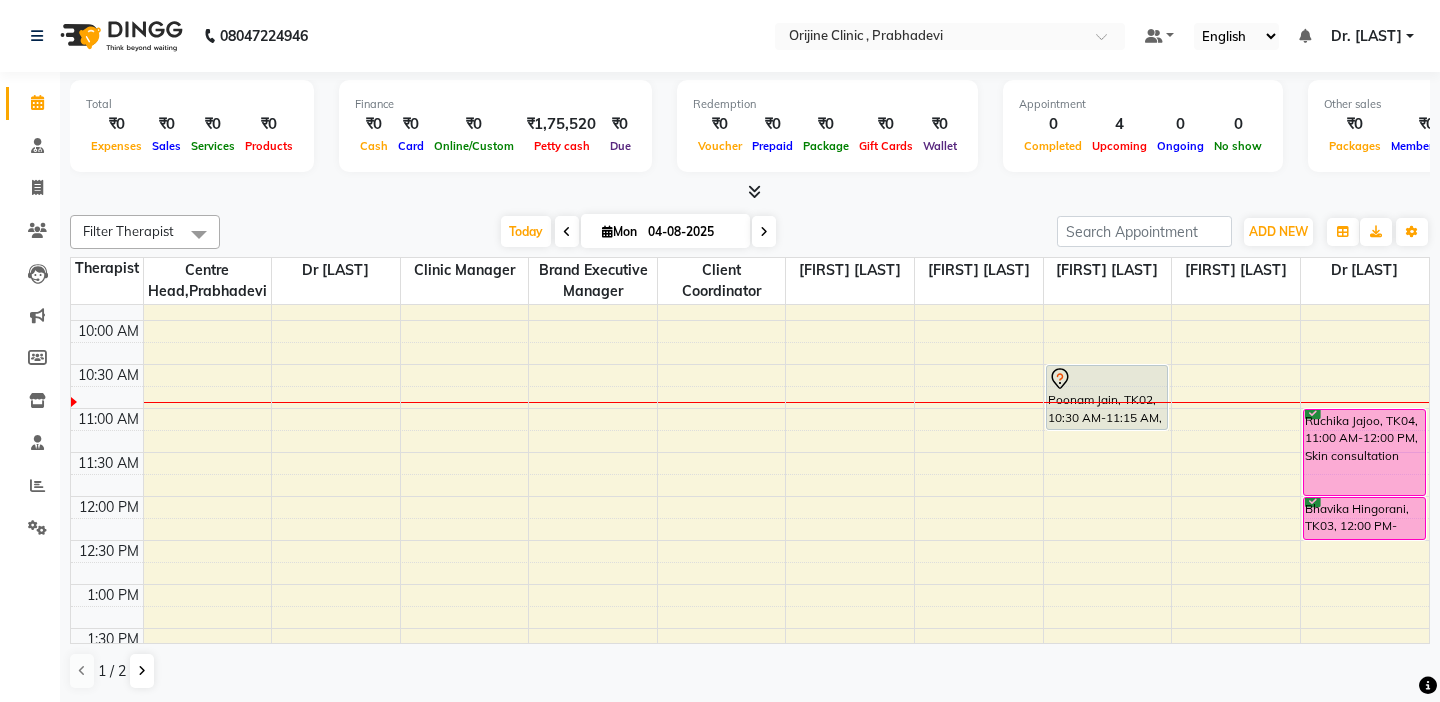 click at bounding box center (107, 353) 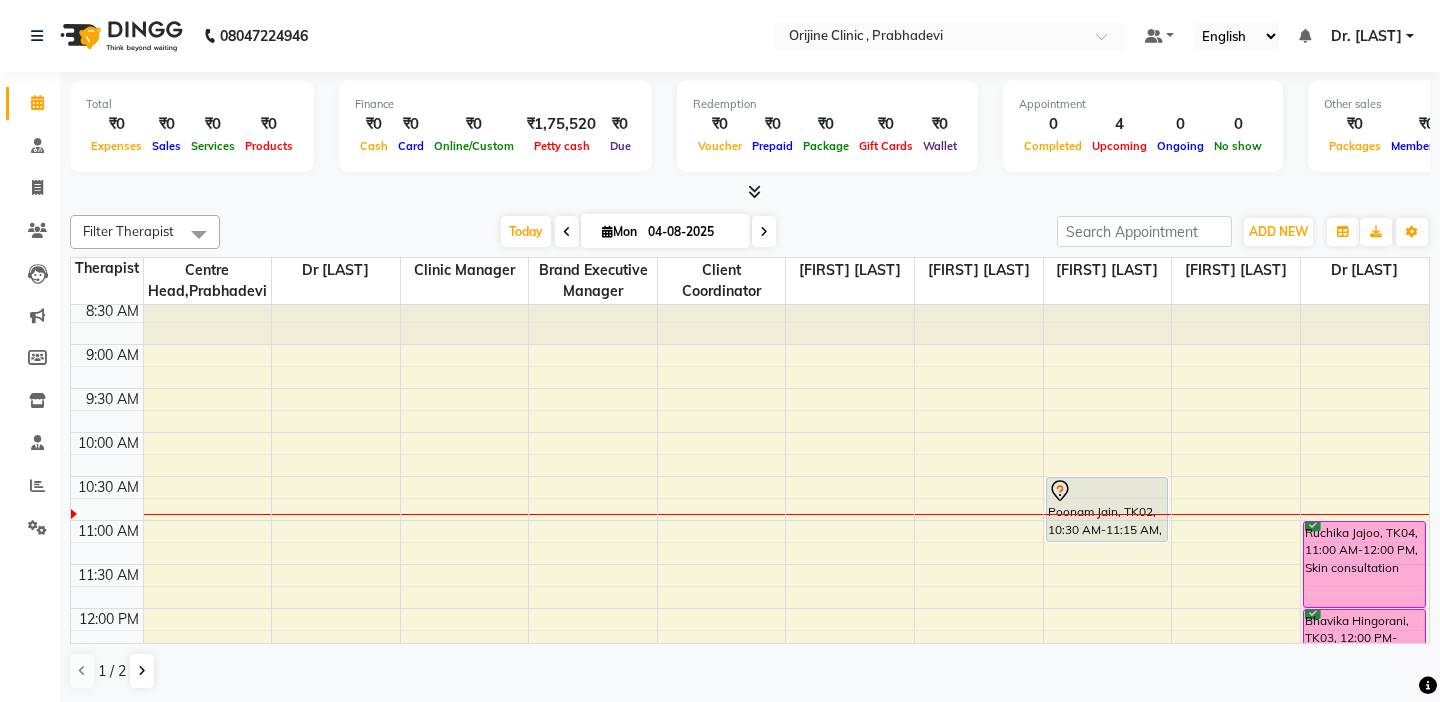 scroll, scrollTop: 44, scrollLeft: 0, axis: vertical 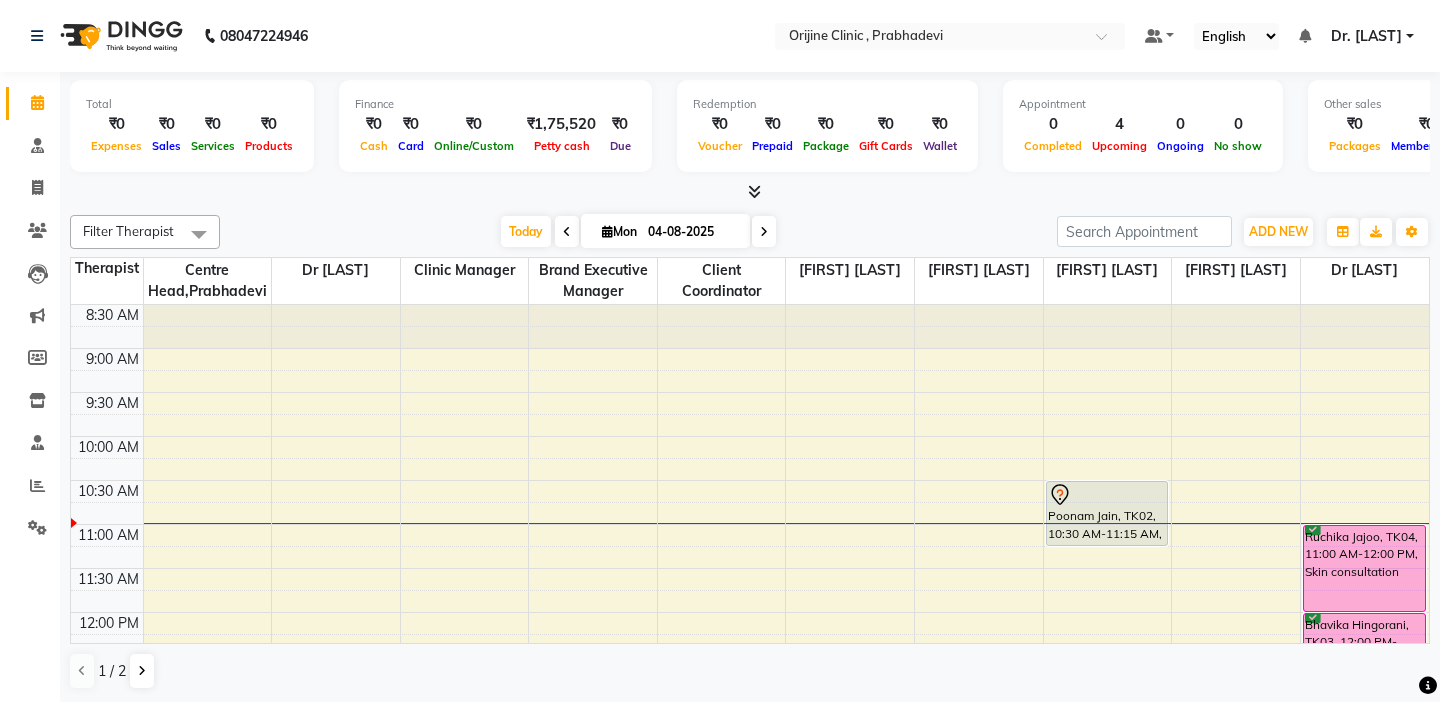 click at bounding box center [607, 231] 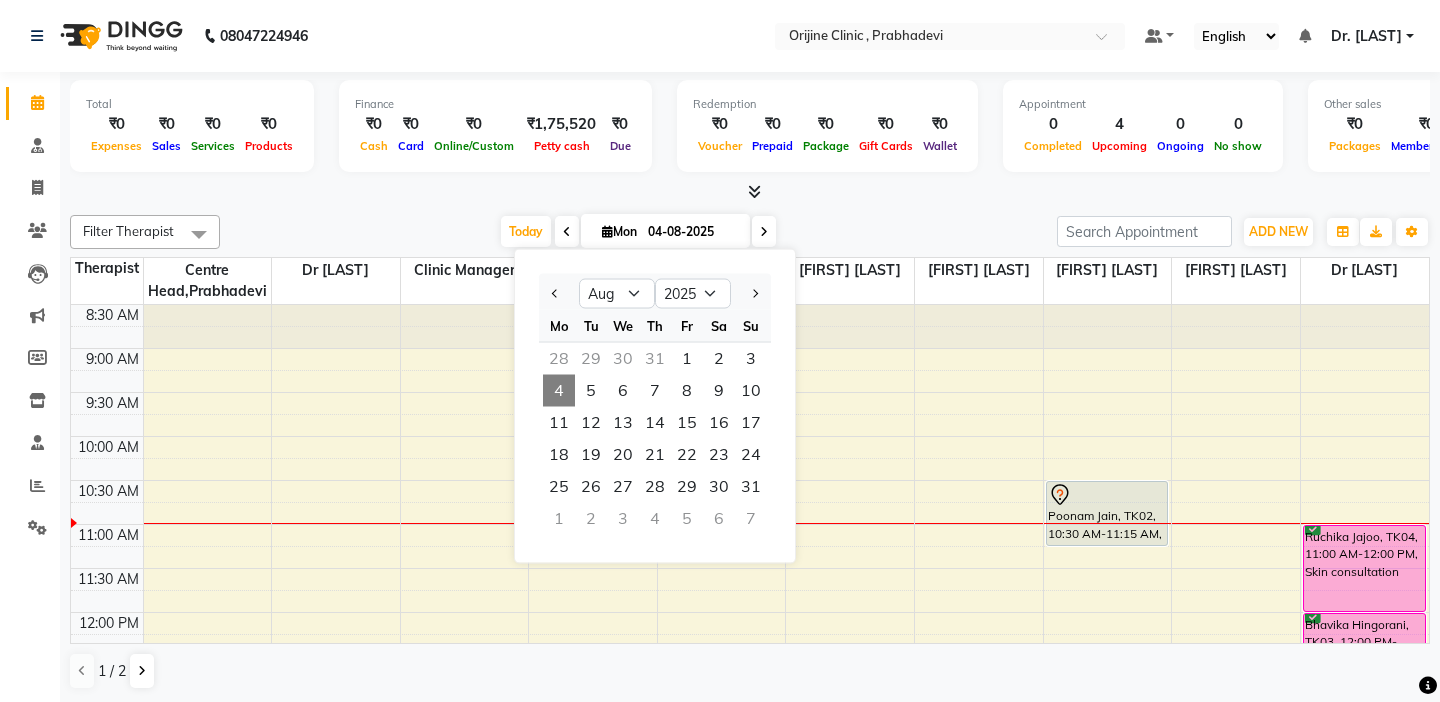 click on "Filter Therapist Select All Ajit Singh Amita Jaiswal Anupriya KT Asrith A Brand Executive Manager Centre Head,Prabhadevi Client Coordinator Clinic Manager Dr Kritu Bhandari  Dr Ragini Parmar  Dr Yojana Pokarna  Heena  laxman Palav Today  Mon 04-08-2025 Jan Feb Mar Apr May Jun Jul Aug Sep Oct Nov Dec 2015 2016 2017 2018 2019 2020 2021 2022 2023 2024 2025 2026 2027 2028 2029 2030 2031 2032 2033 2034 2035 Mo Tu We Th Fr Sa Su  28   29   30   31   1   2   3   4   5   6   7   8   9   10   11   12   13   14   15   16   17   18   19   20   21   22   23   24   25   26   27   28   29   30   31   1   2   3   4   5   6   7  Toggle Dropdown Add Appointment Add Invoice Add Expense Add Attendance Add Client Add Transaction Toggle Dropdown Add Appointment Add Invoice Add Expense Add Attendance Add Client ADD NEW Toggle Dropdown Add Appointment Add Invoice Add Expense Add Attendance Add Client Add Transaction Filter Therapist Select All Ajit Singh Amita Jaiswal Anupriya KT Asrith A Brand Executive Manager Client Coordinator" 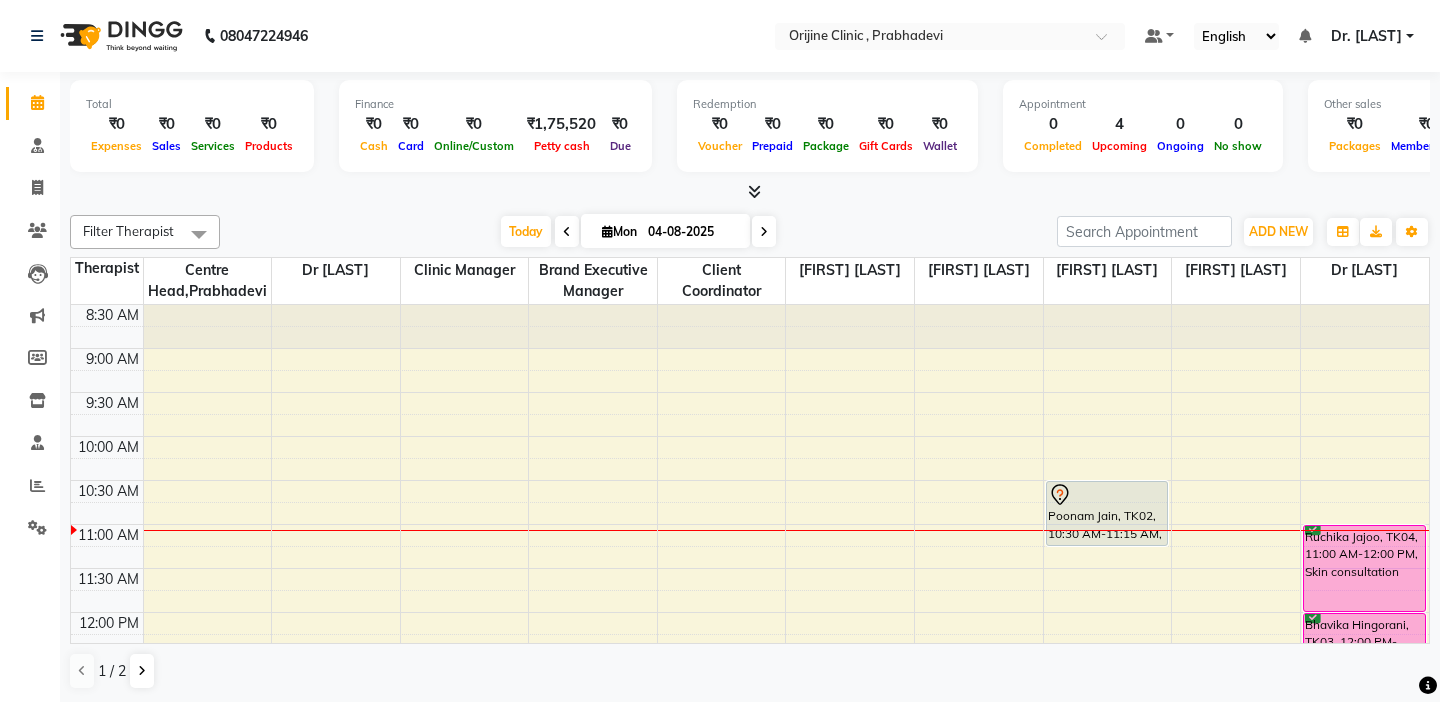 click at bounding box center (764, 232) 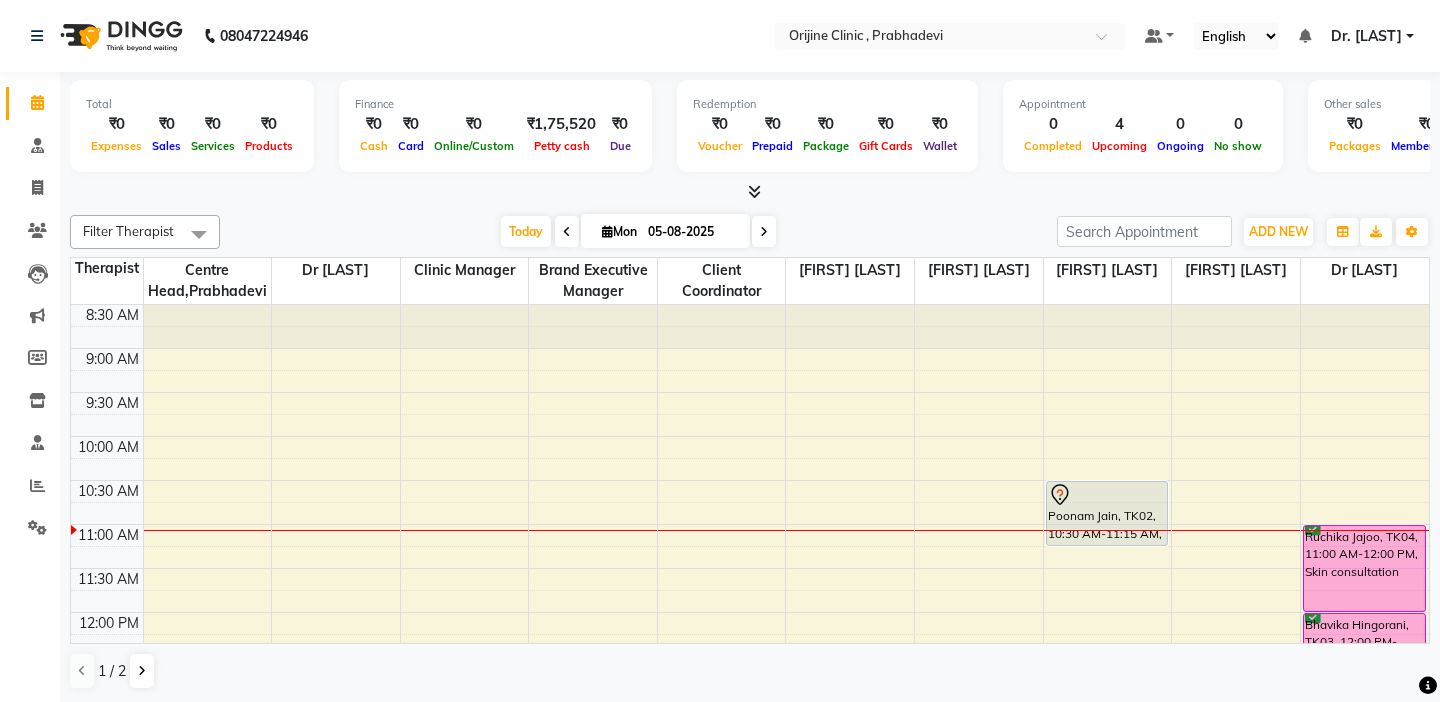 scroll, scrollTop: 265, scrollLeft: 0, axis: vertical 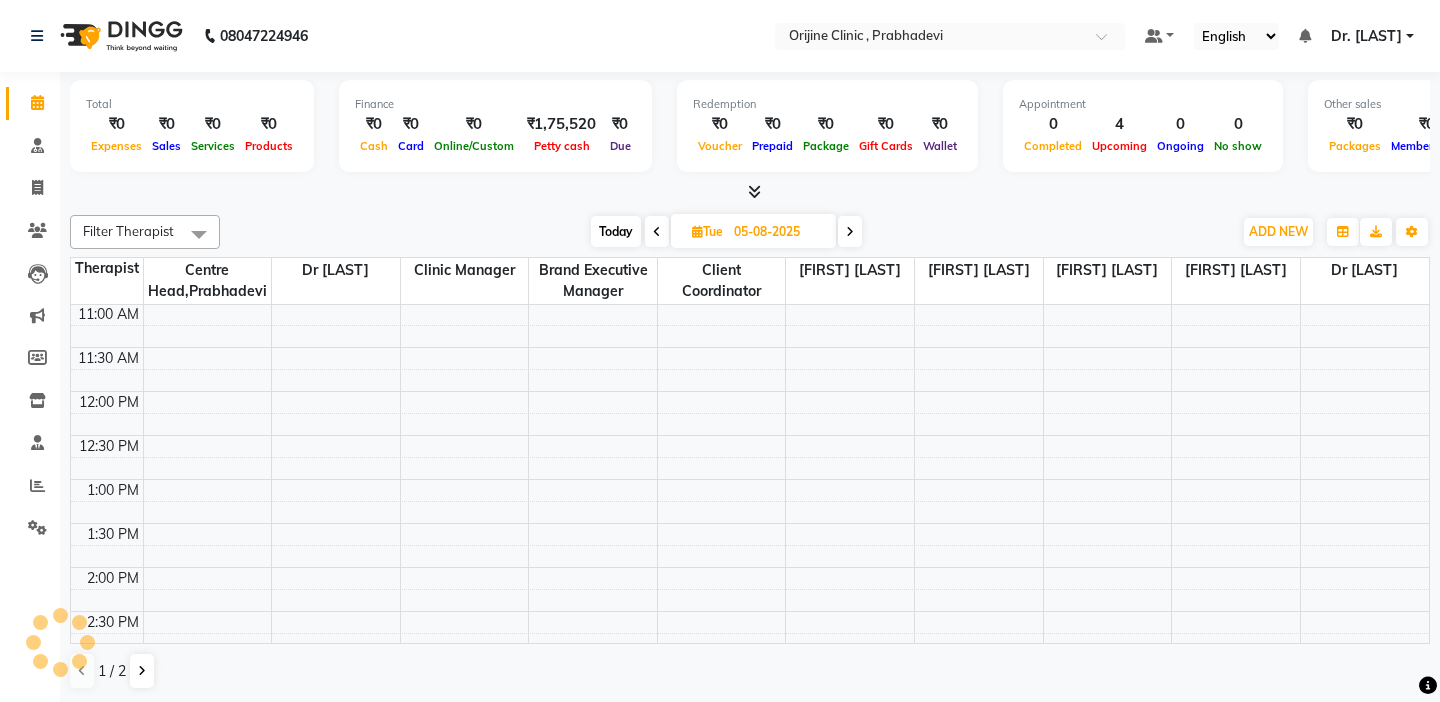 click at bounding box center (850, 232) 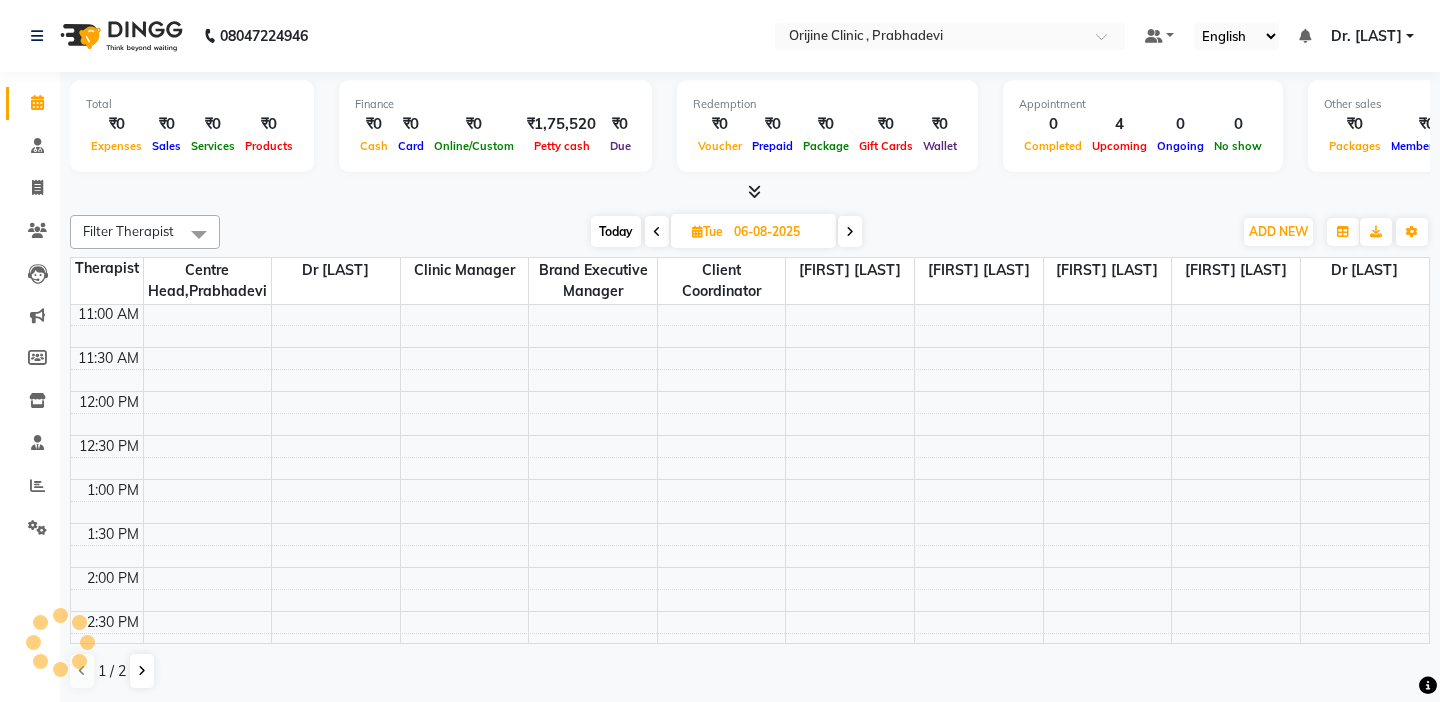 scroll, scrollTop: 265, scrollLeft: 0, axis: vertical 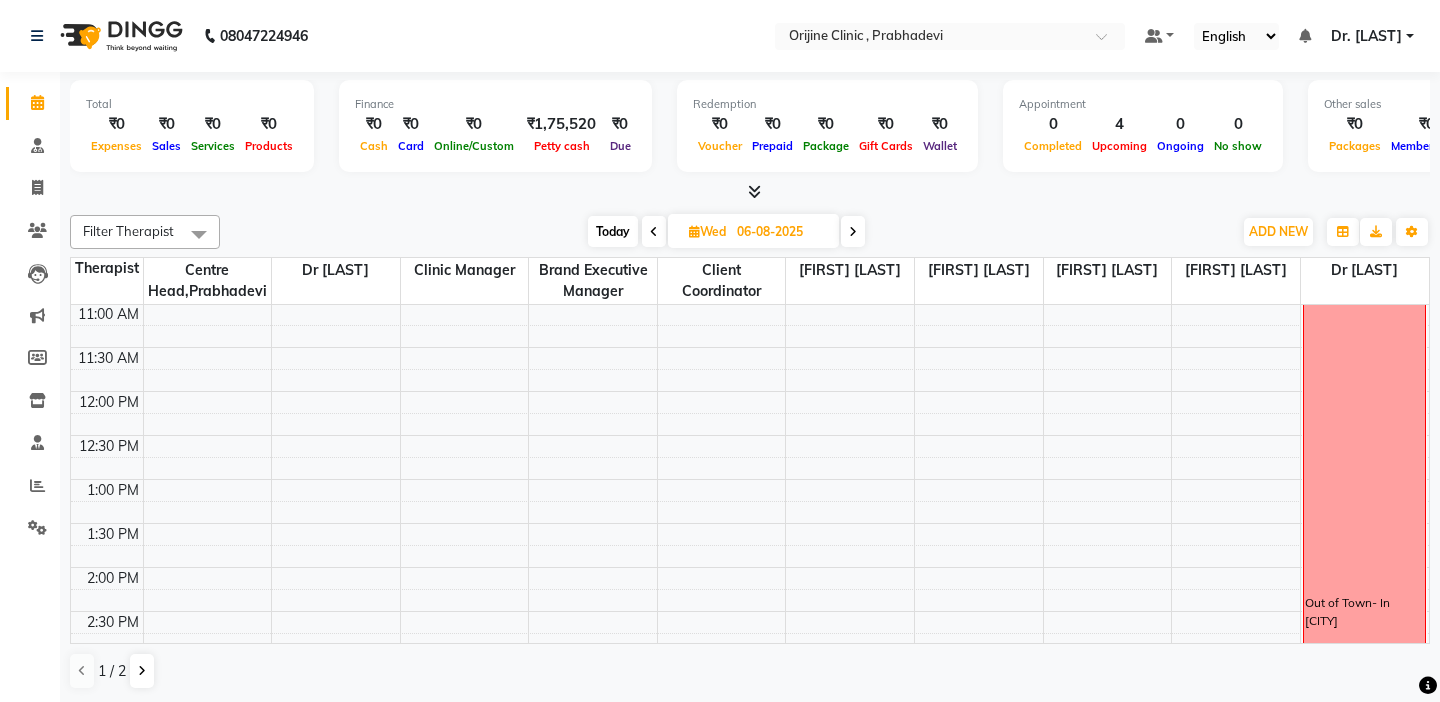 click at bounding box center [107, 336] 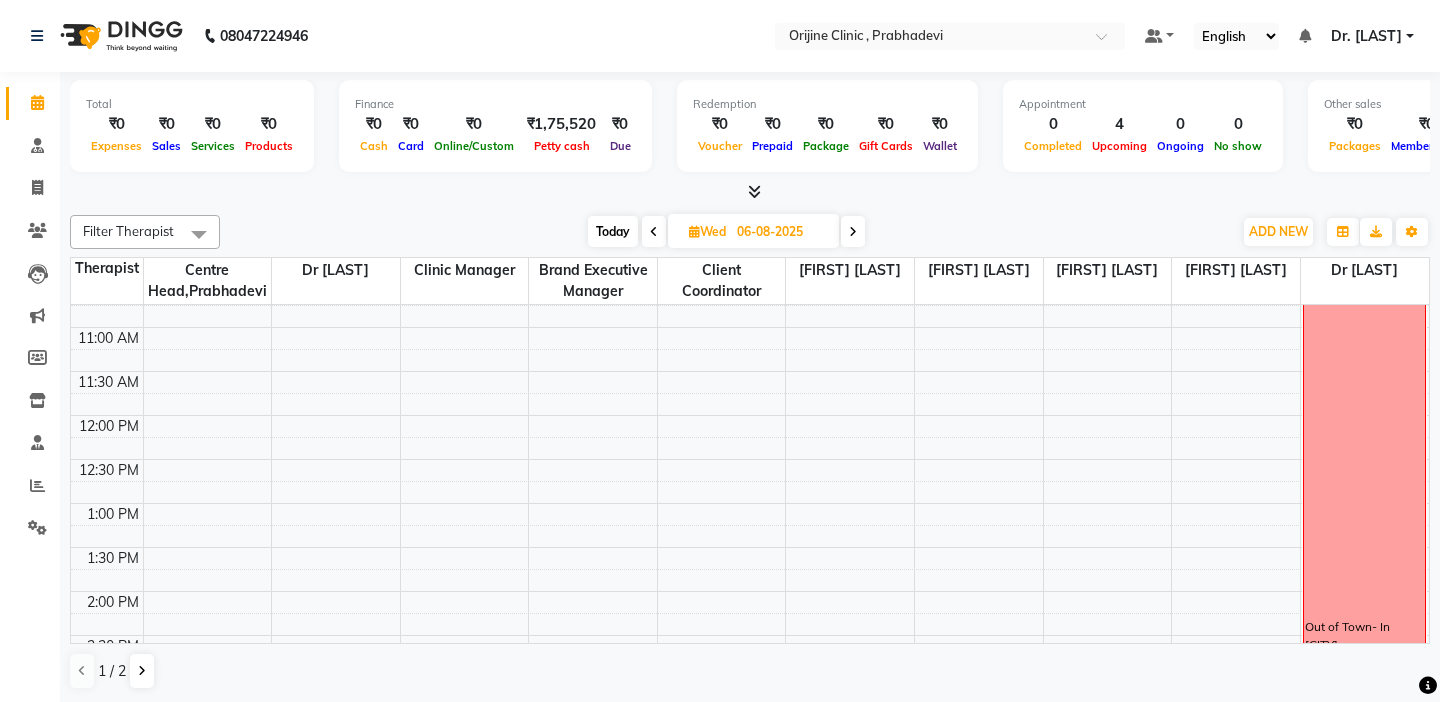 scroll, scrollTop: 280, scrollLeft: 0, axis: vertical 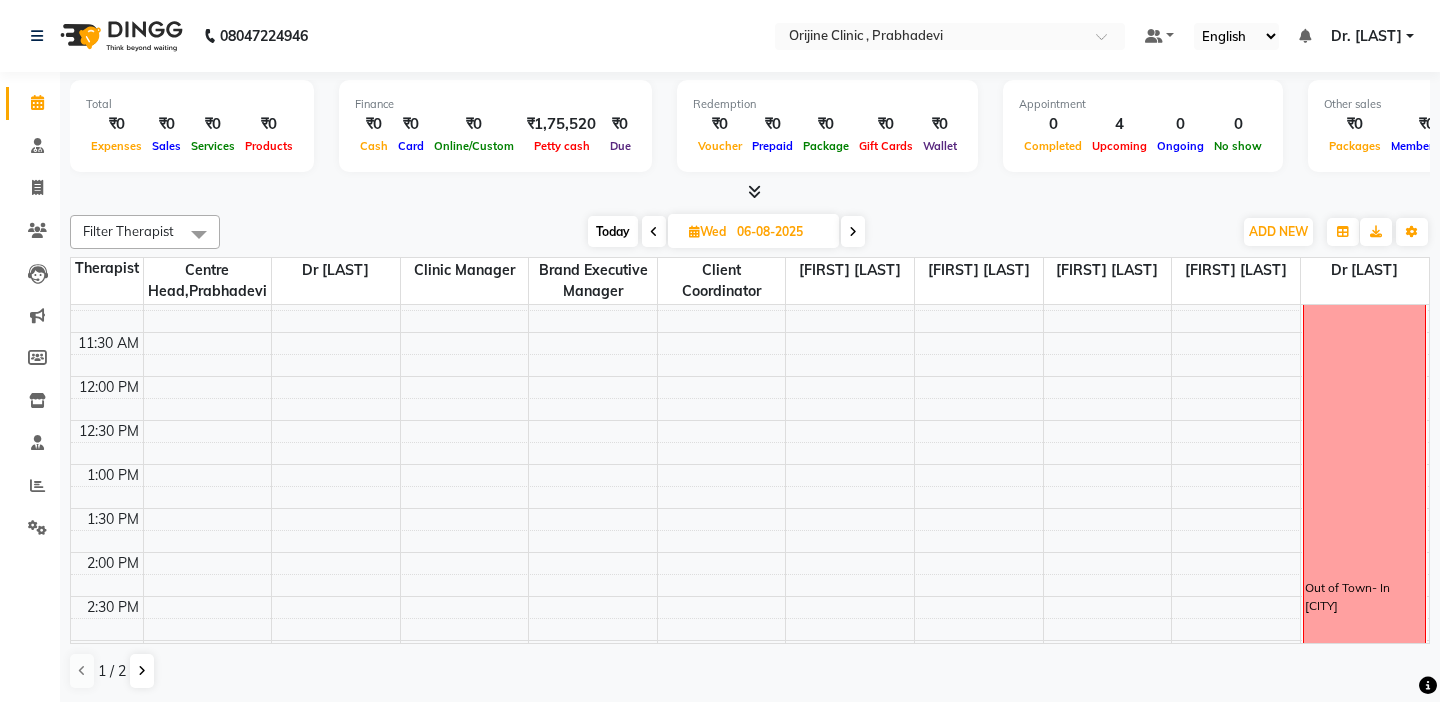 click on "Today" at bounding box center (613, 231) 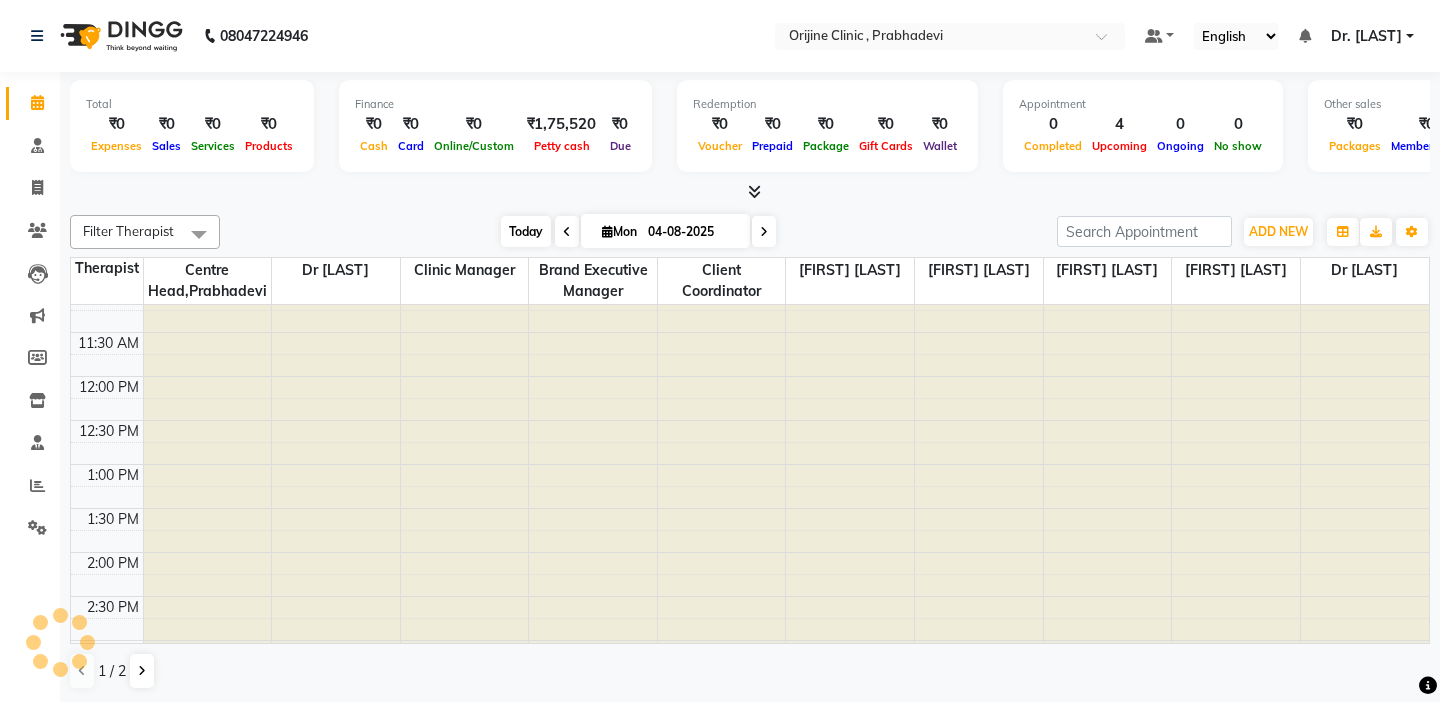 scroll, scrollTop: 265, scrollLeft: 0, axis: vertical 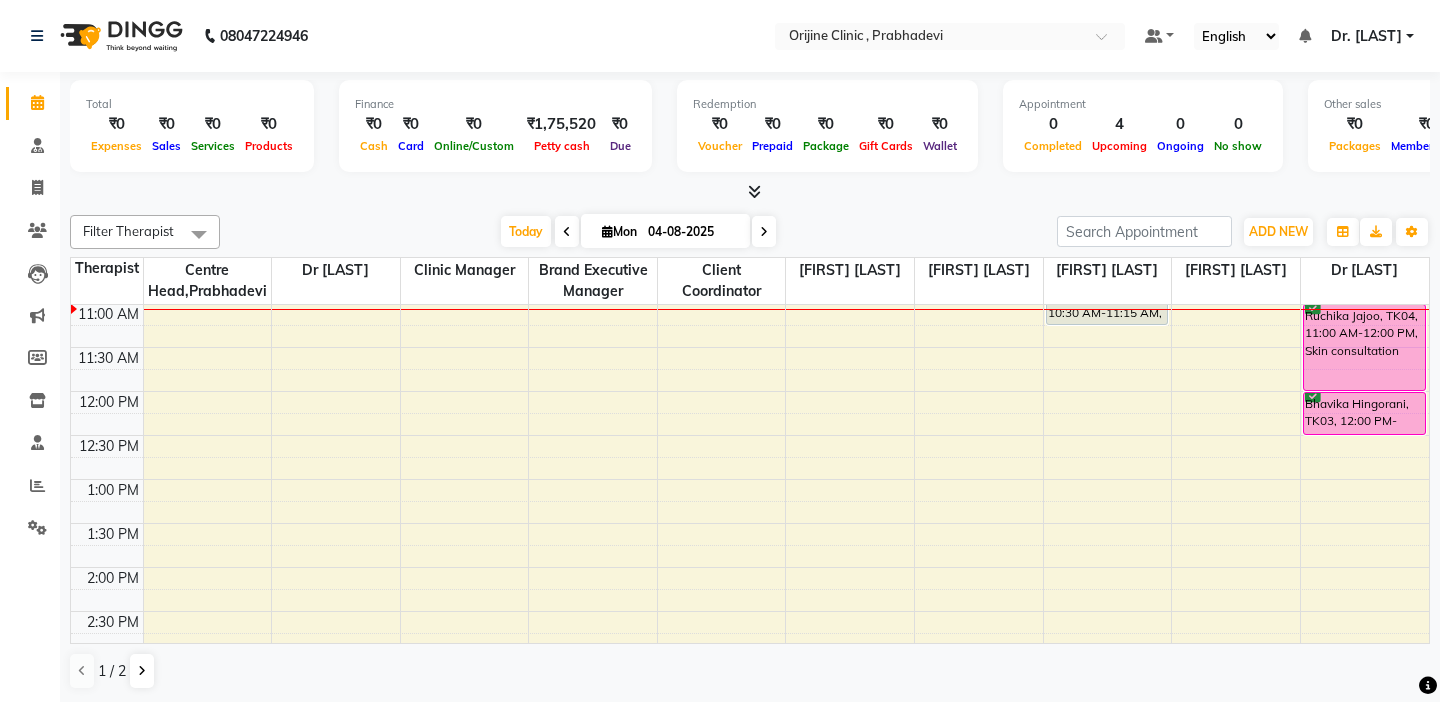 click at bounding box center (107, 380) 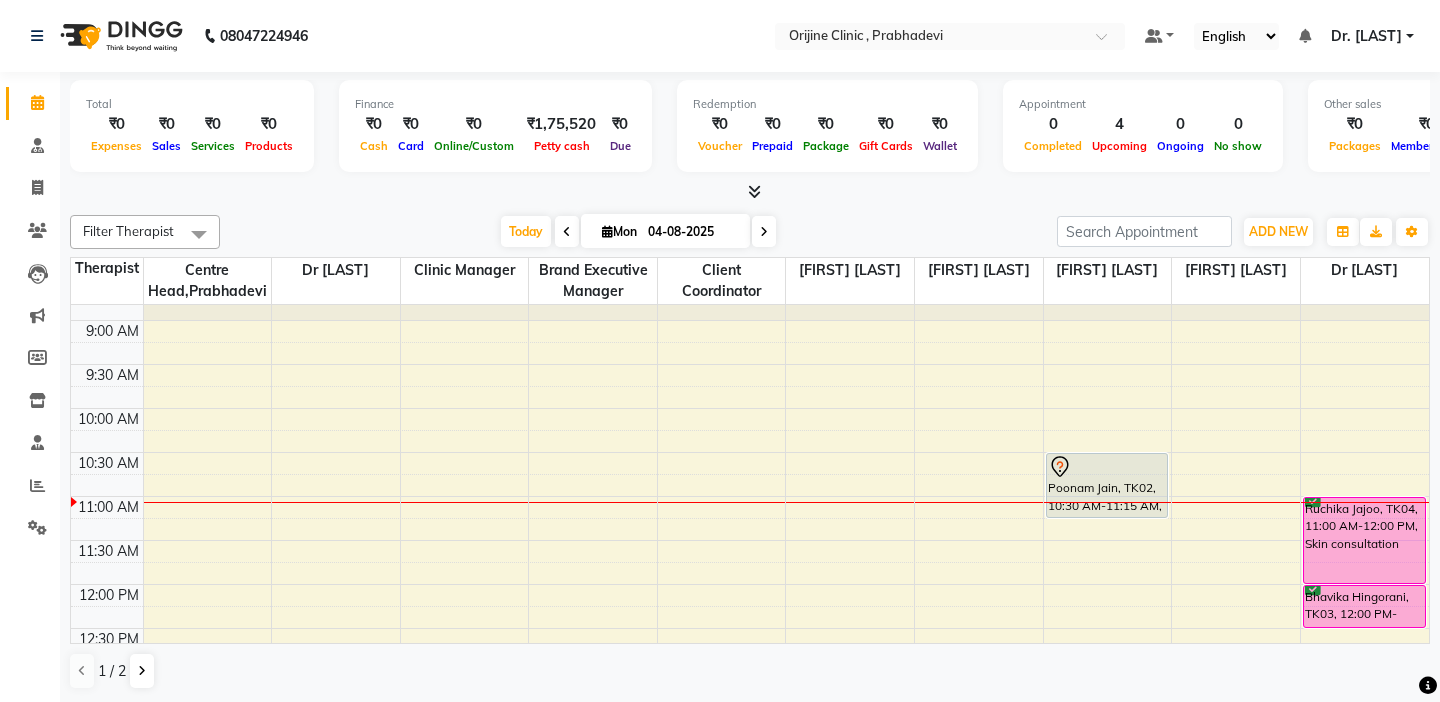 scroll, scrollTop: 65, scrollLeft: 0, axis: vertical 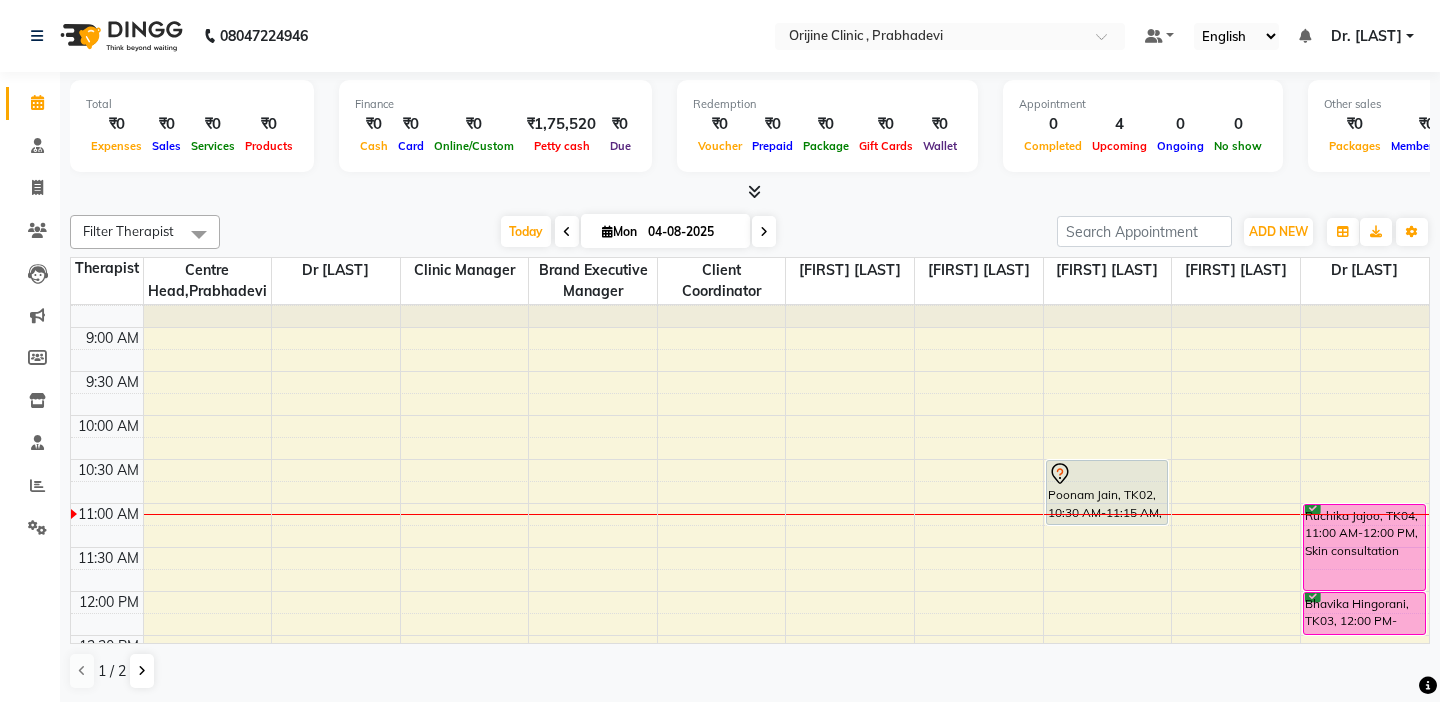 click at bounding box center [107, 360] 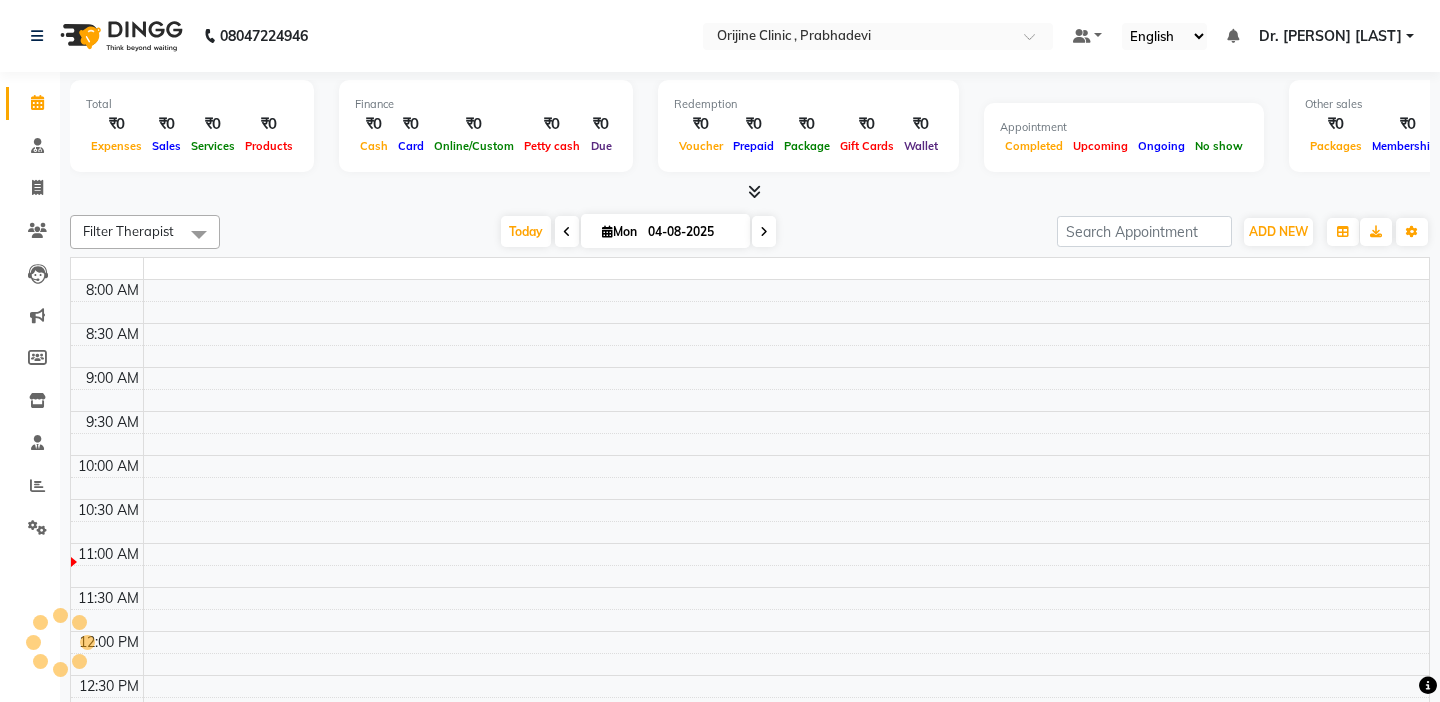 scroll, scrollTop: 0, scrollLeft: 0, axis: both 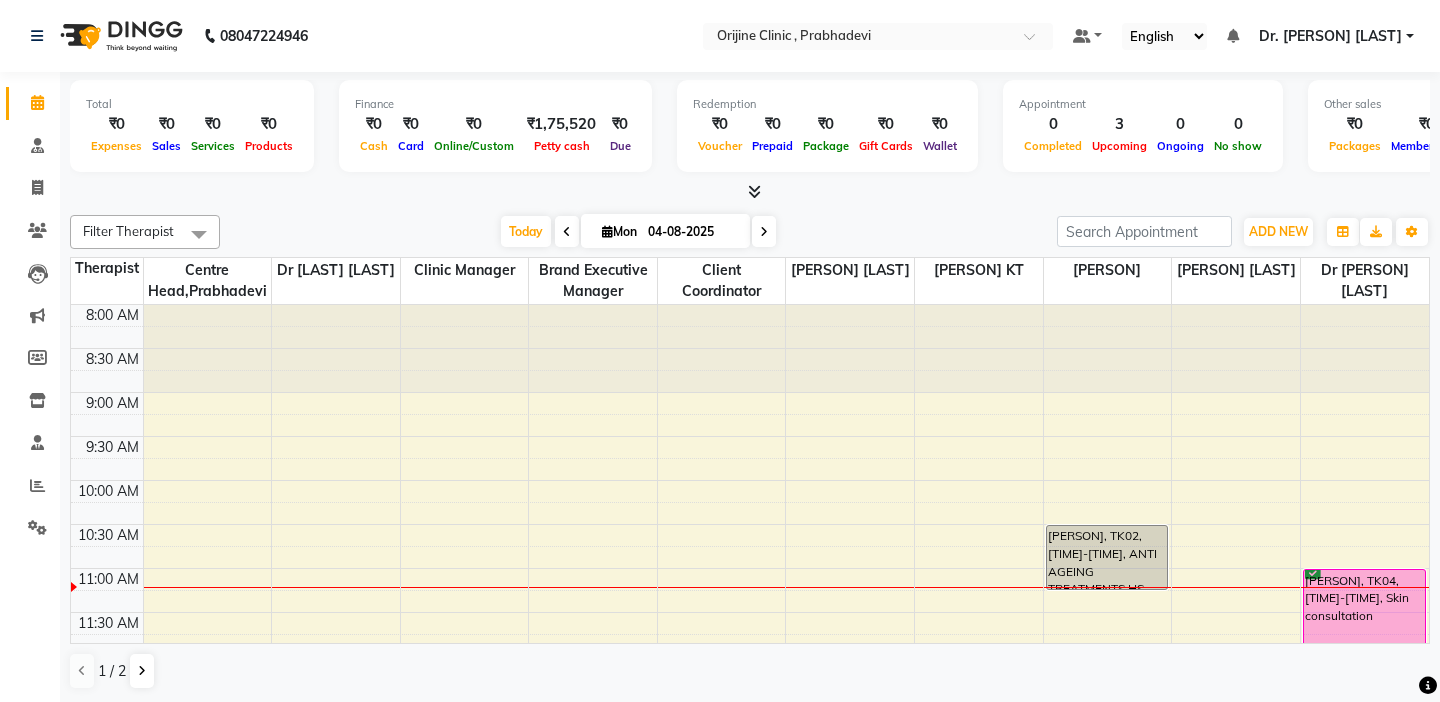 click at bounding box center [107, 337] 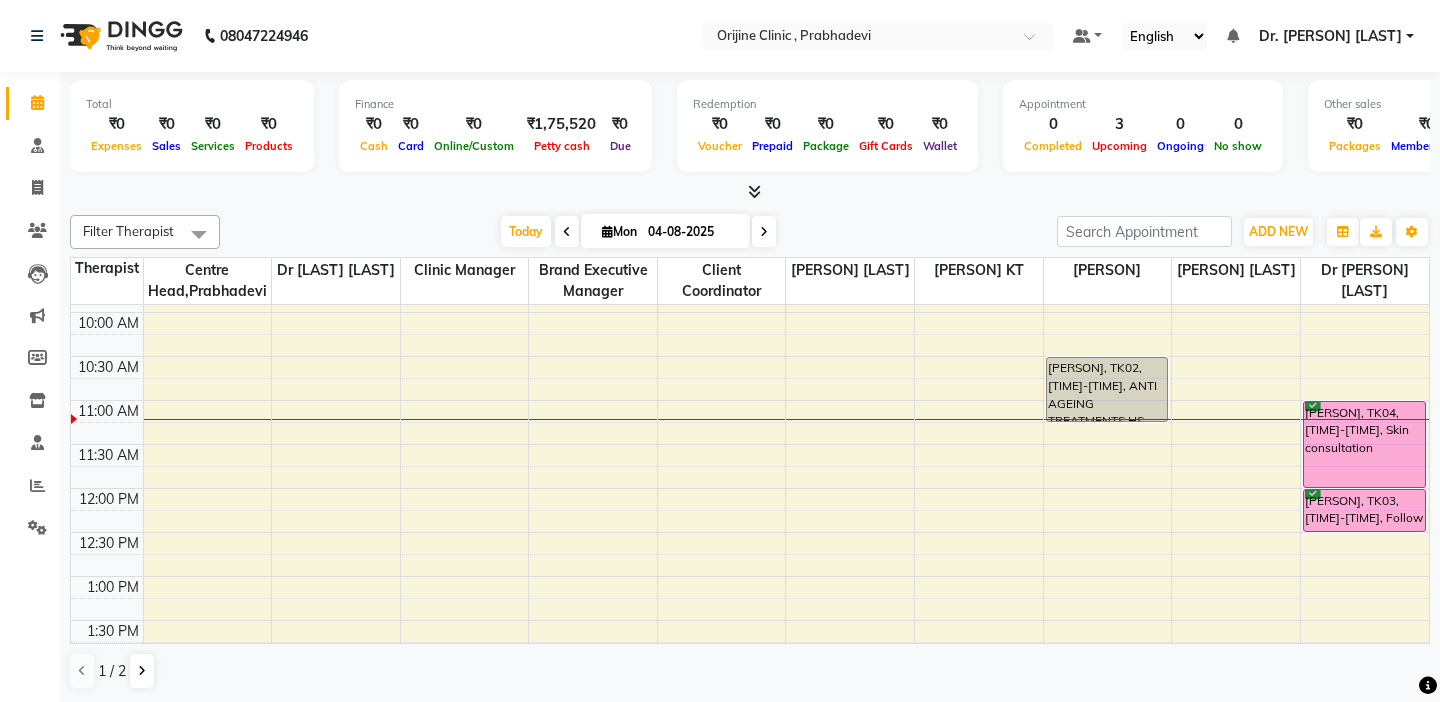 scroll, scrollTop: 160, scrollLeft: 0, axis: vertical 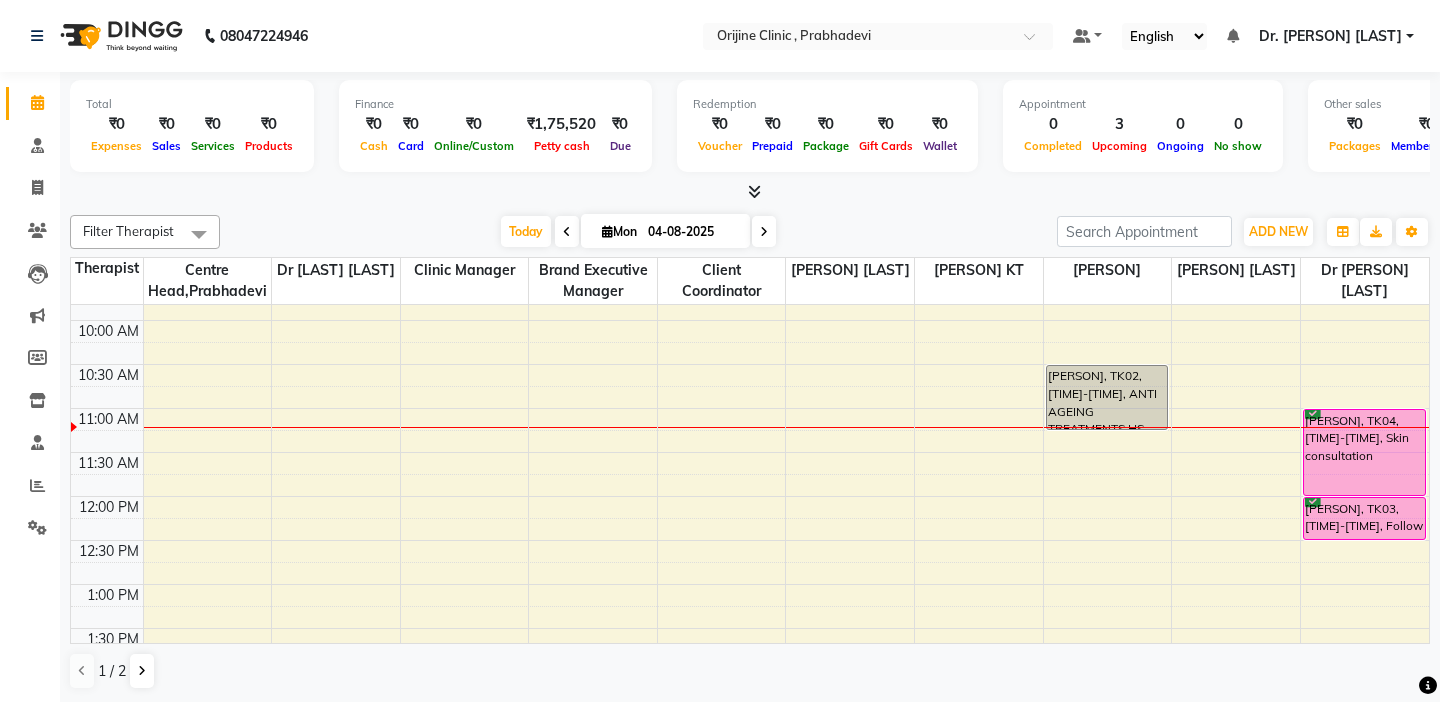 click at bounding box center [764, 232] 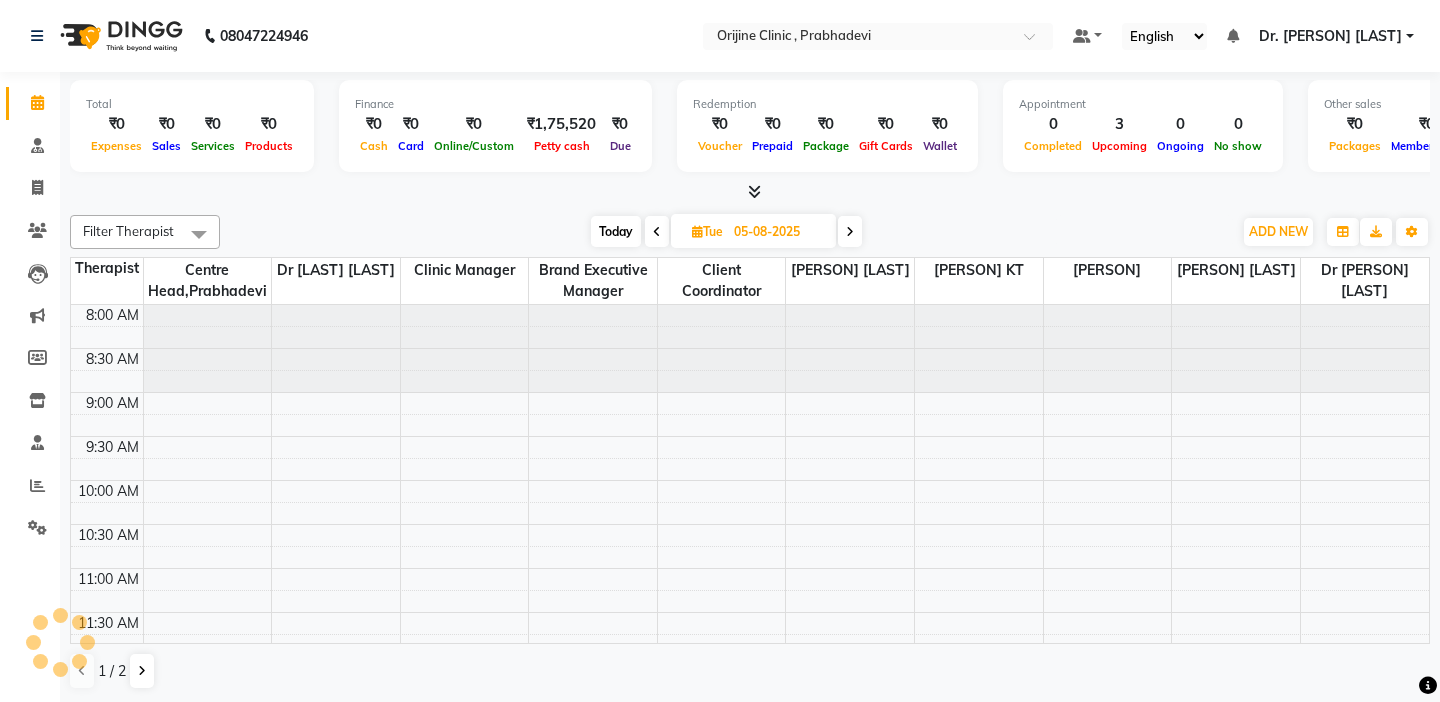 scroll, scrollTop: 265, scrollLeft: 0, axis: vertical 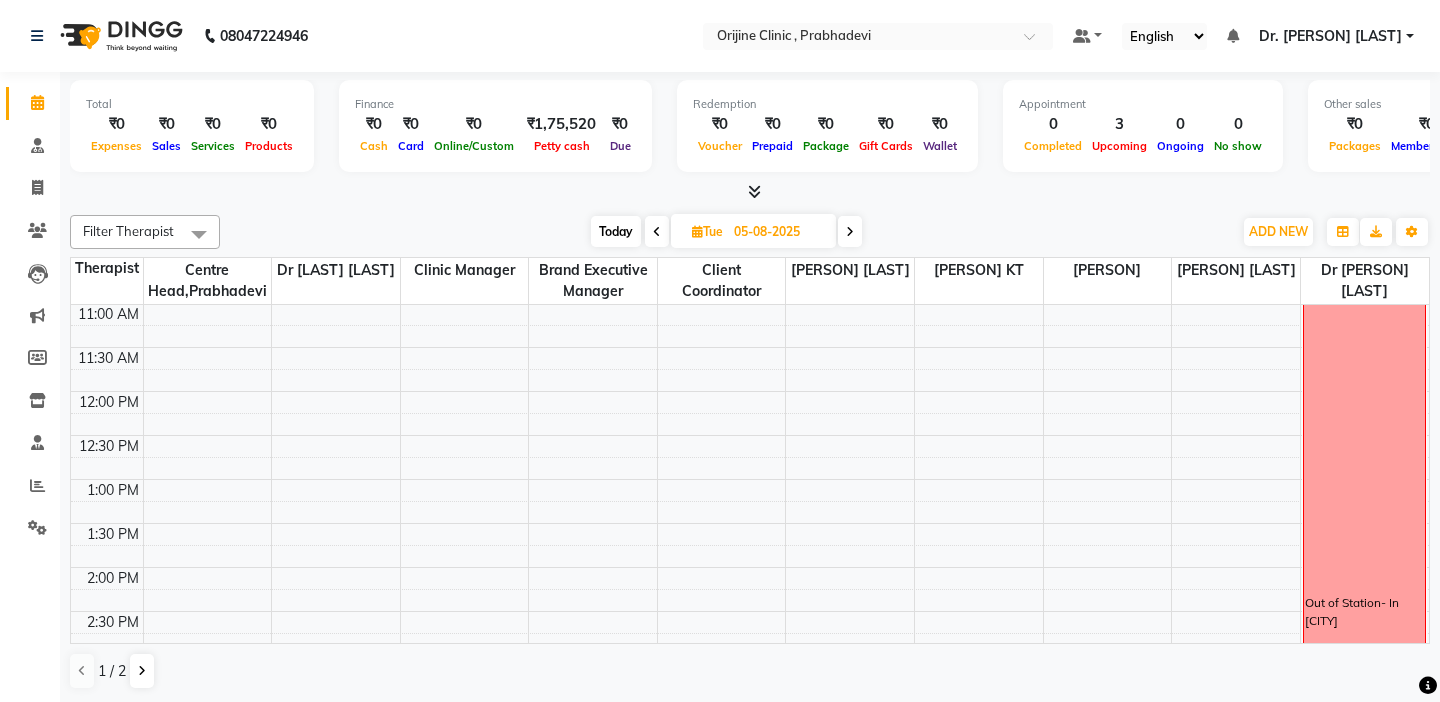 click at bounding box center (107, 380) 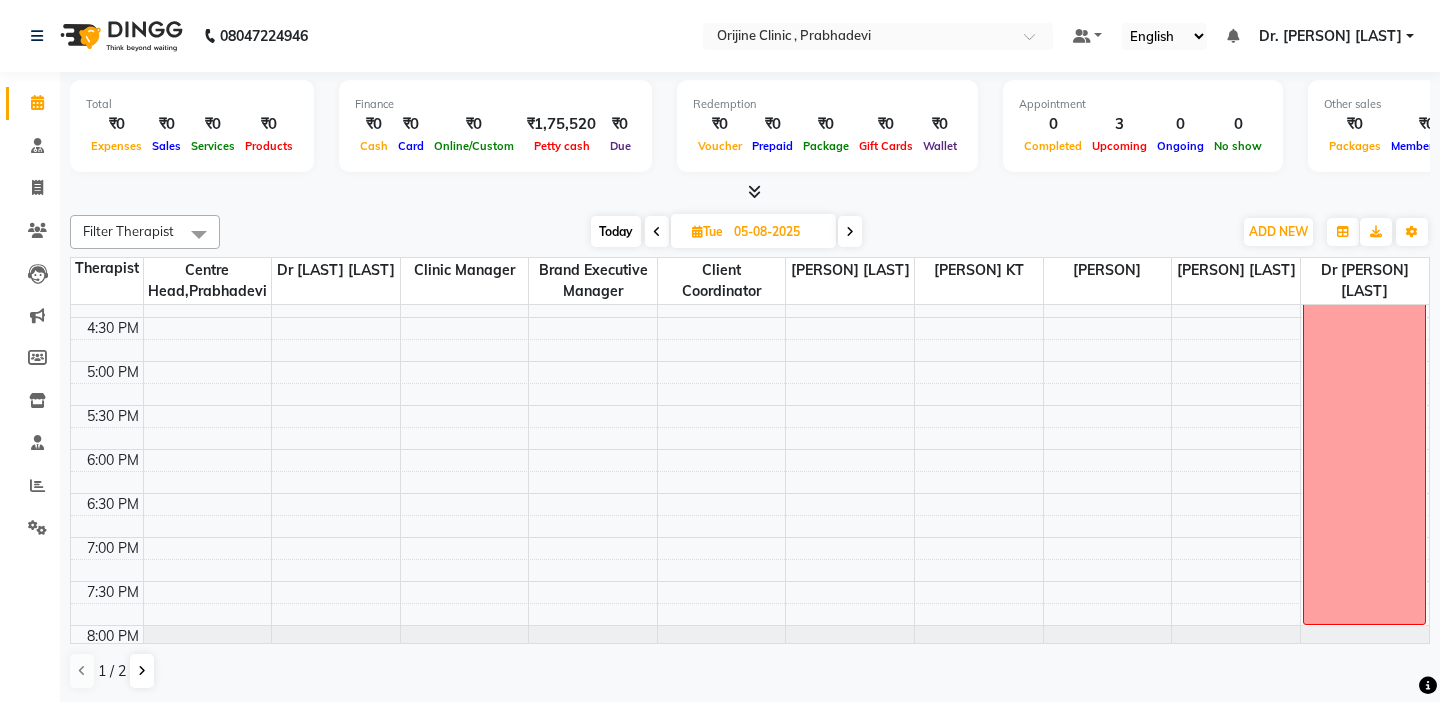 scroll, scrollTop: 760, scrollLeft: 0, axis: vertical 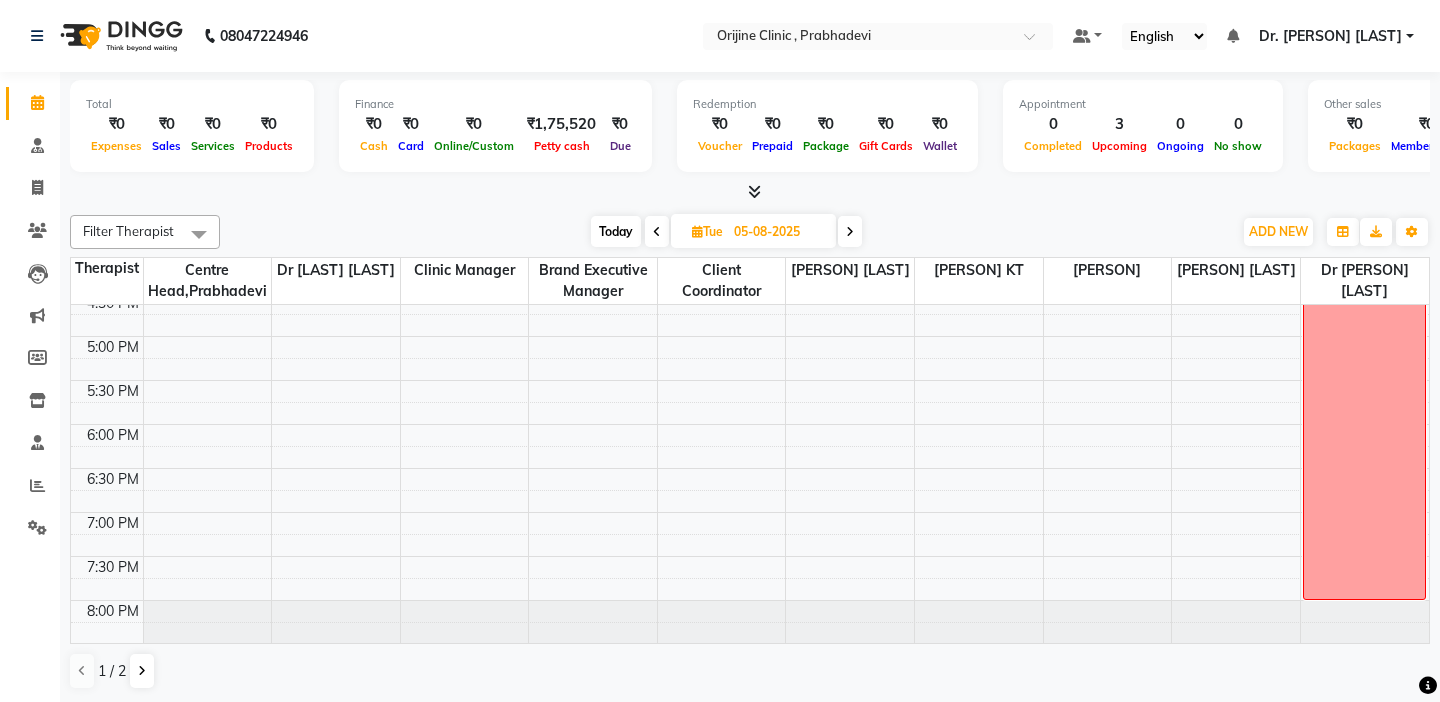 click on "Today" at bounding box center (616, 231) 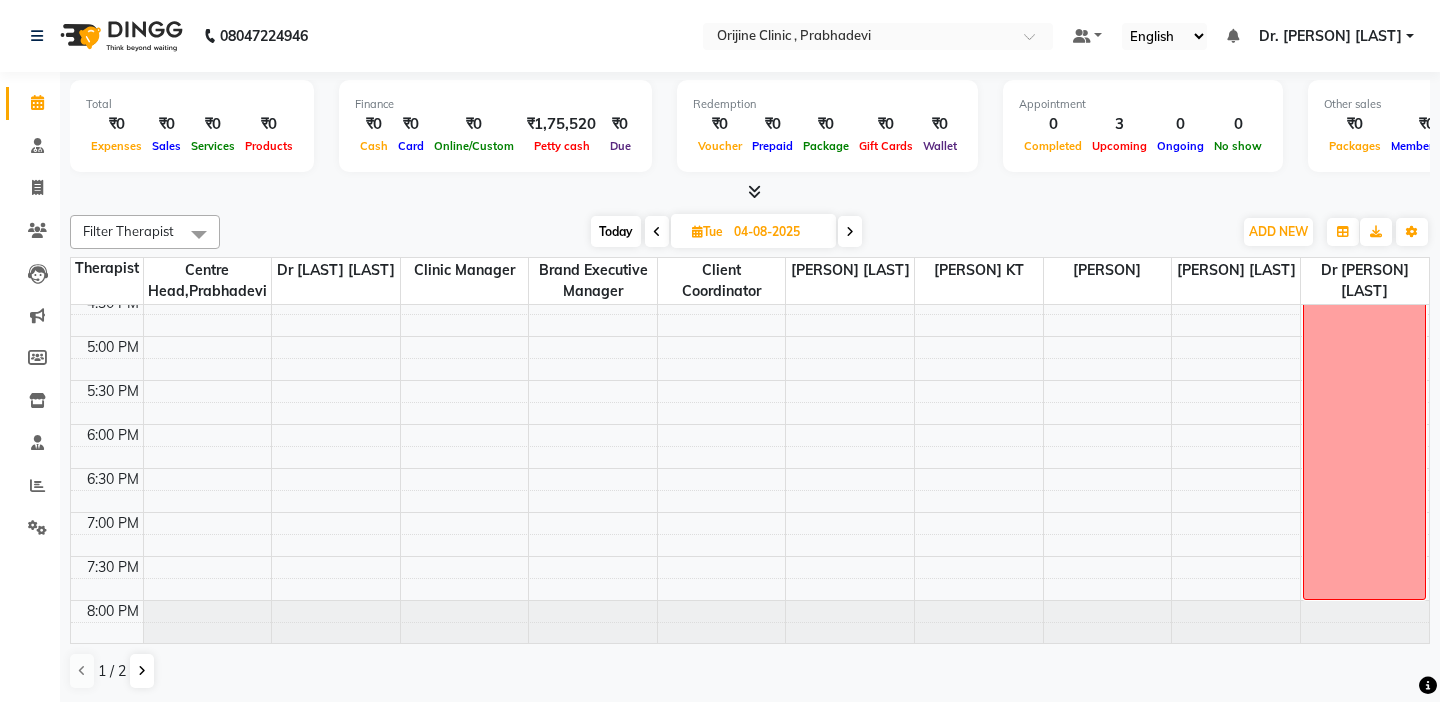 scroll, scrollTop: 265, scrollLeft: 0, axis: vertical 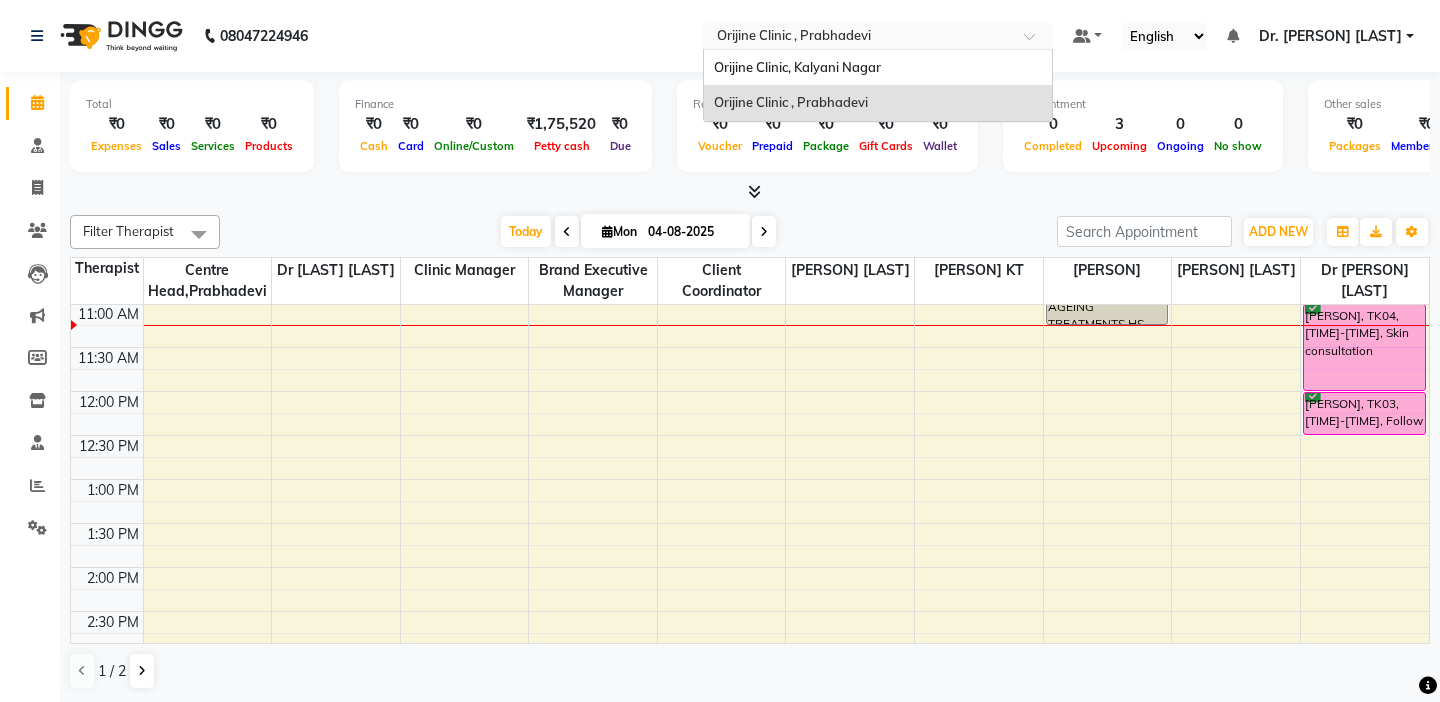 click at bounding box center (858, 38) 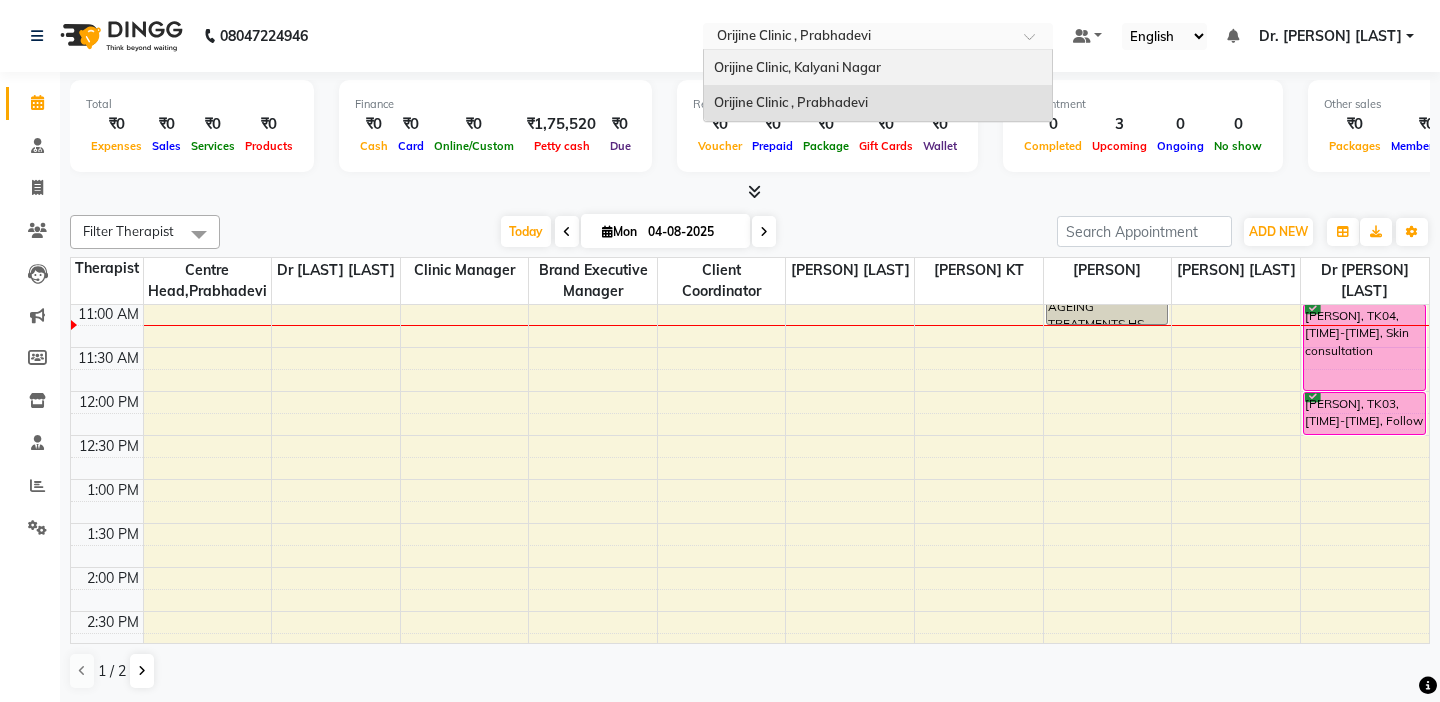click on "Orijine Clinic, Kalyani Nagar" at bounding box center (797, 67) 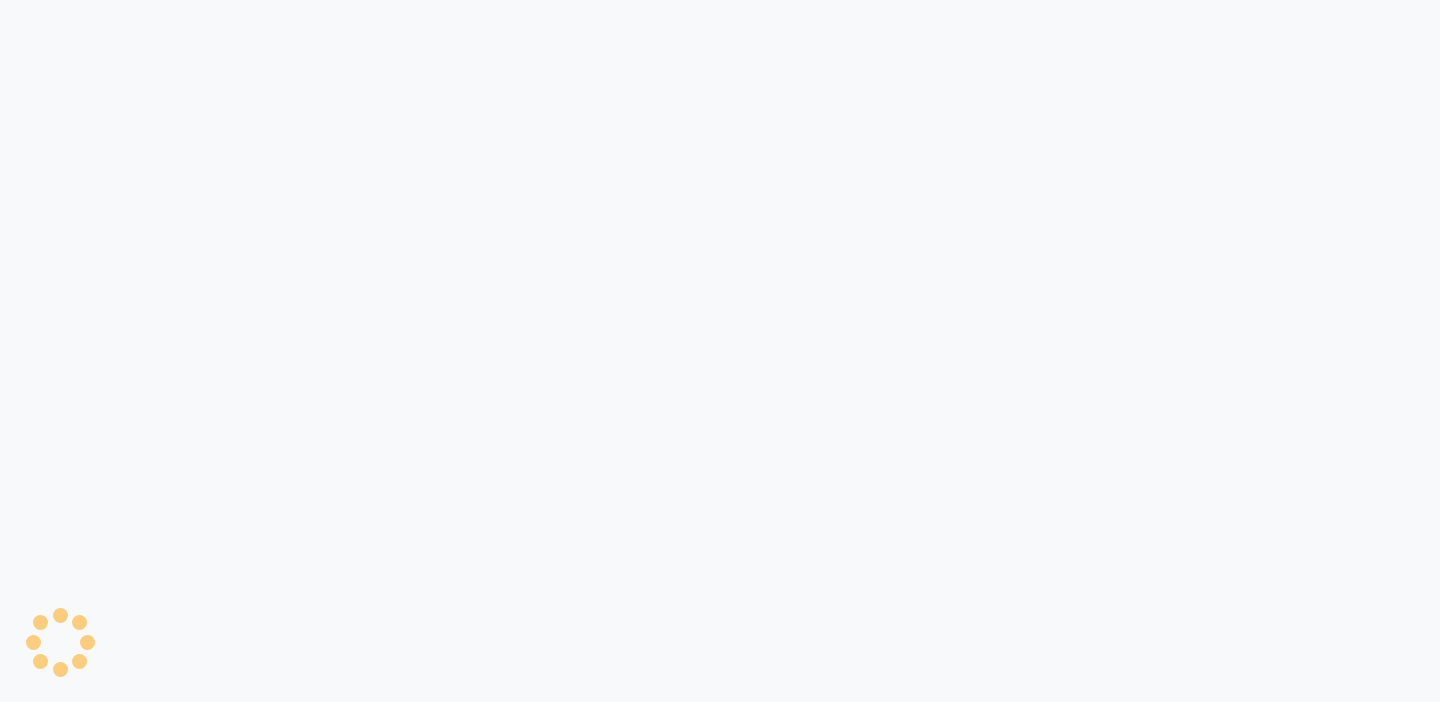 scroll, scrollTop: 0, scrollLeft: 0, axis: both 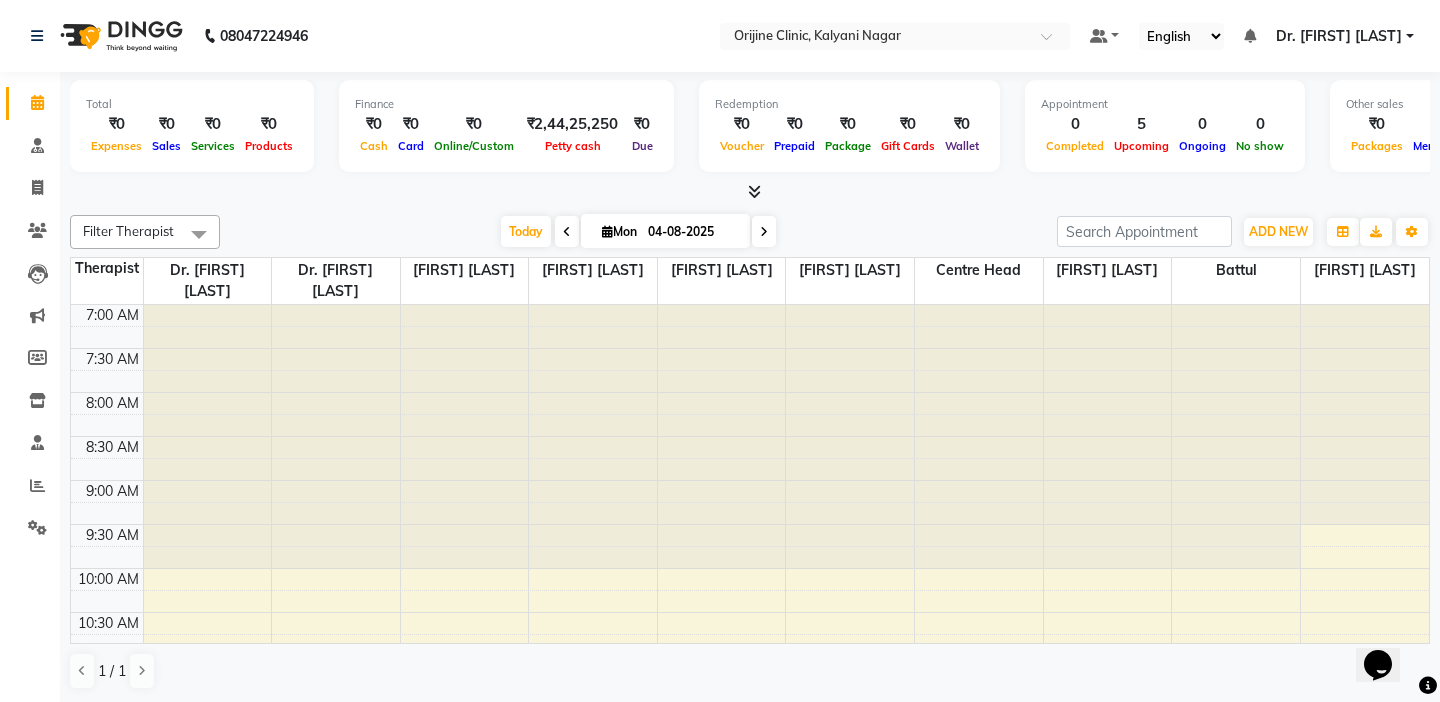 click at bounding box center [107, 337] 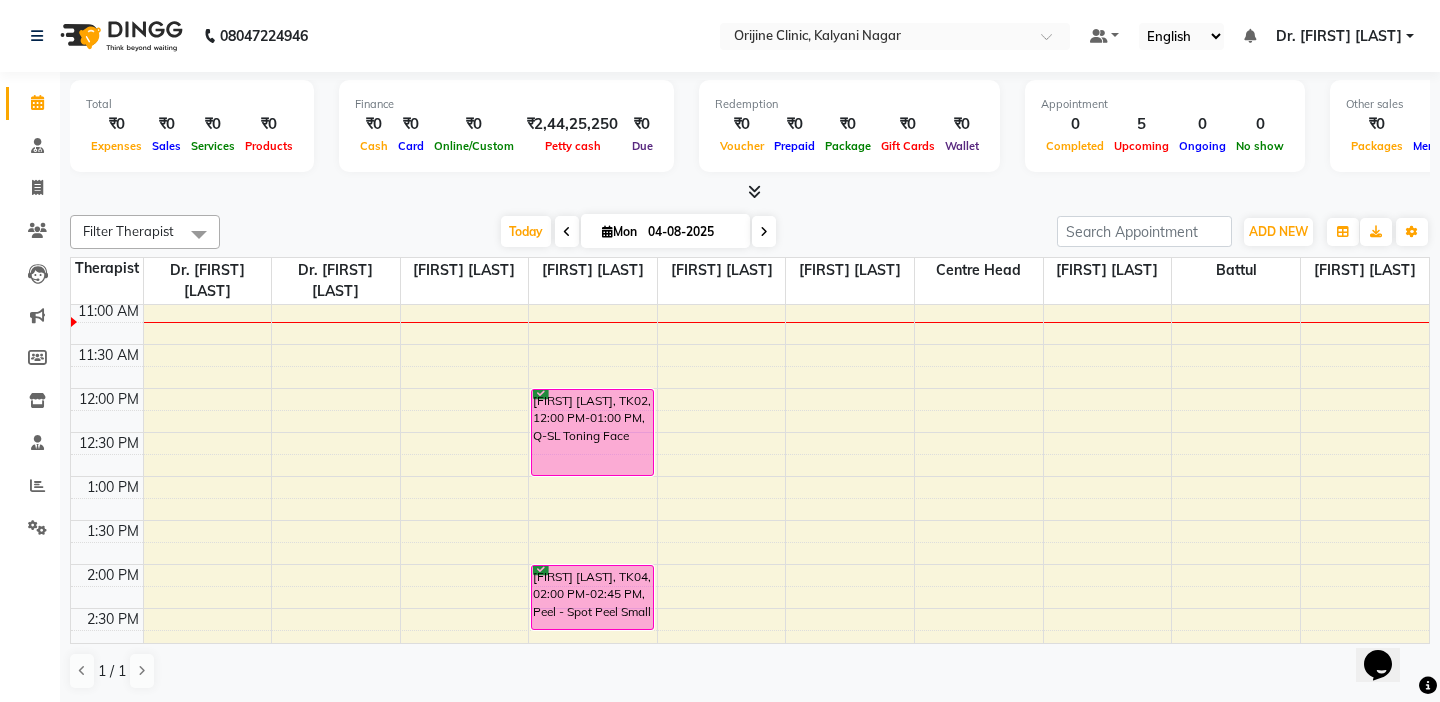 scroll, scrollTop: 360, scrollLeft: 0, axis: vertical 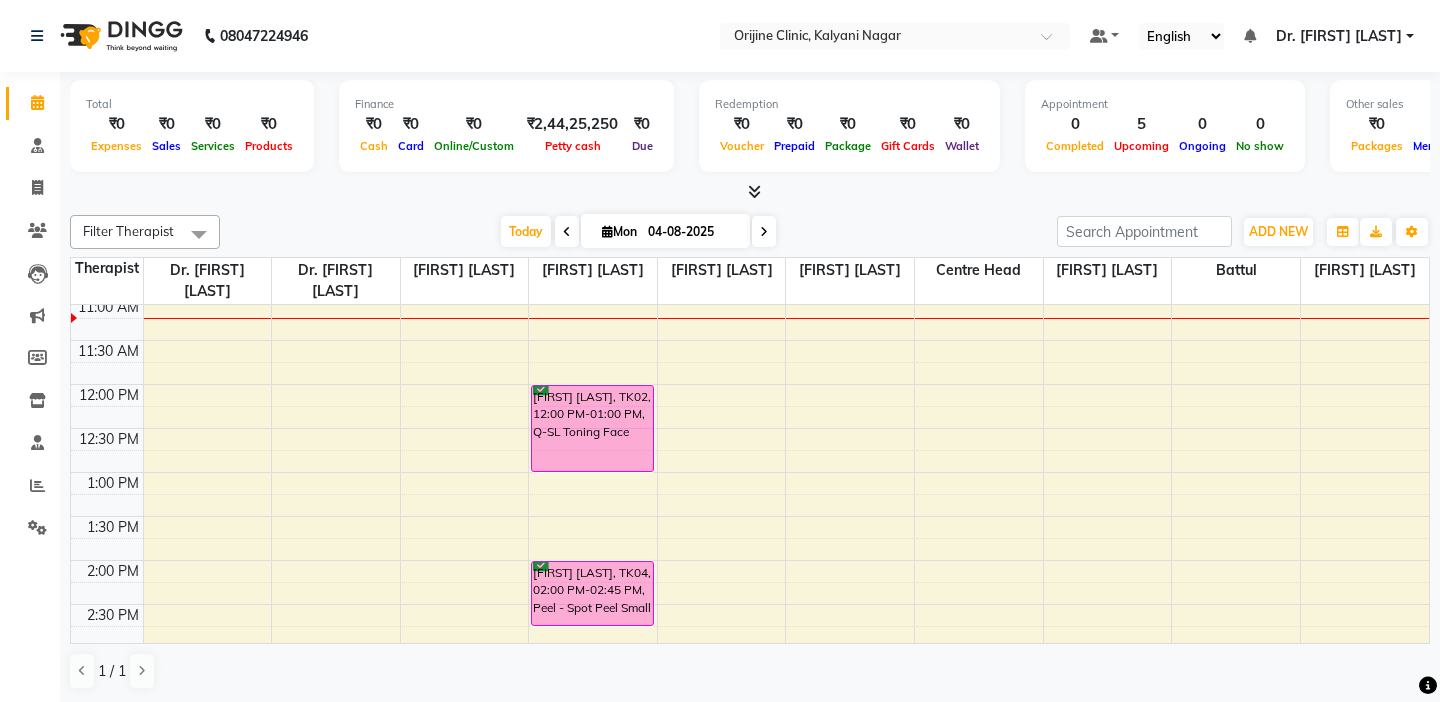 click at bounding box center [107, 373] 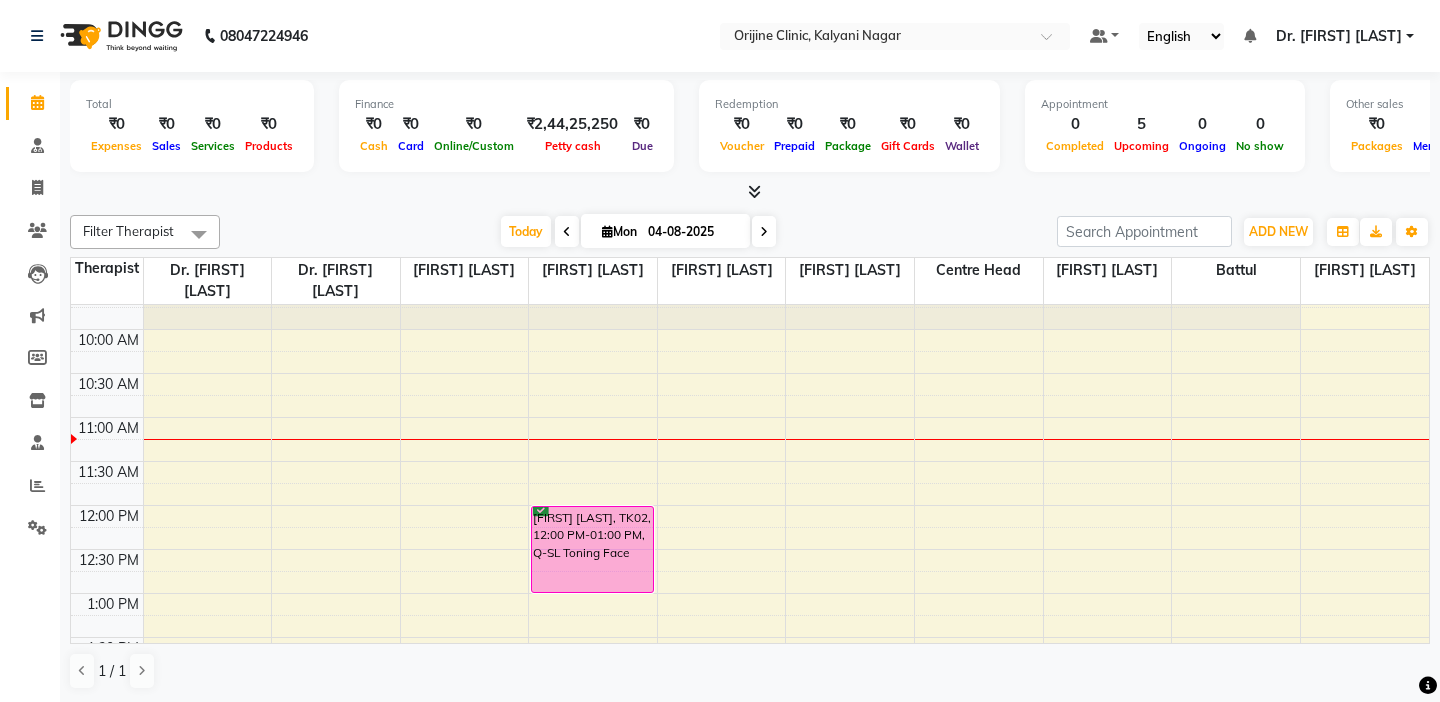 scroll, scrollTop: 200, scrollLeft: 0, axis: vertical 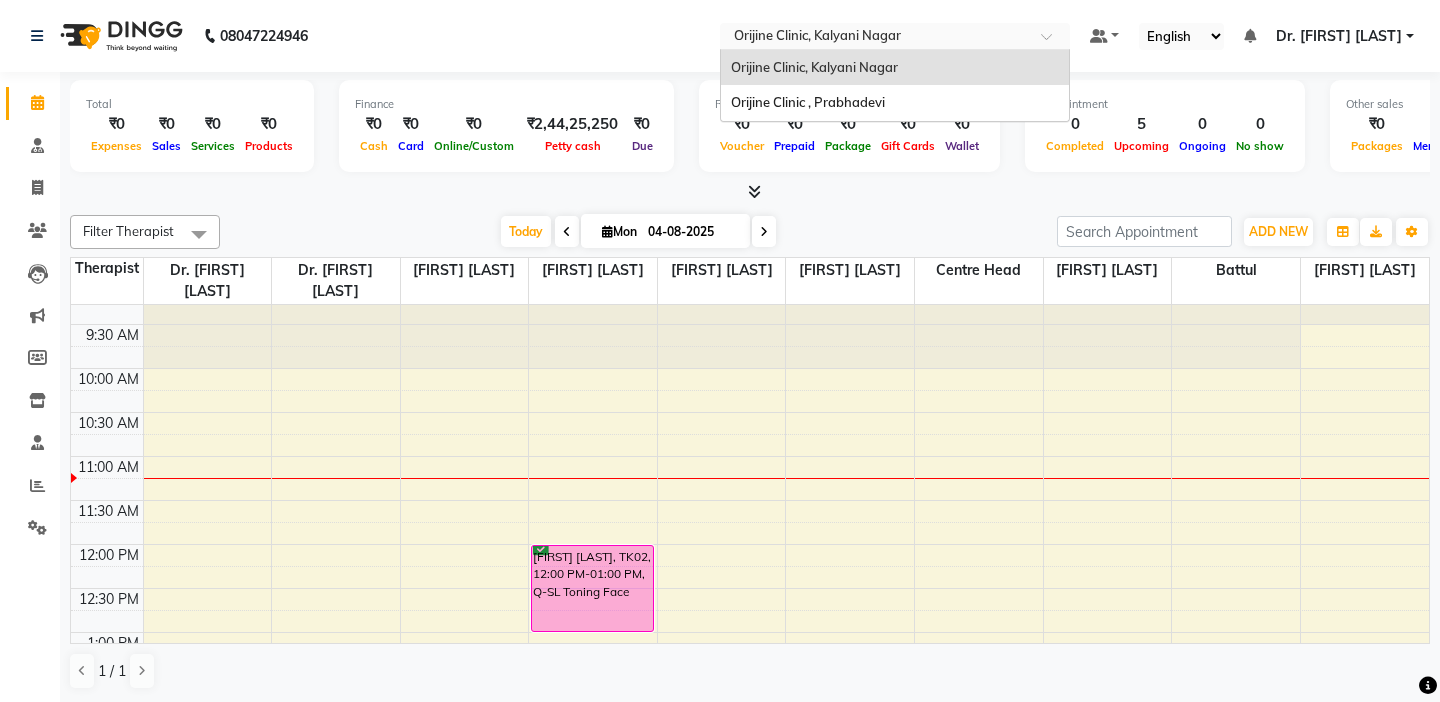 click at bounding box center (875, 38) 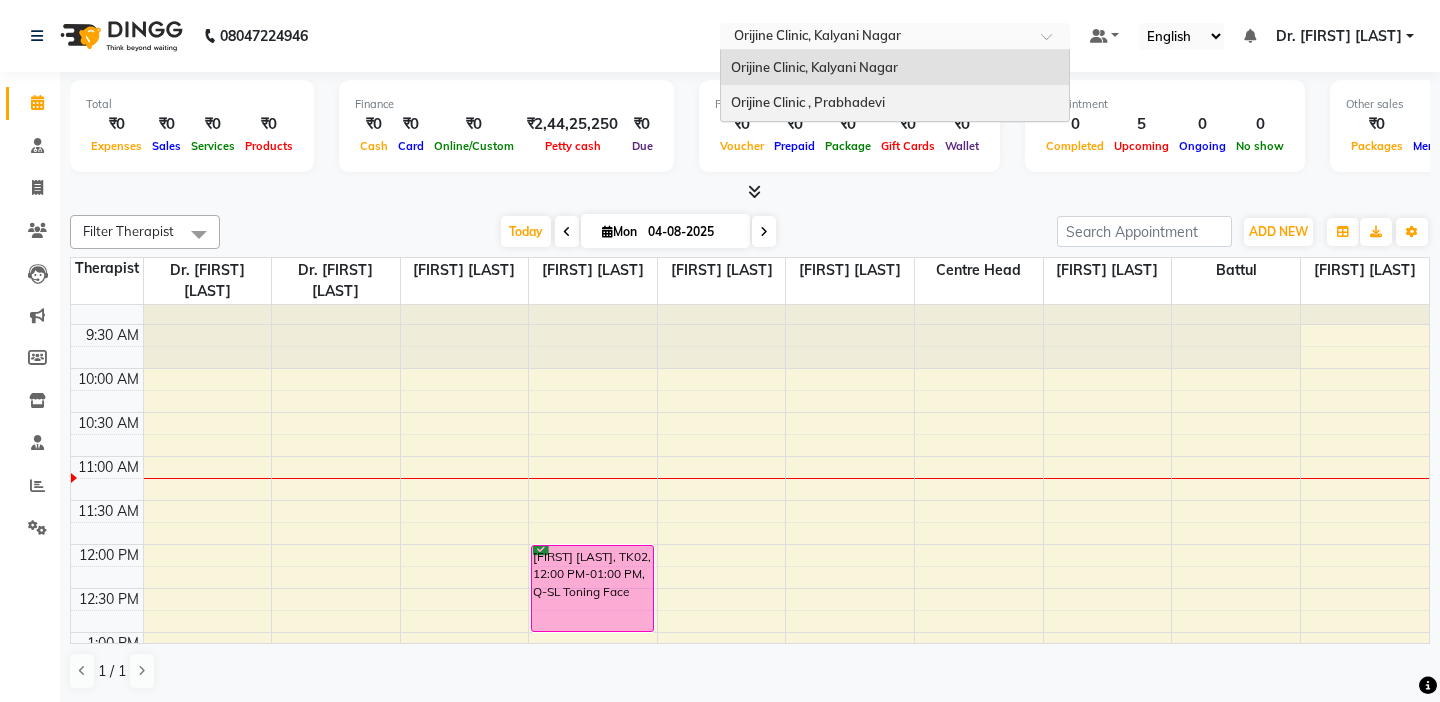 click on "Orijine Clinic , Prabhadevi" at bounding box center (808, 102) 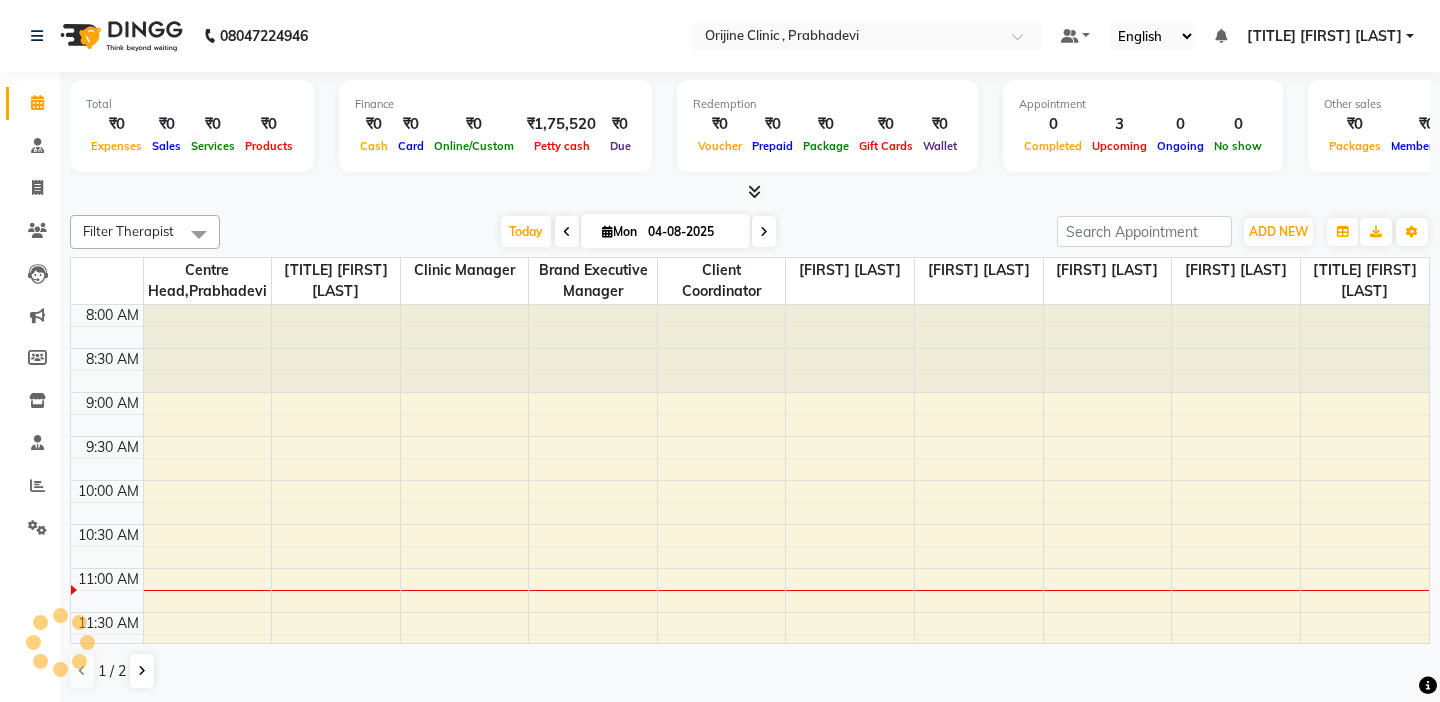scroll, scrollTop: 0, scrollLeft: 0, axis: both 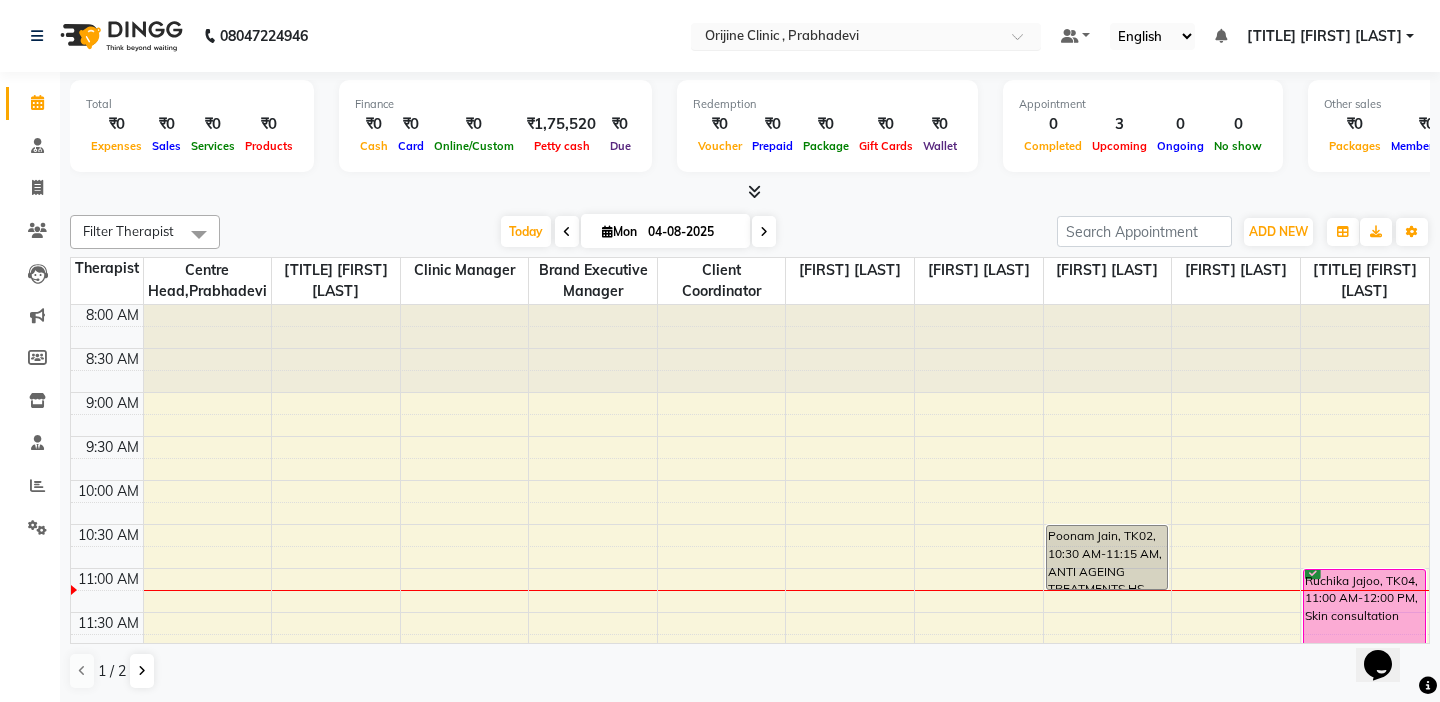 click at bounding box center (846, 38) 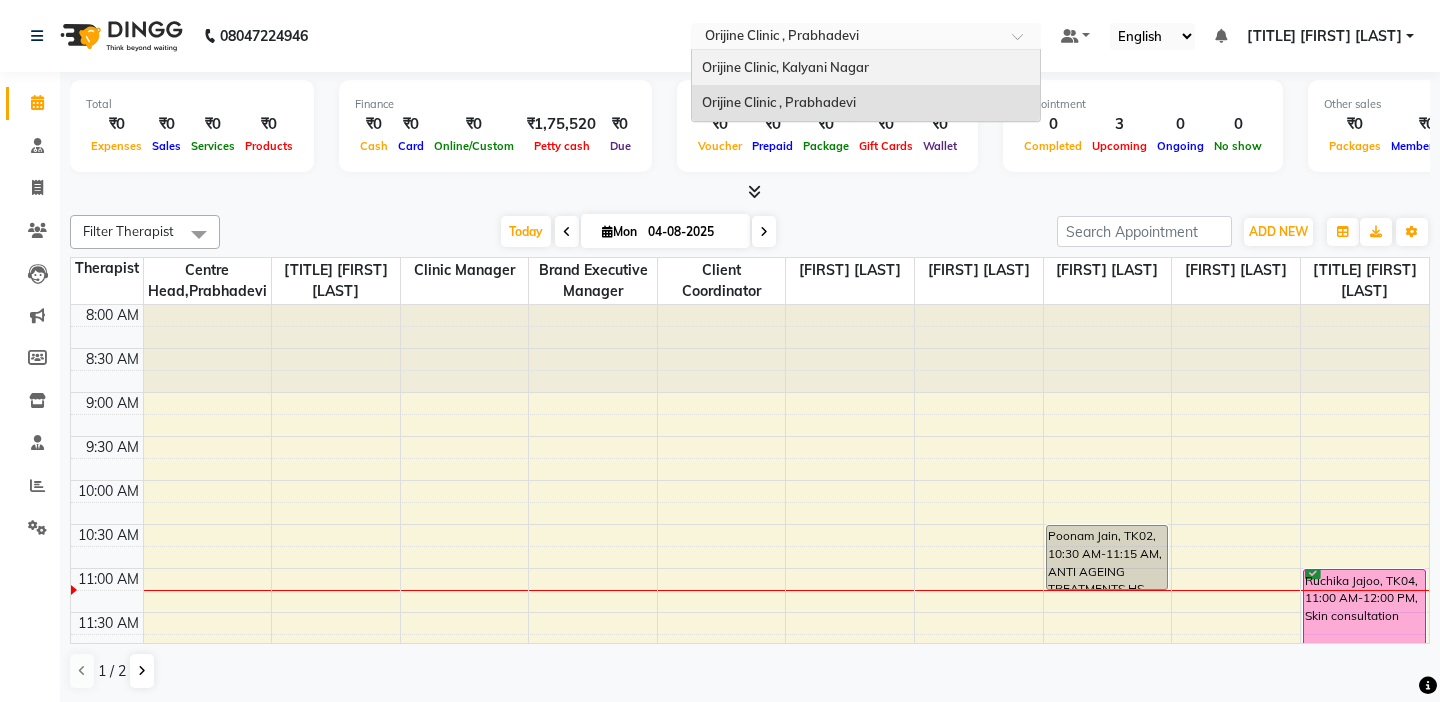click on "Orijine Clinic, Kalyani Nagar" at bounding box center [785, 67] 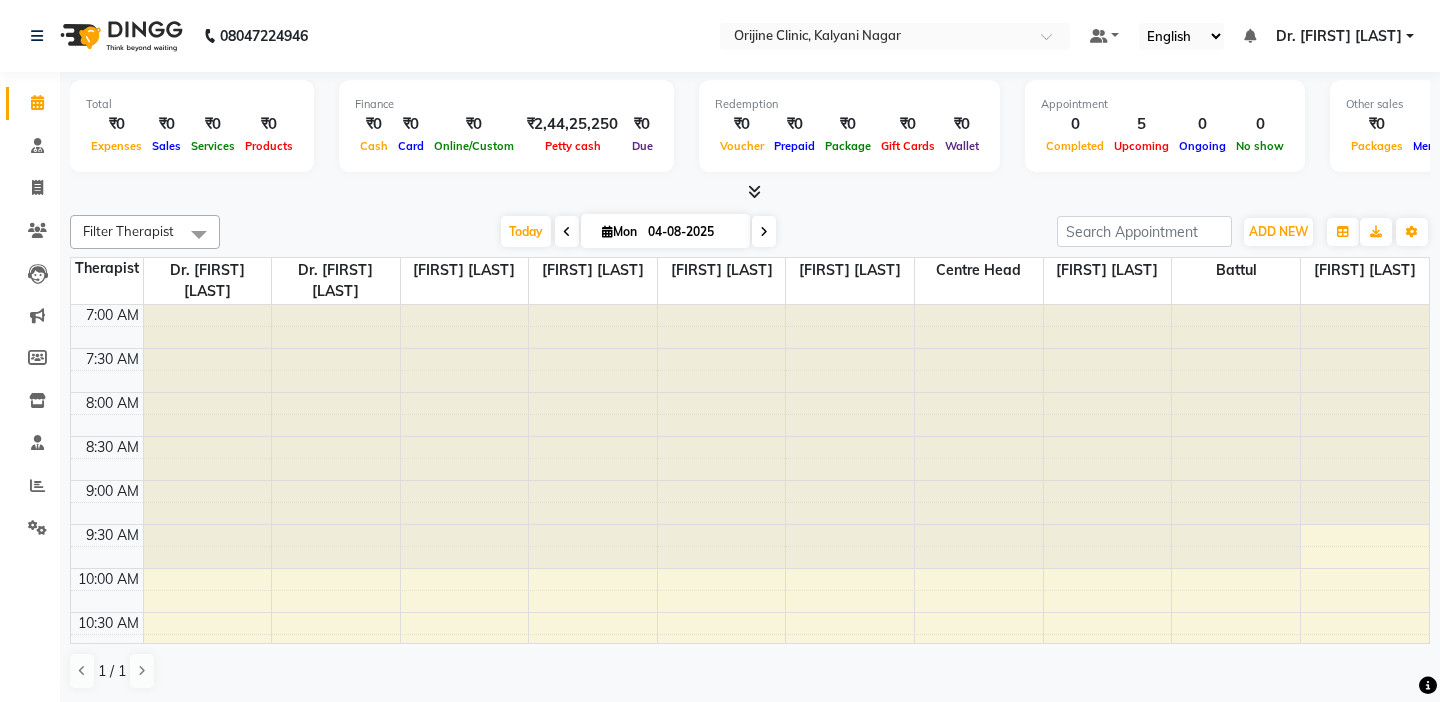 scroll, scrollTop: 0, scrollLeft: 0, axis: both 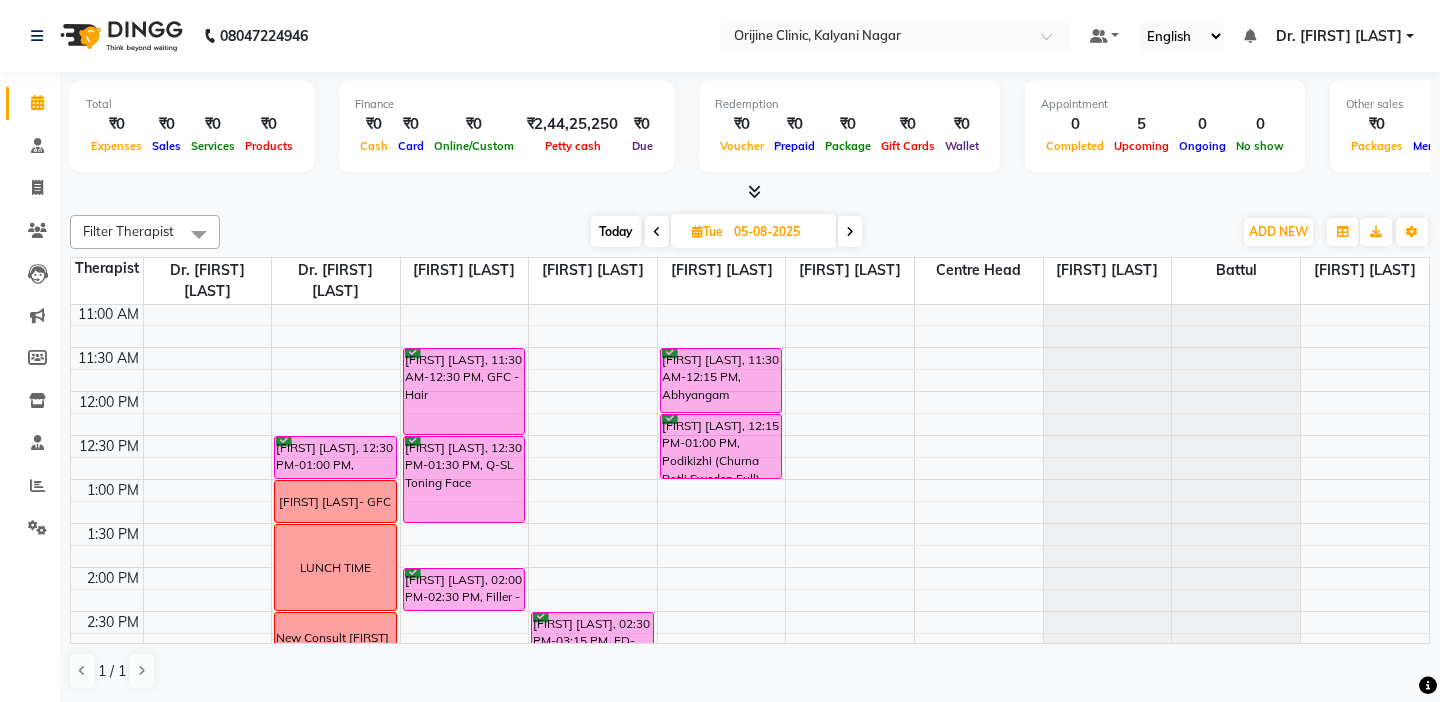 click at bounding box center (107, 380) 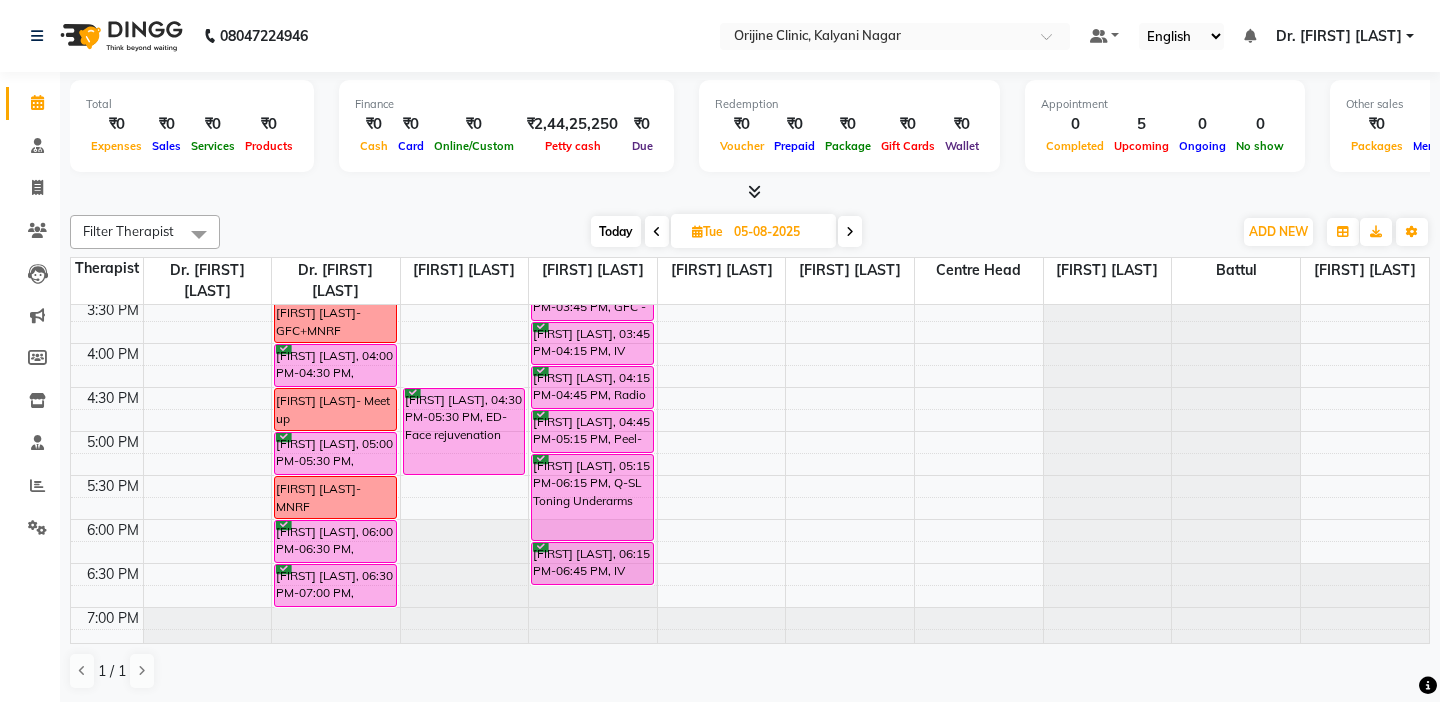 scroll, scrollTop: 804, scrollLeft: 0, axis: vertical 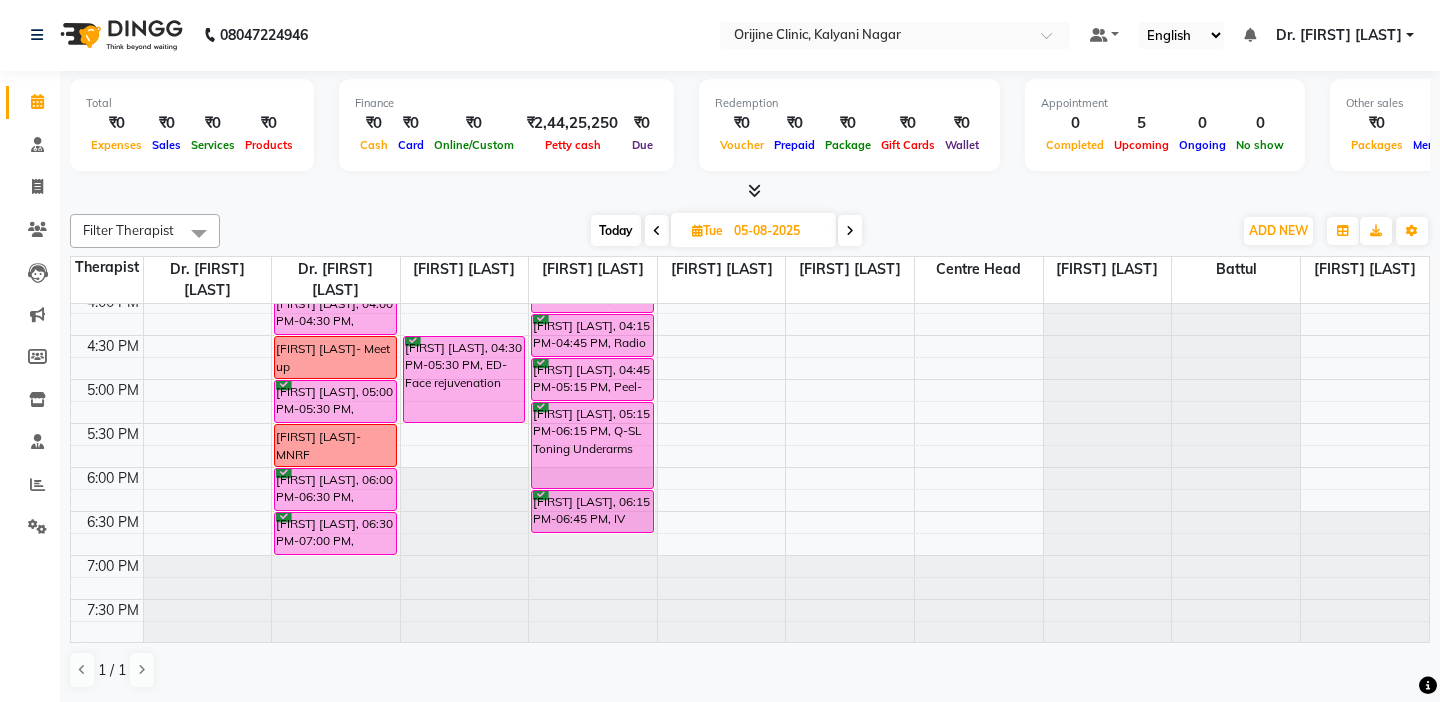 click at bounding box center (107, 456) 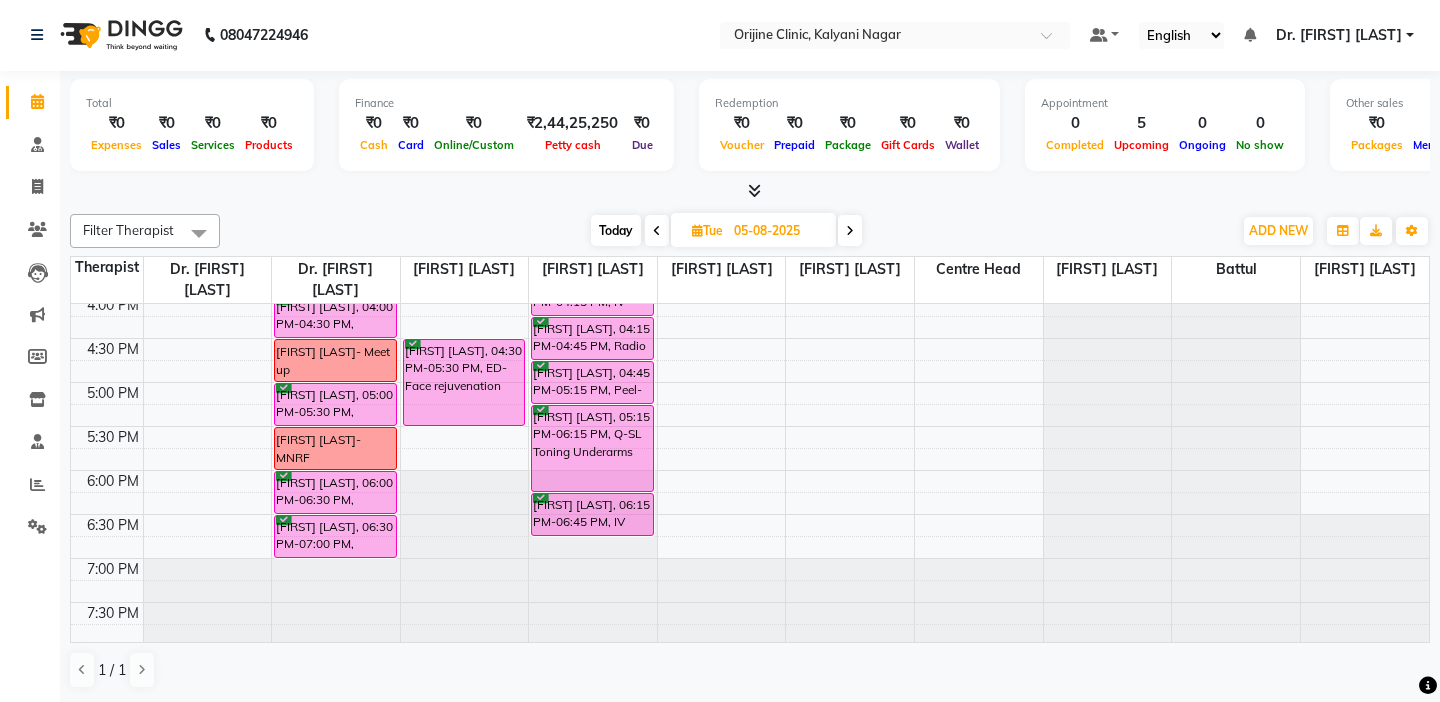 scroll, scrollTop: 804, scrollLeft: 0, axis: vertical 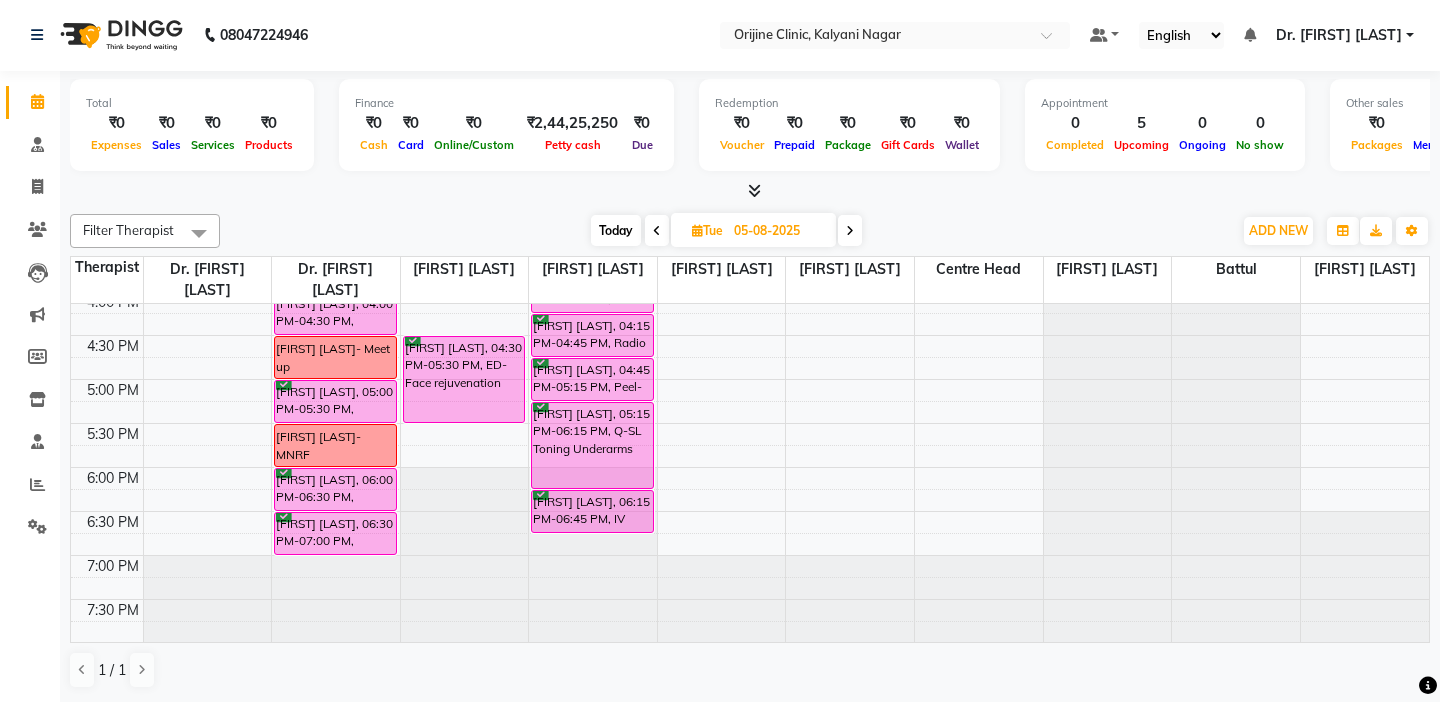 click at bounding box center [850, 230] 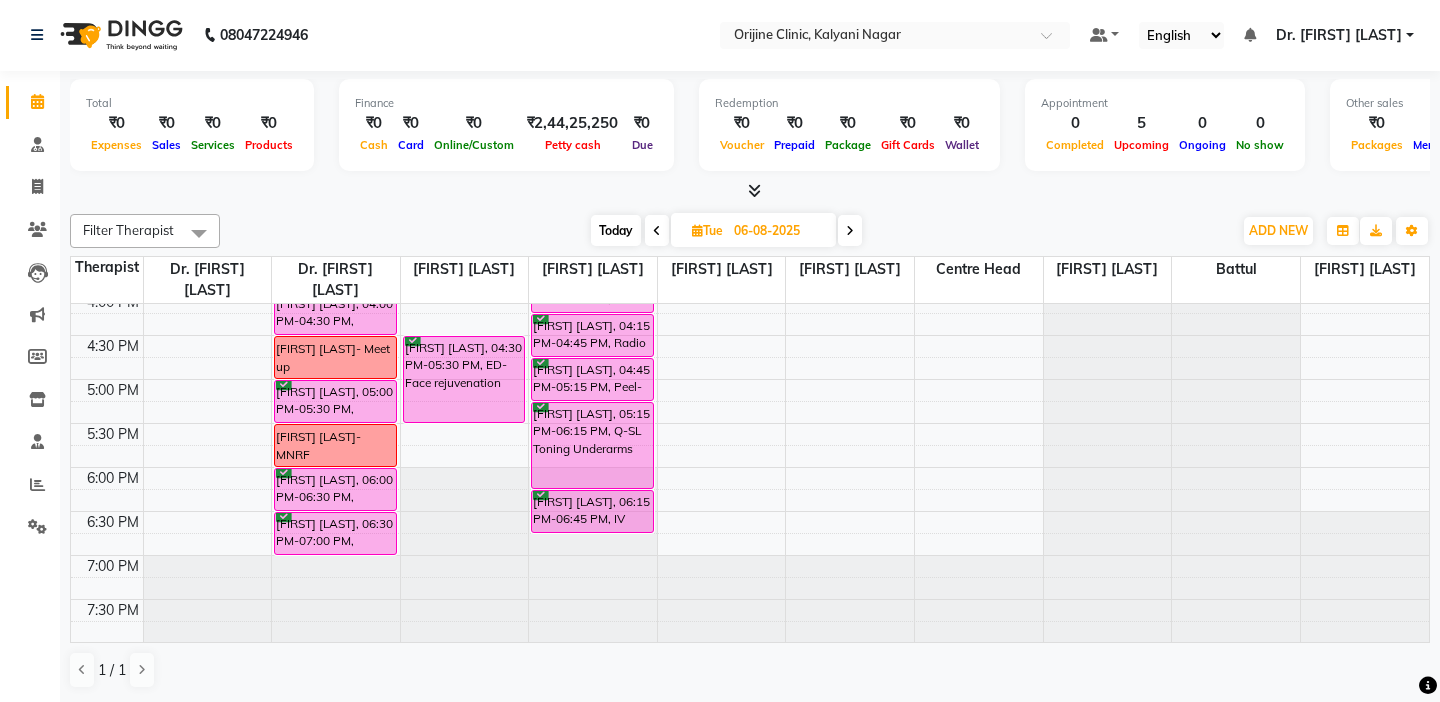 scroll, scrollTop: 353, scrollLeft: 0, axis: vertical 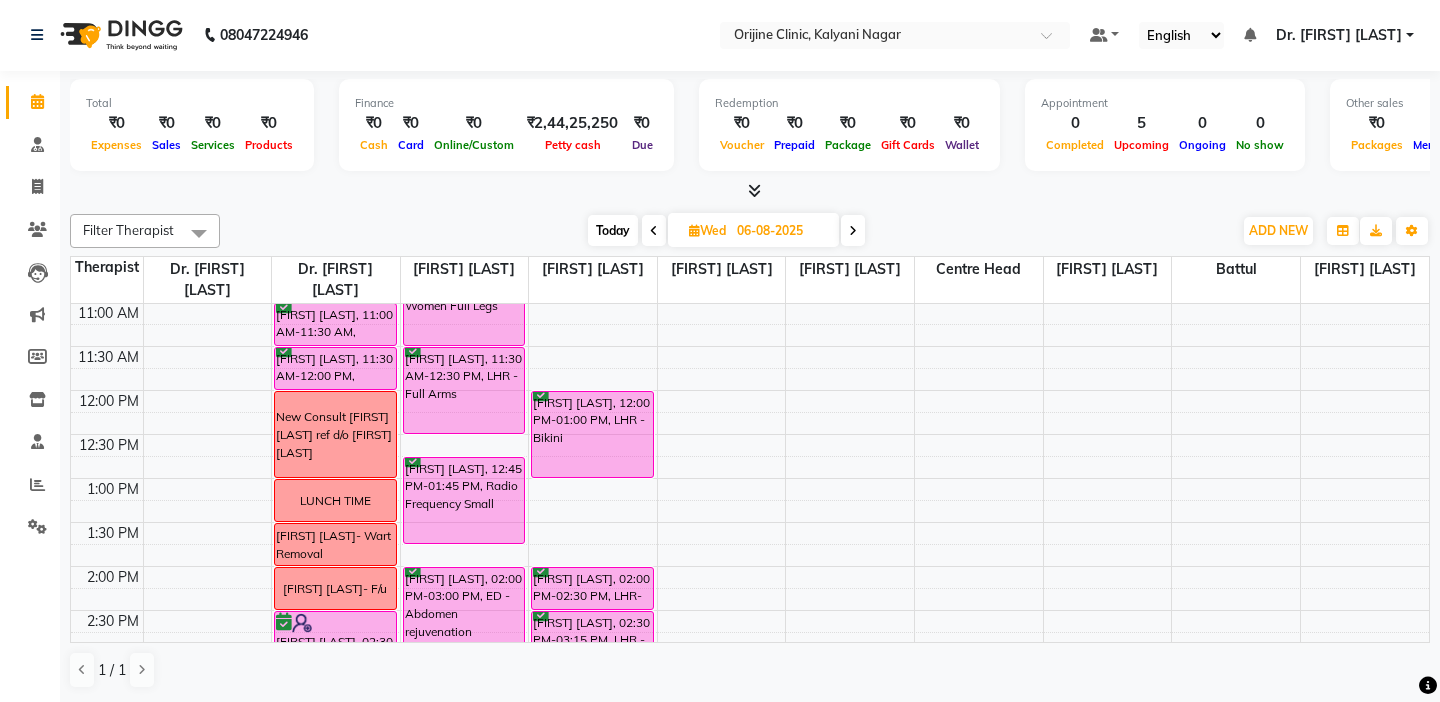 click at bounding box center [107, 379] 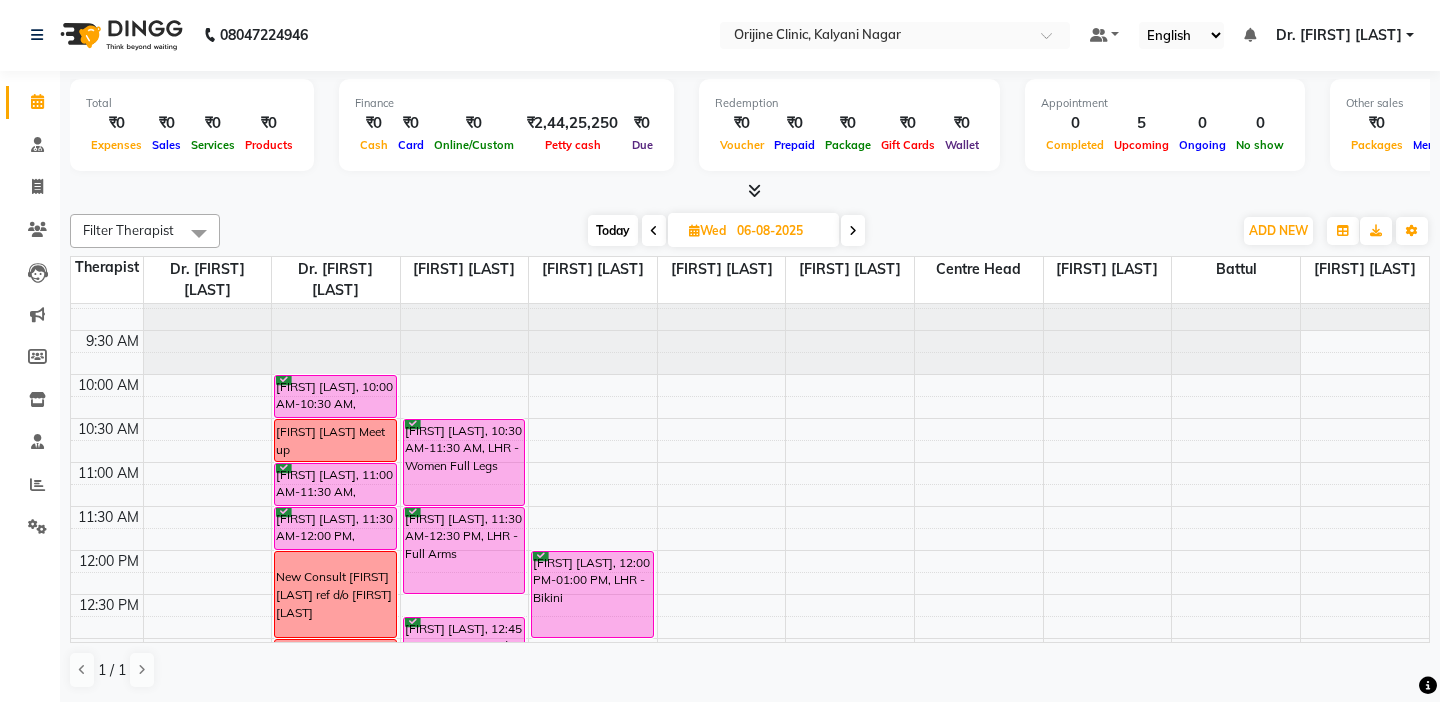 scroll, scrollTop: 153, scrollLeft: 0, axis: vertical 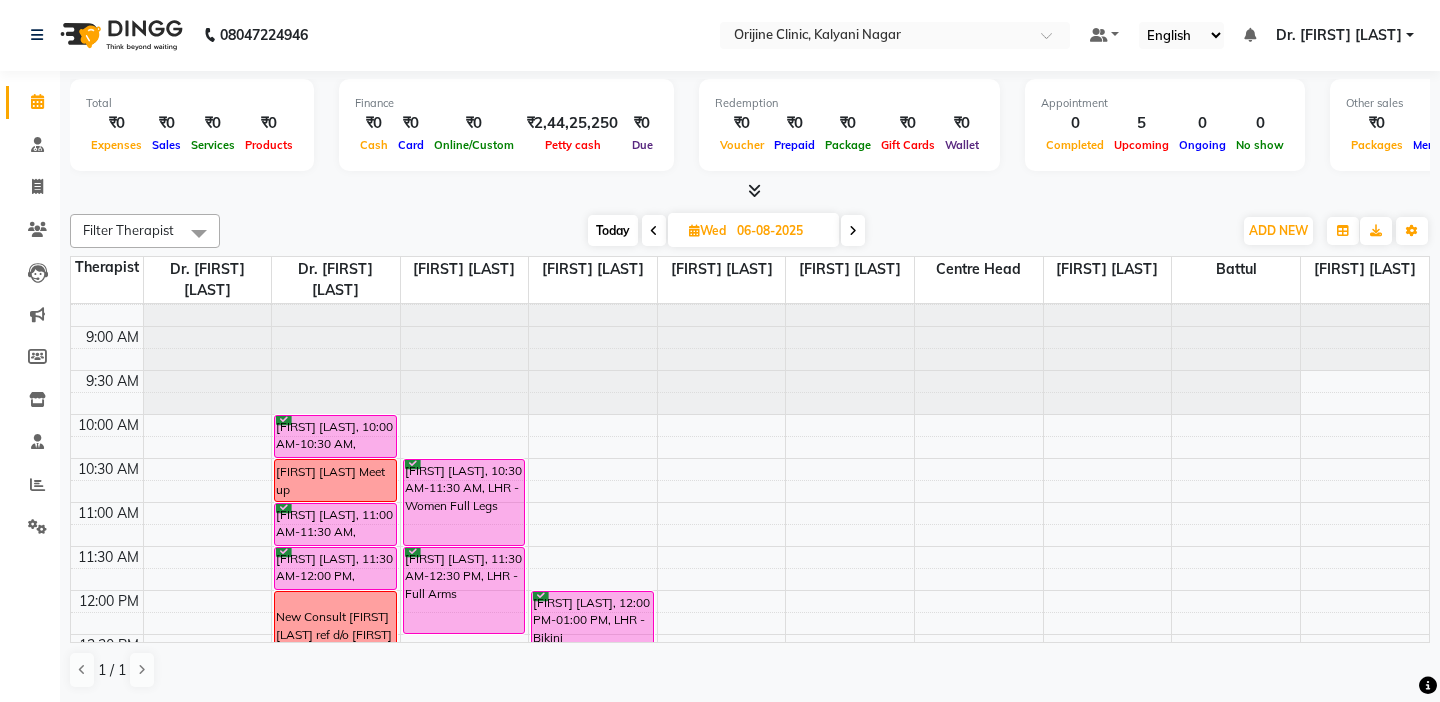 click on "Today" at bounding box center [613, 230] 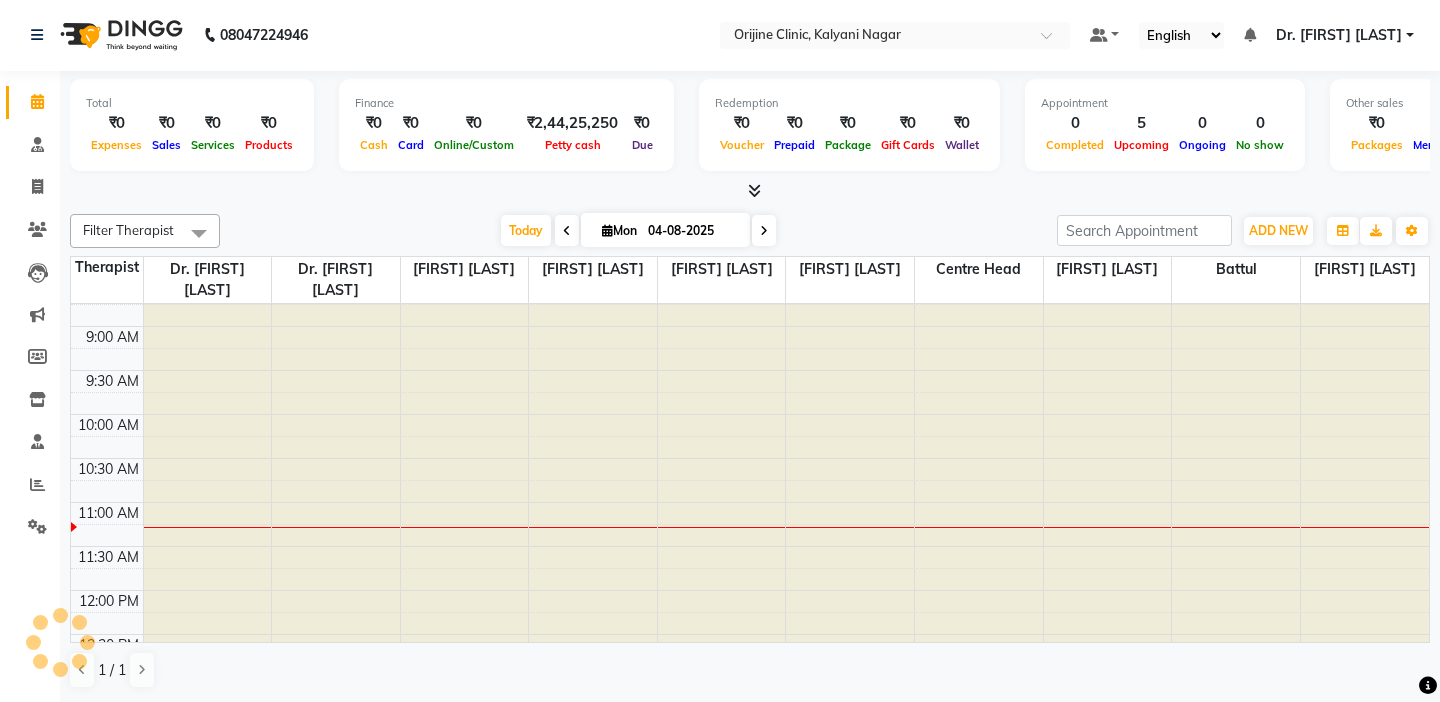 scroll, scrollTop: 353, scrollLeft: 0, axis: vertical 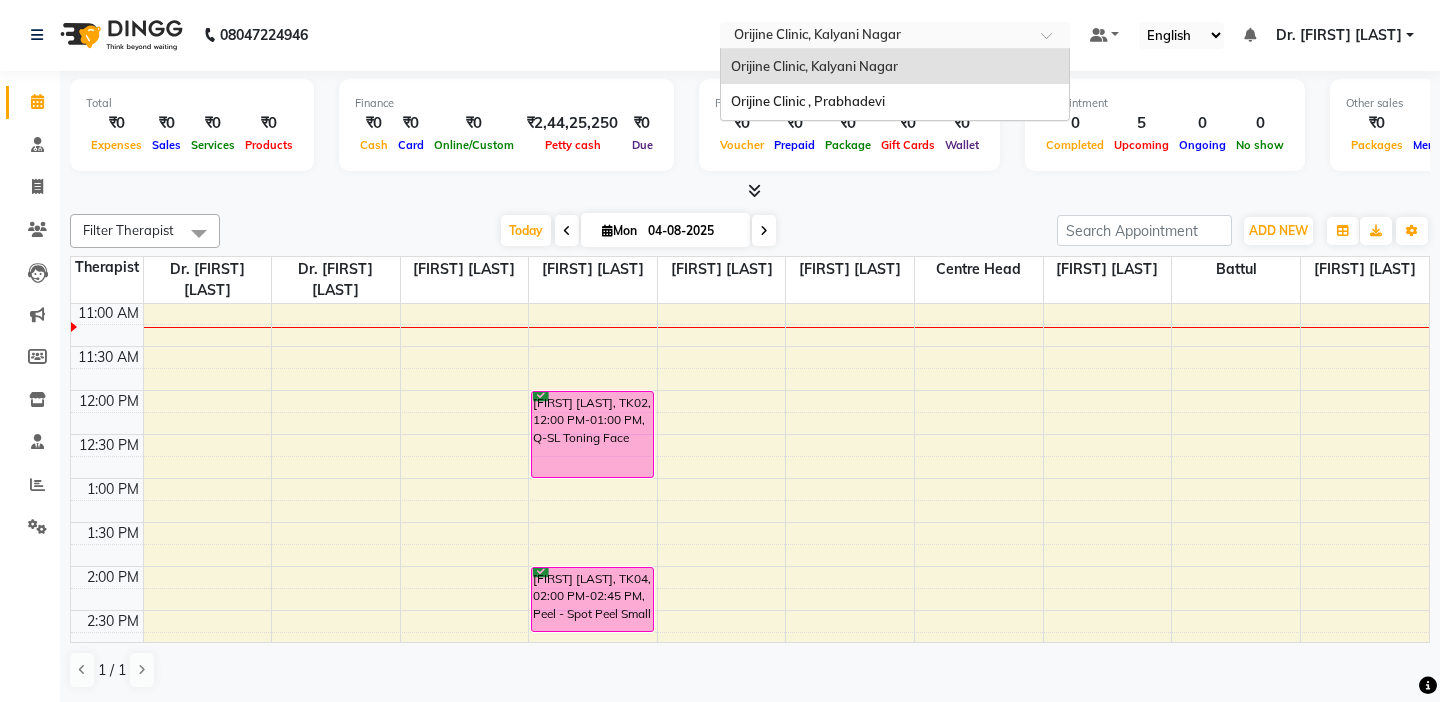 click at bounding box center (875, 37) 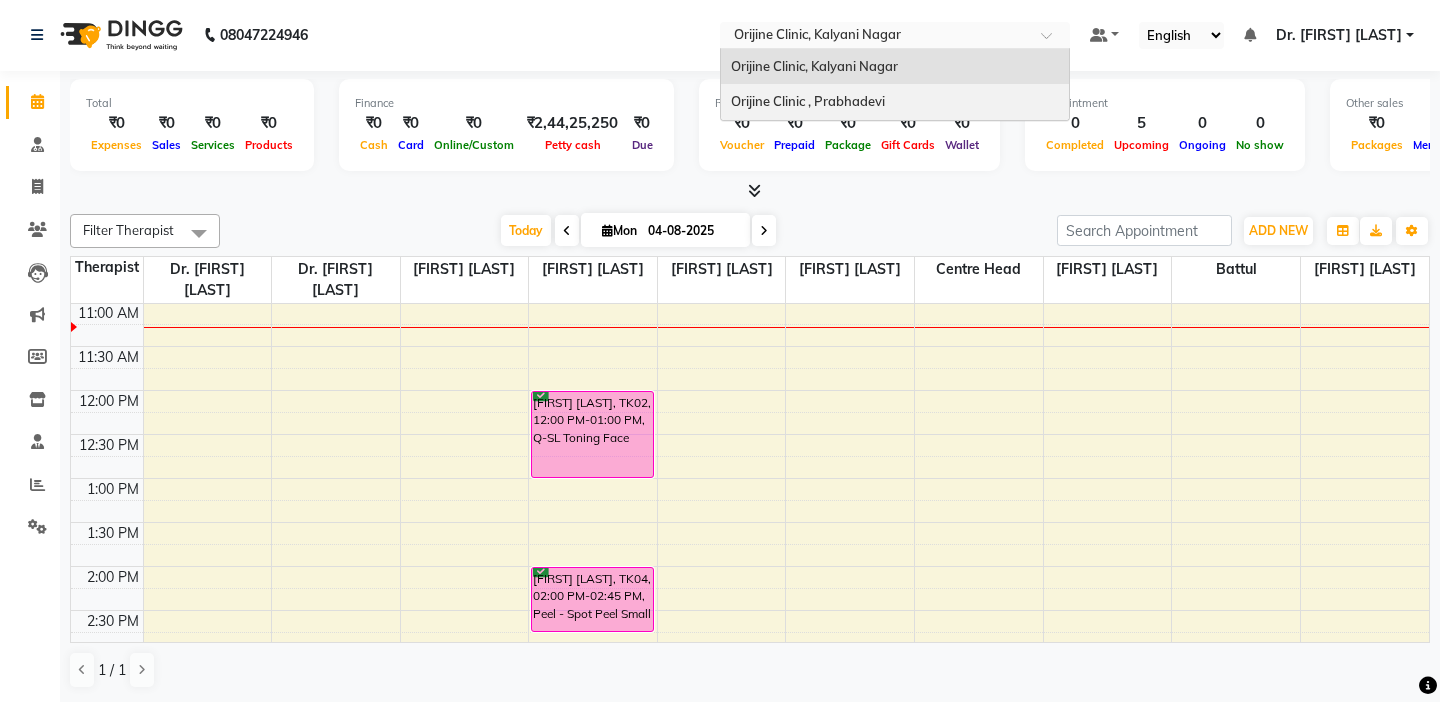 click on "Orijine Clinic , Prabhadevi" at bounding box center [808, 101] 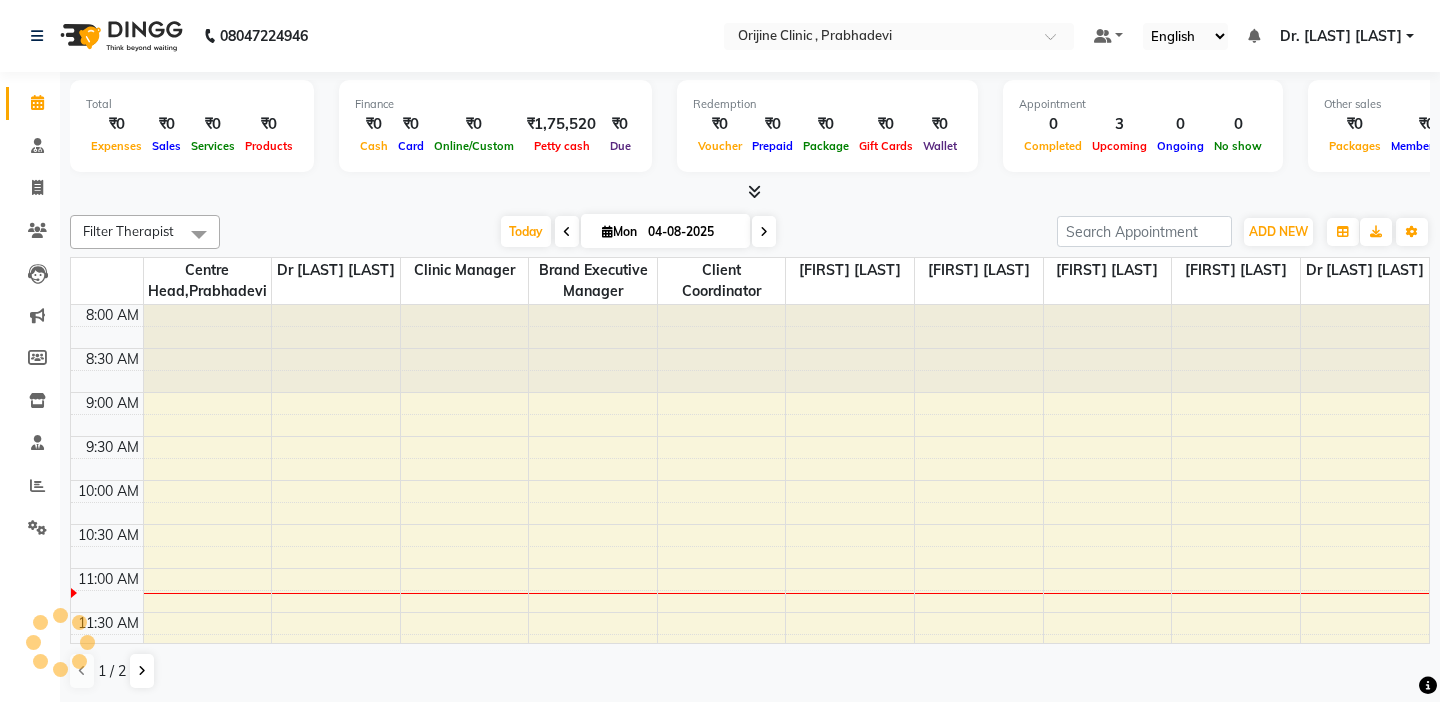 scroll, scrollTop: 0, scrollLeft: 0, axis: both 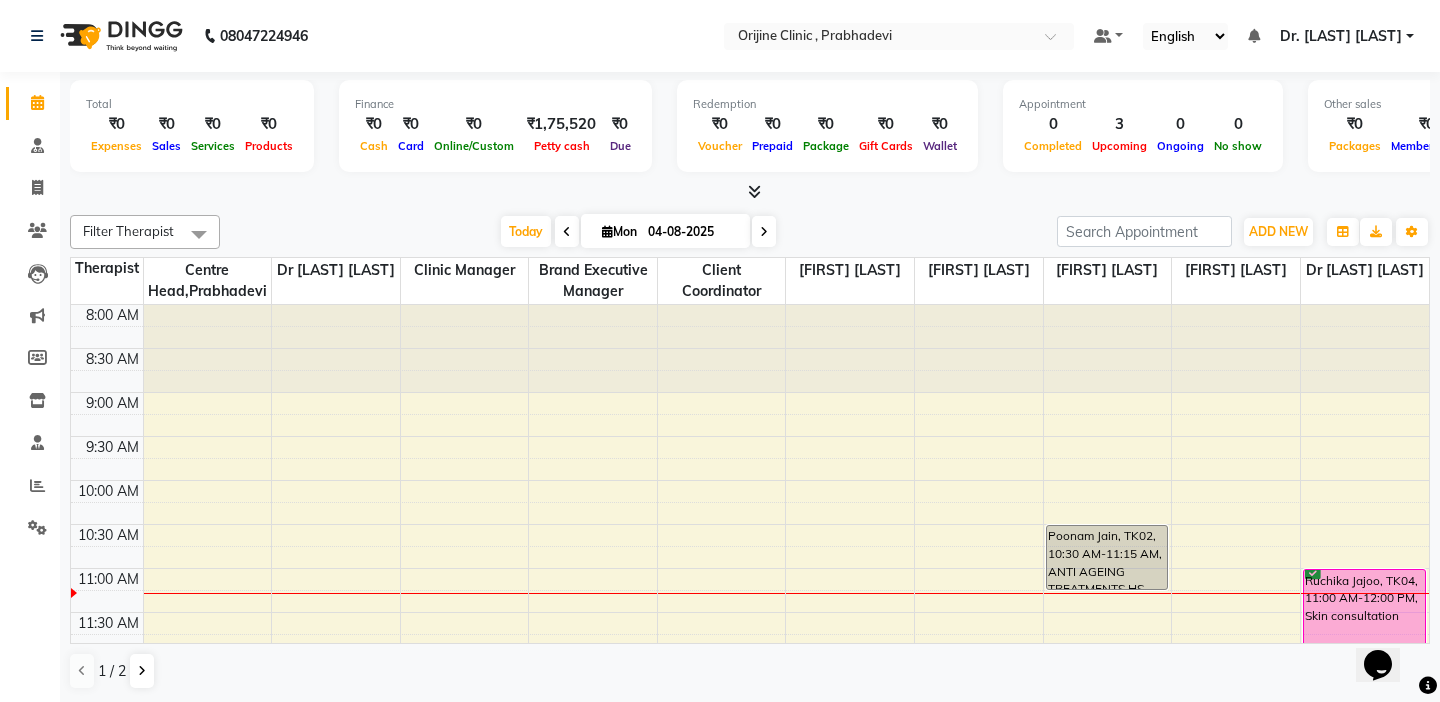 click at bounding box center (107, 381) 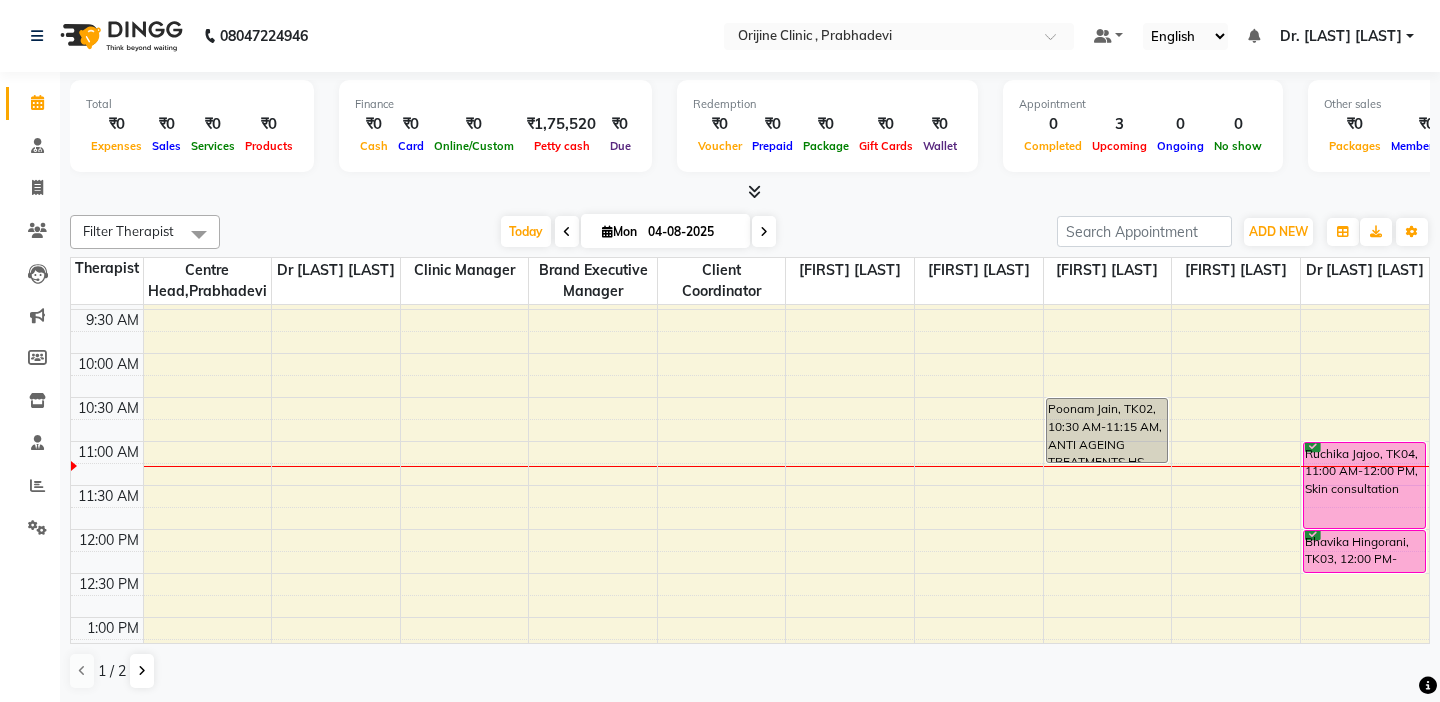 scroll, scrollTop: 40, scrollLeft: 0, axis: vertical 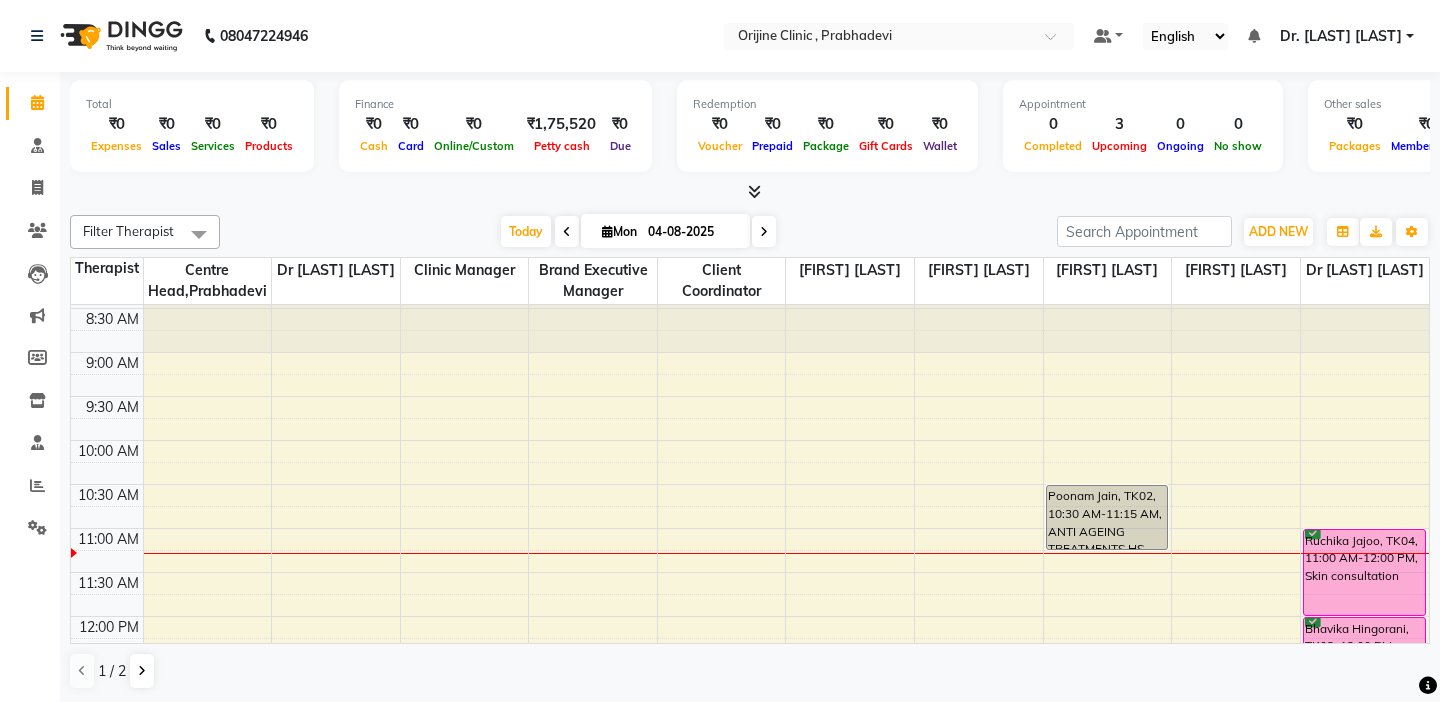 click at bounding box center [764, 232] 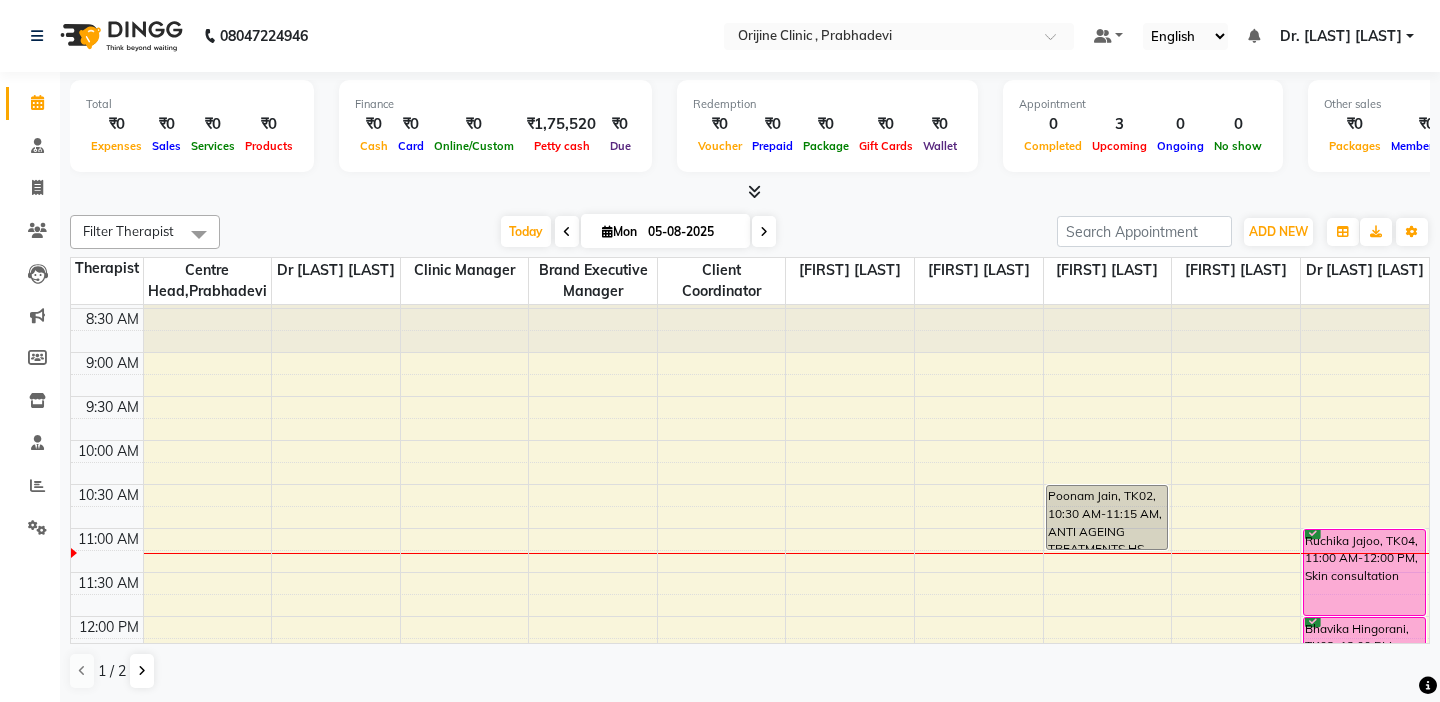 scroll, scrollTop: 265, scrollLeft: 0, axis: vertical 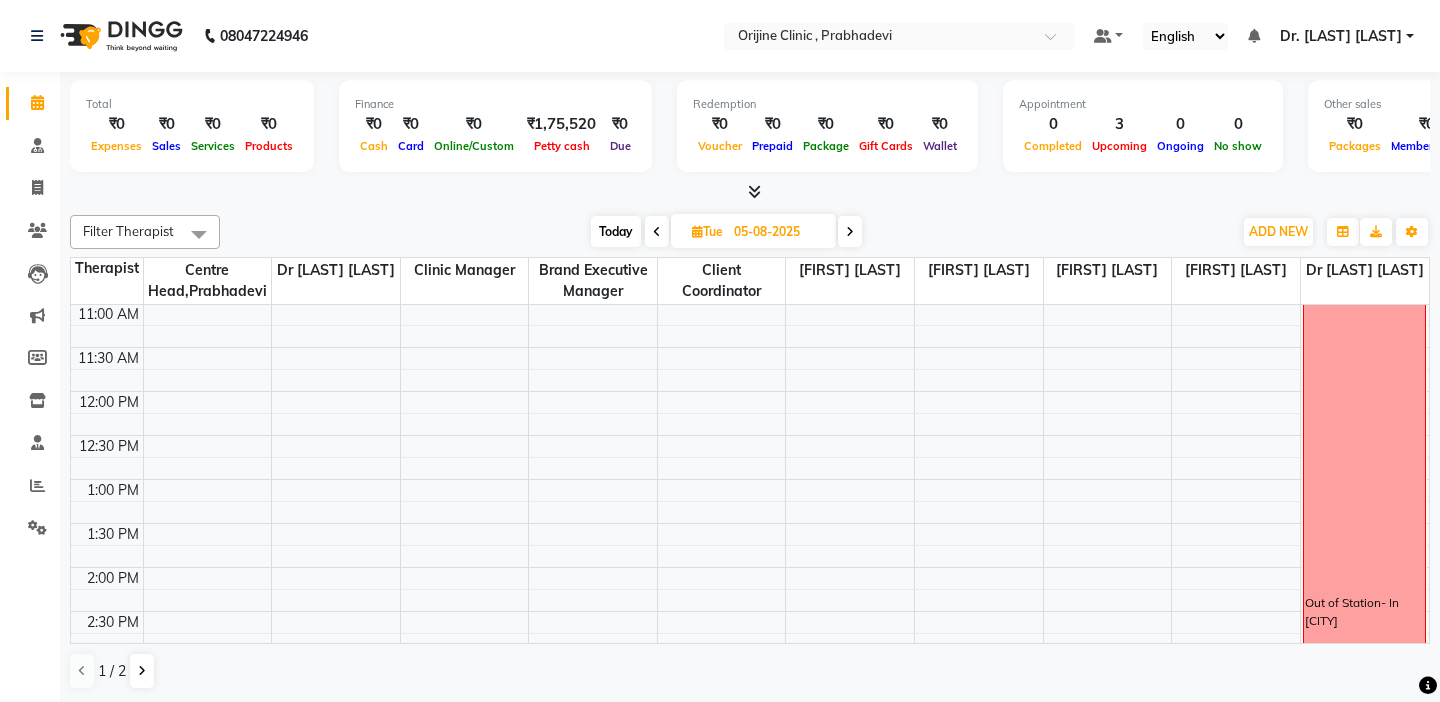 click at bounding box center [850, 232] 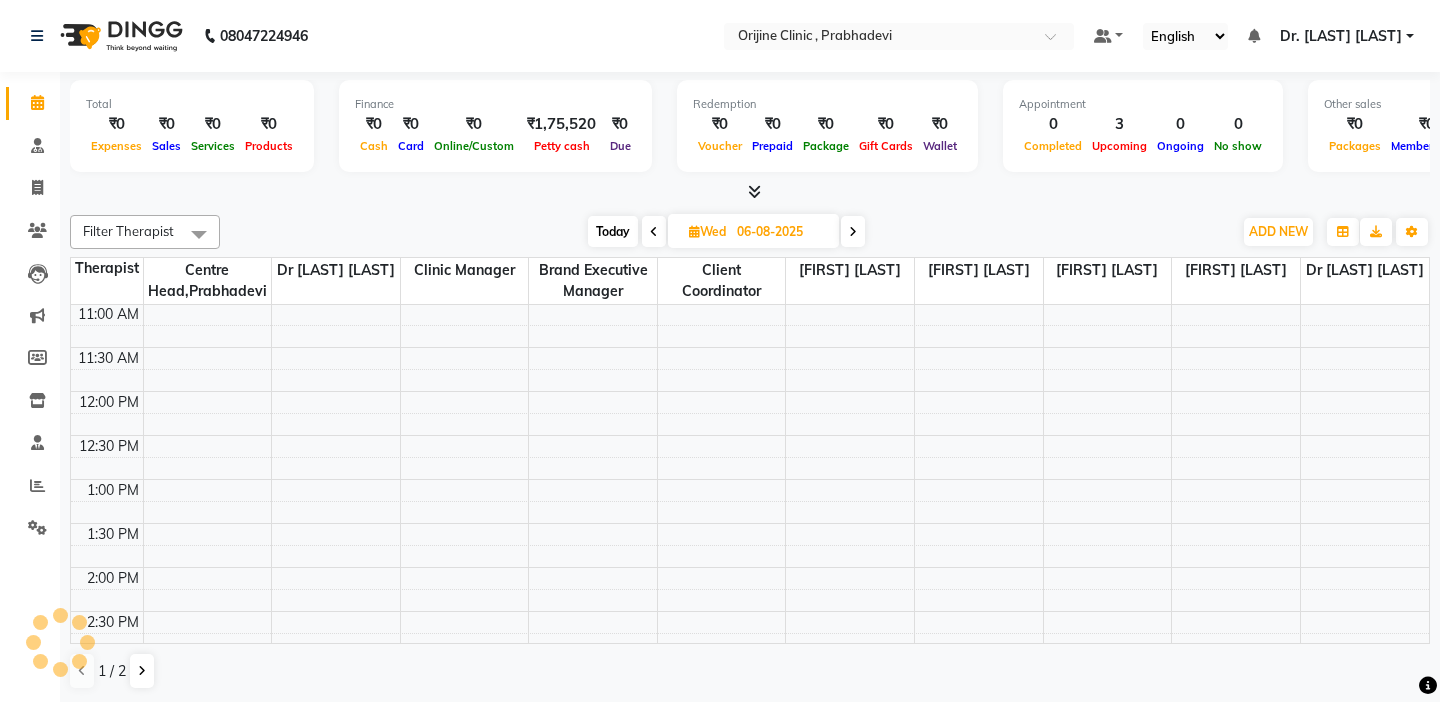 scroll, scrollTop: 265, scrollLeft: 0, axis: vertical 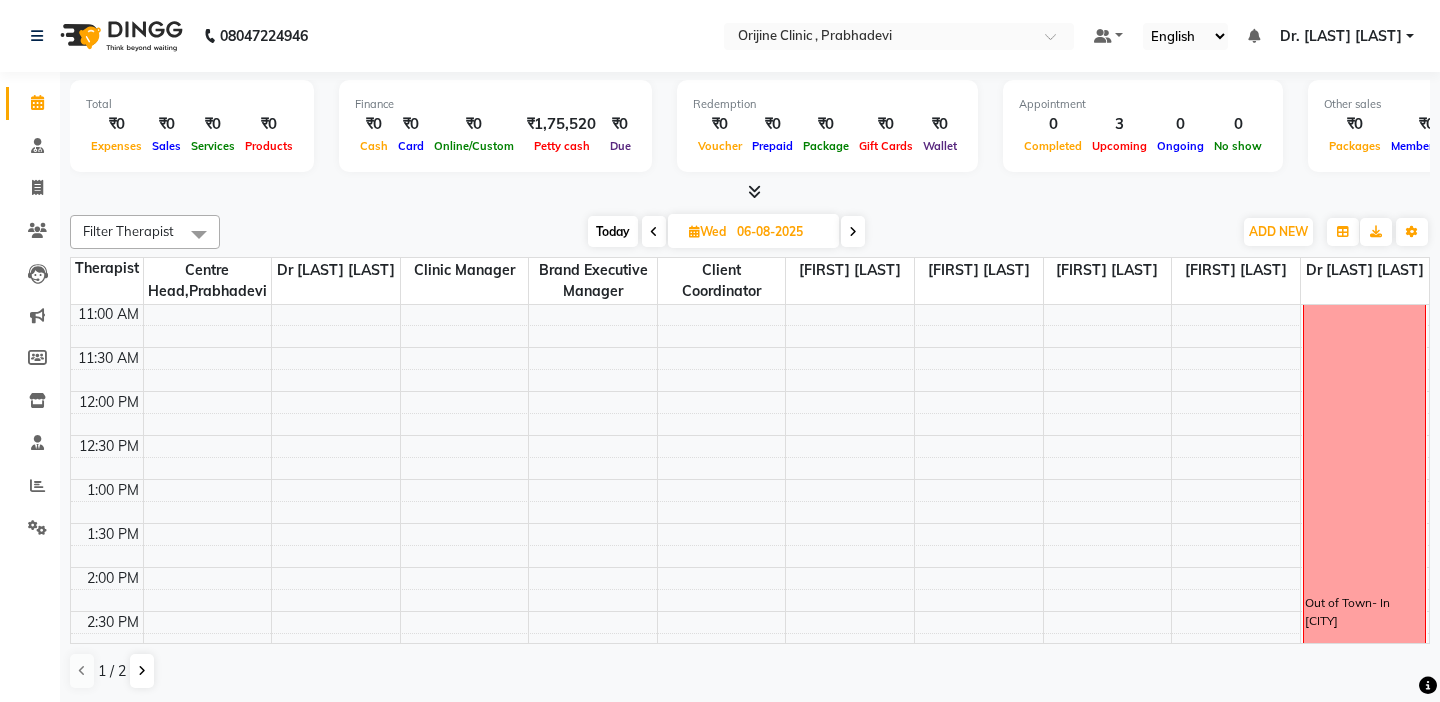 click at bounding box center (107, 380) 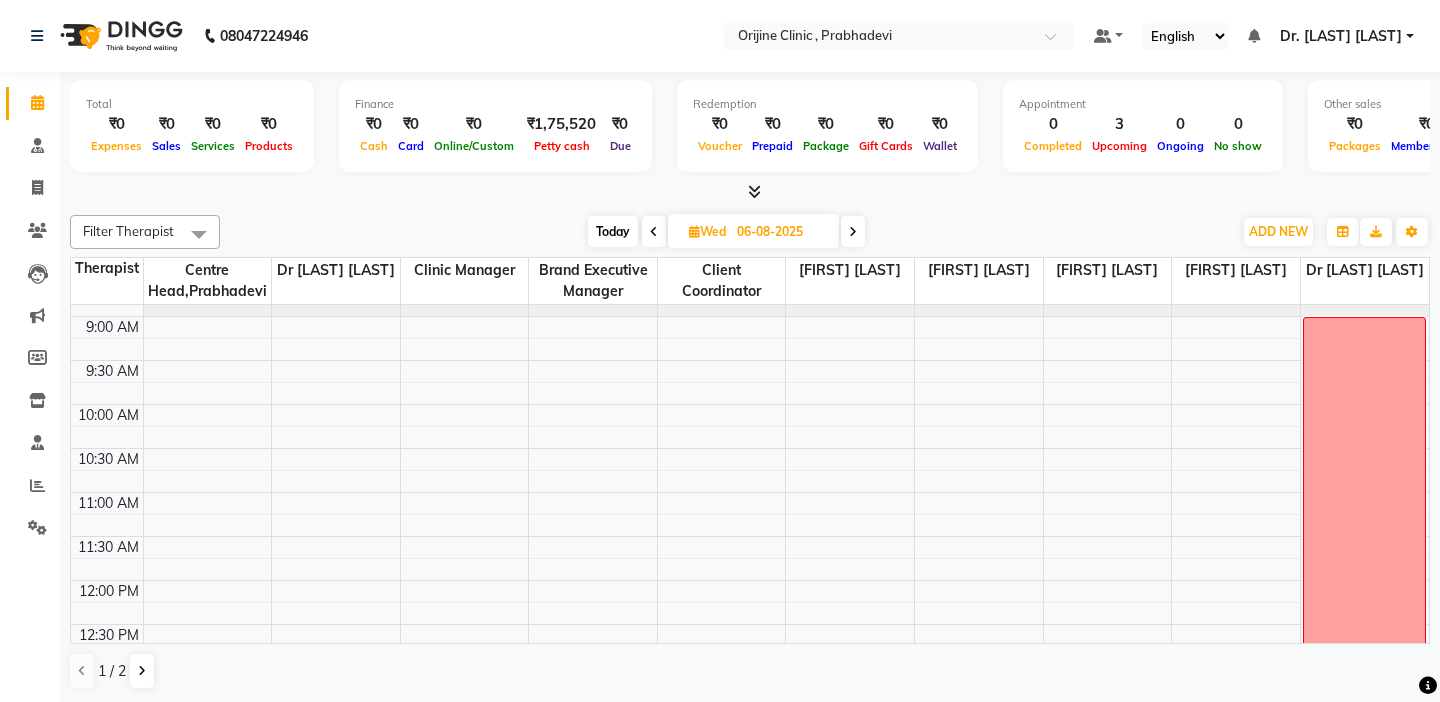 scroll, scrollTop: 80, scrollLeft: 0, axis: vertical 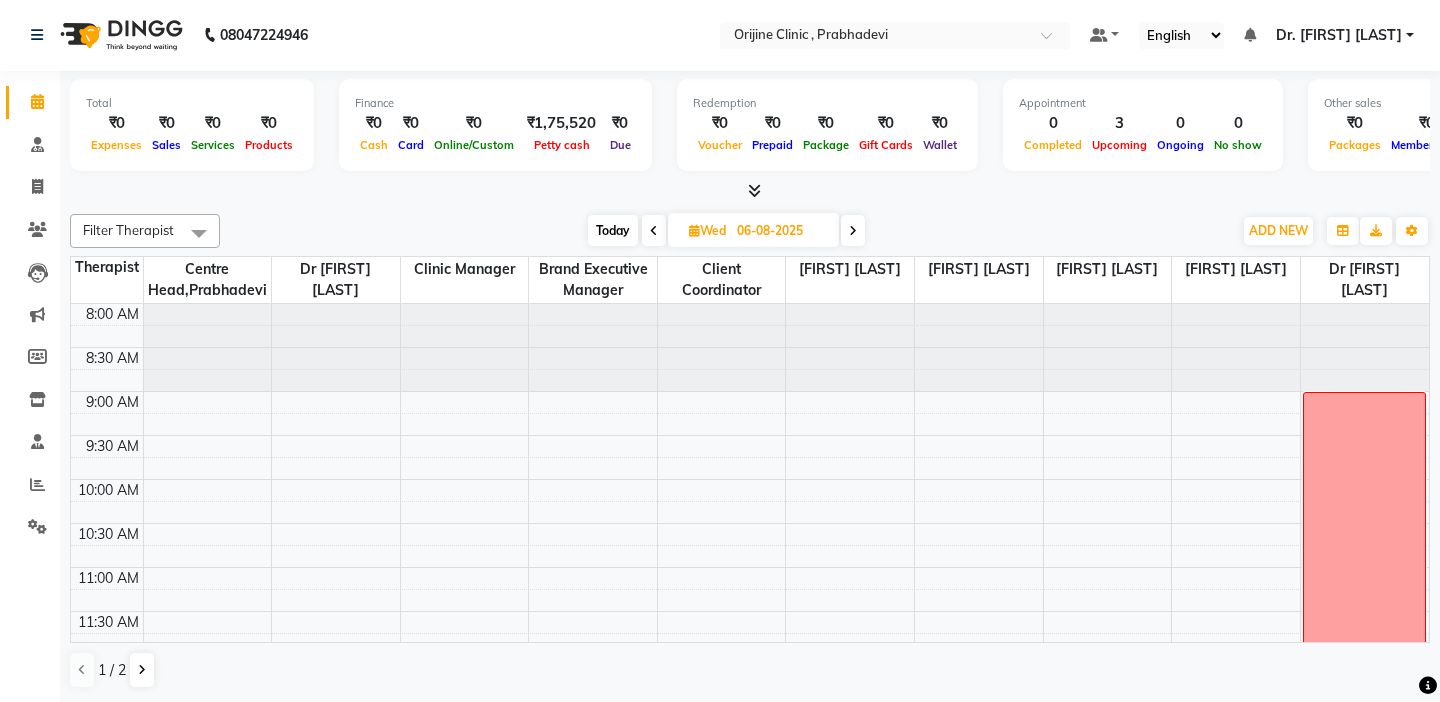 click at bounding box center [107, 336] 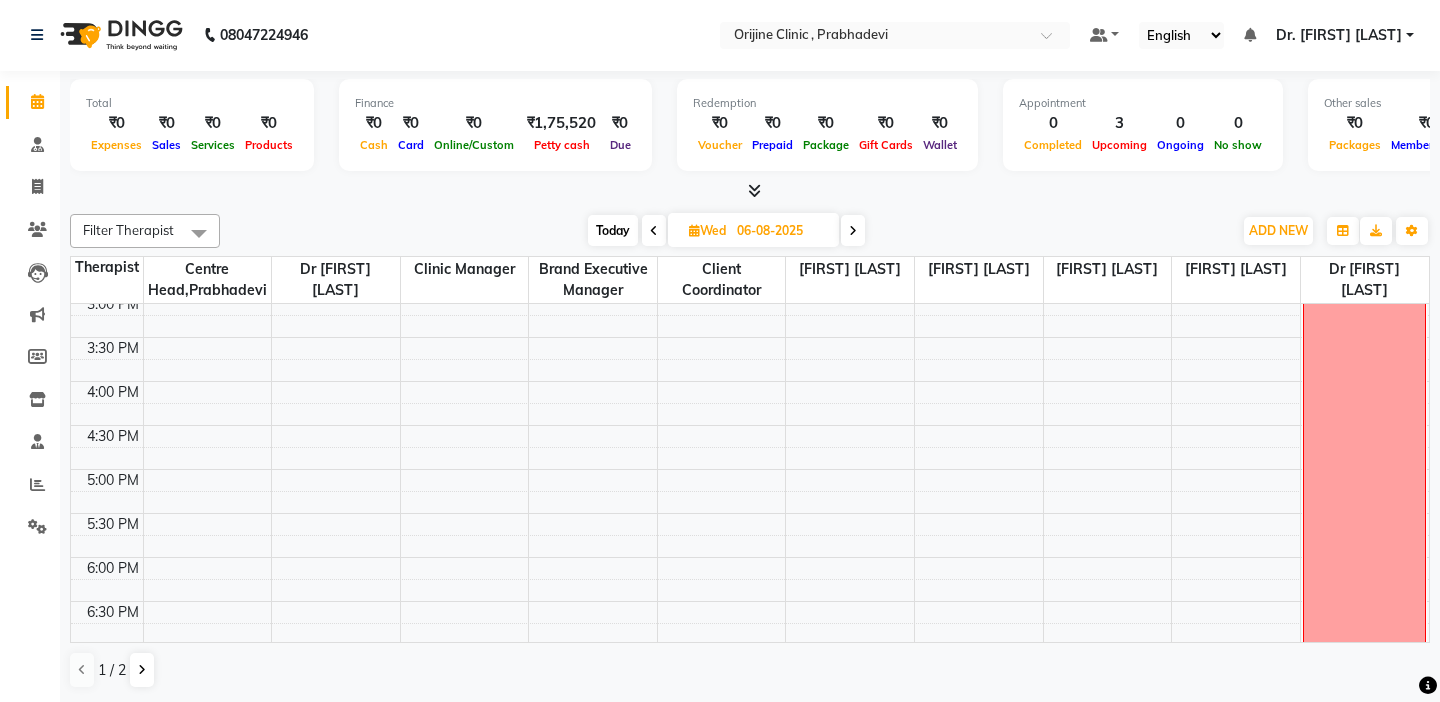 scroll, scrollTop: 640, scrollLeft: 0, axis: vertical 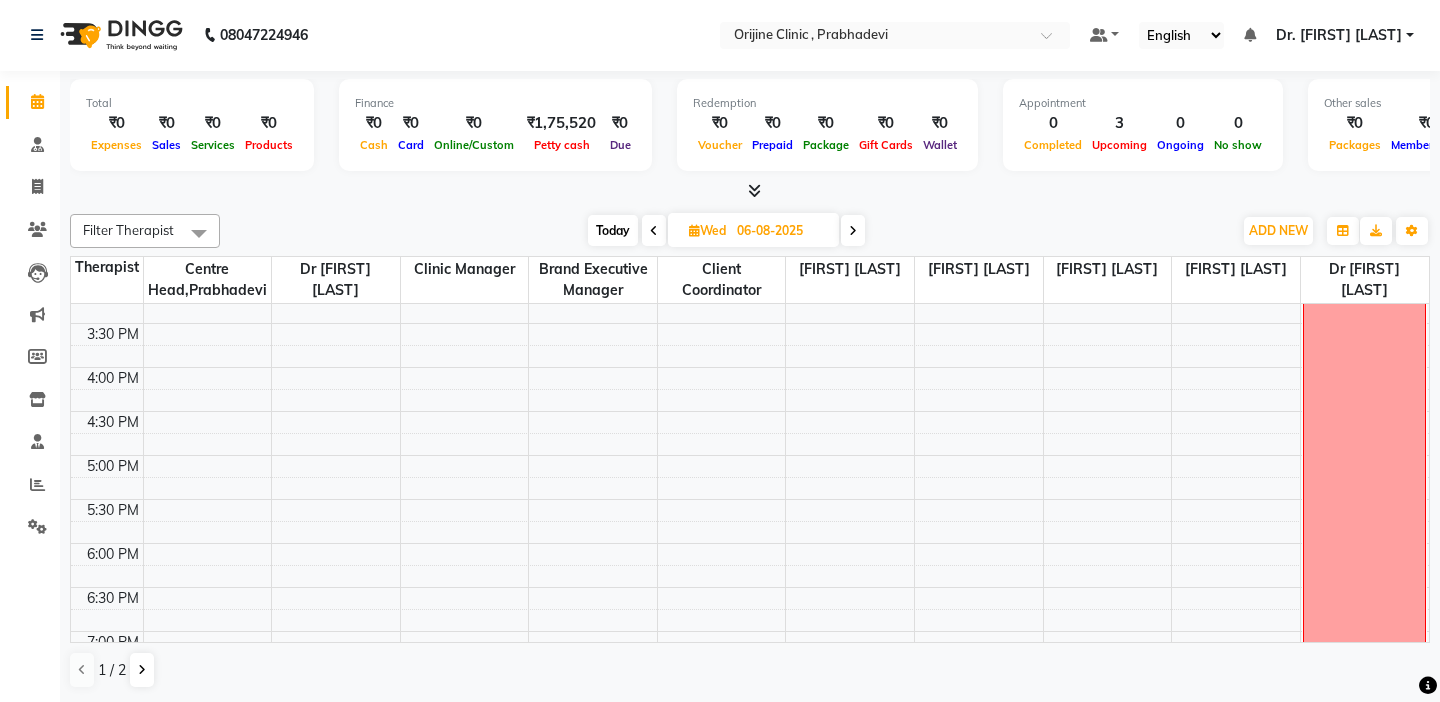 click on "Today" at bounding box center (613, 230) 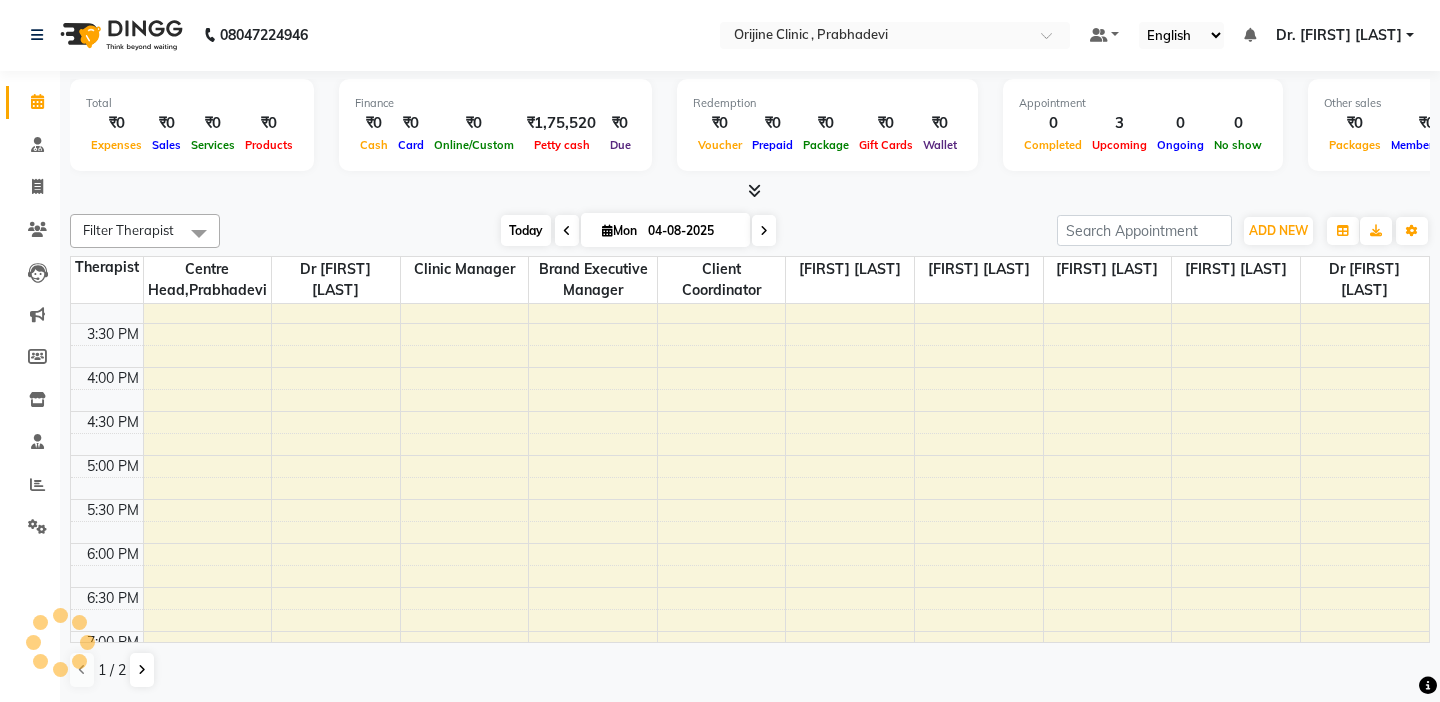 scroll, scrollTop: 265, scrollLeft: 0, axis: vertical 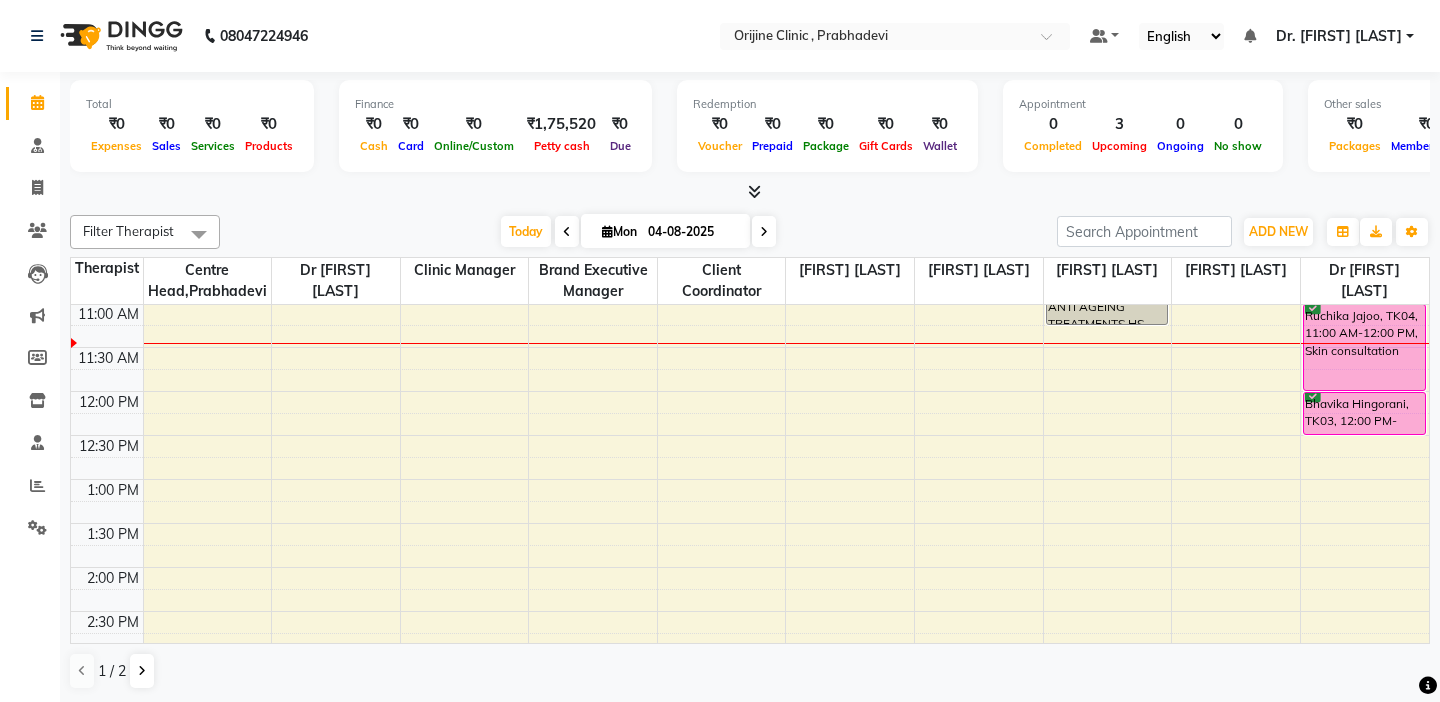 click at bounding box center [107, 336] 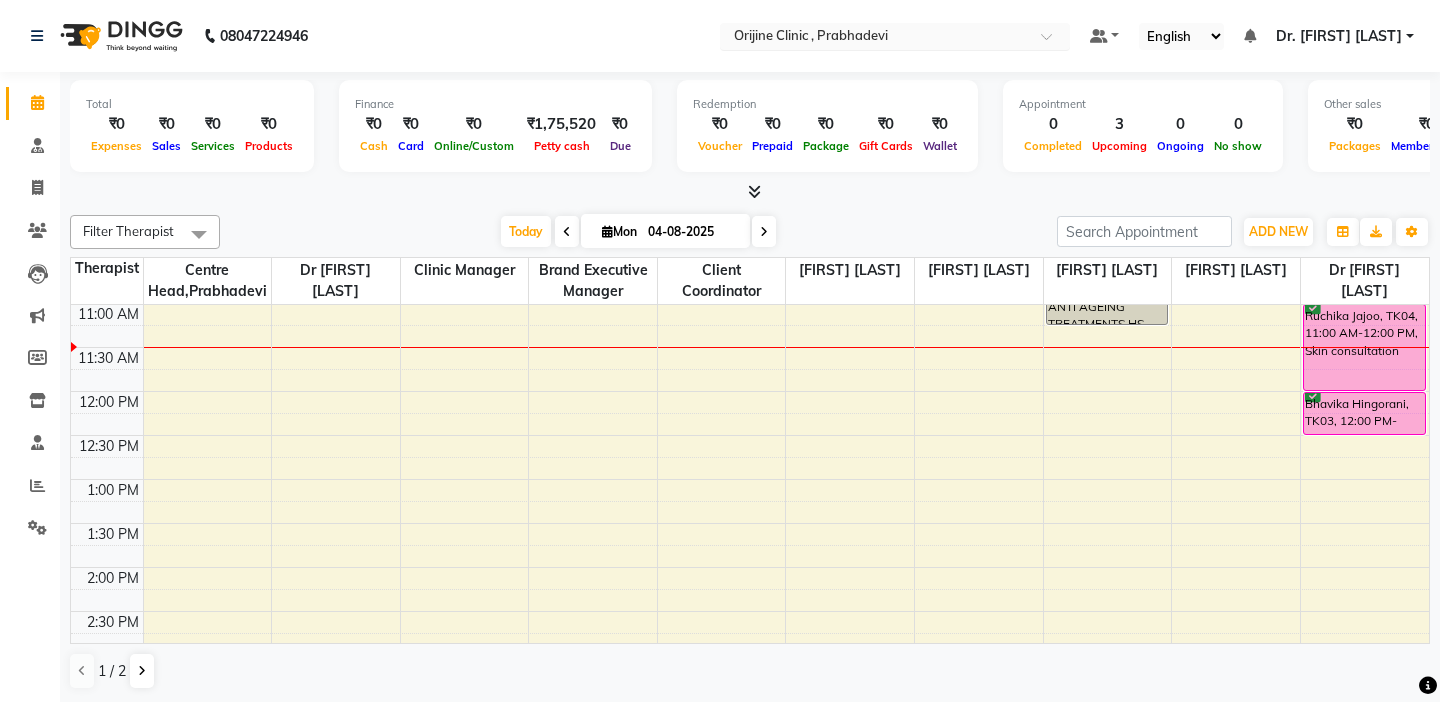 click at bounding box center [875, 38] 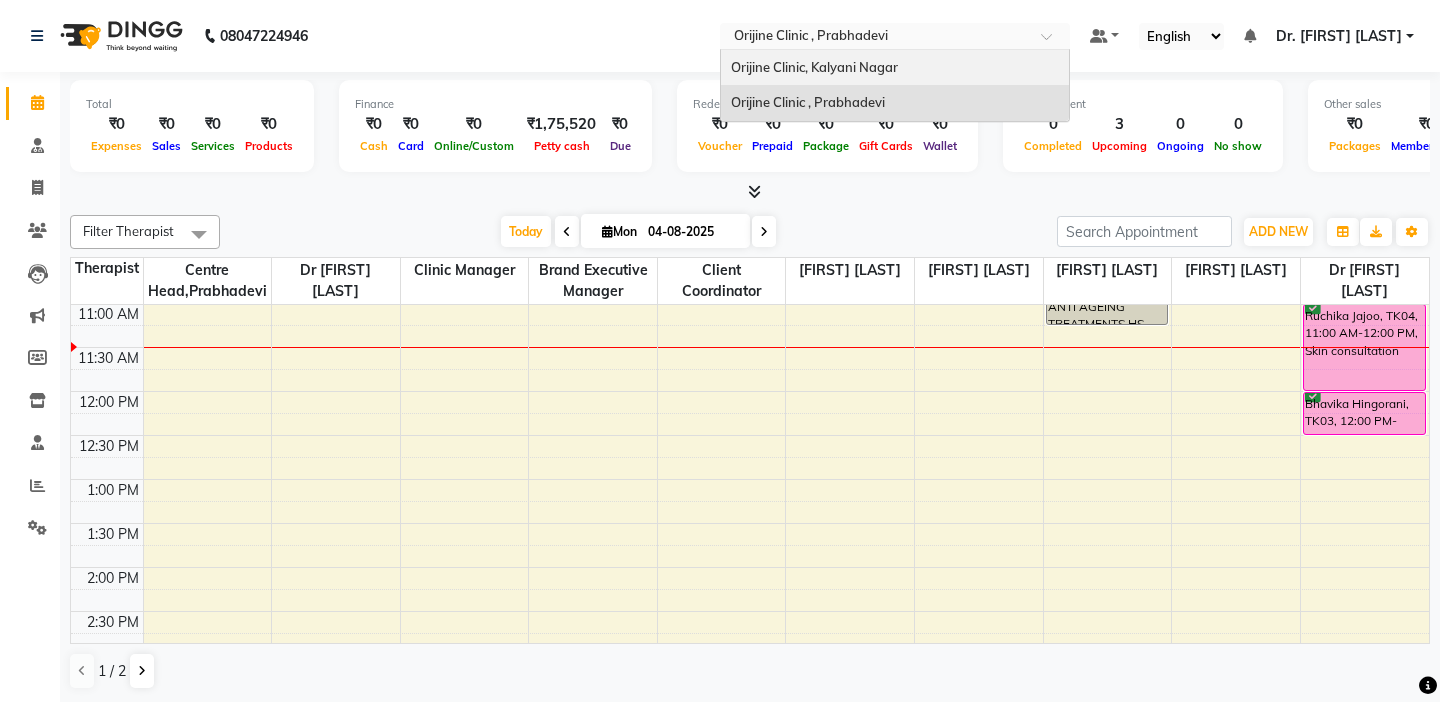 click on "Orijine Clinic, Kalyani Nagar" at bounding box center [814, 67] 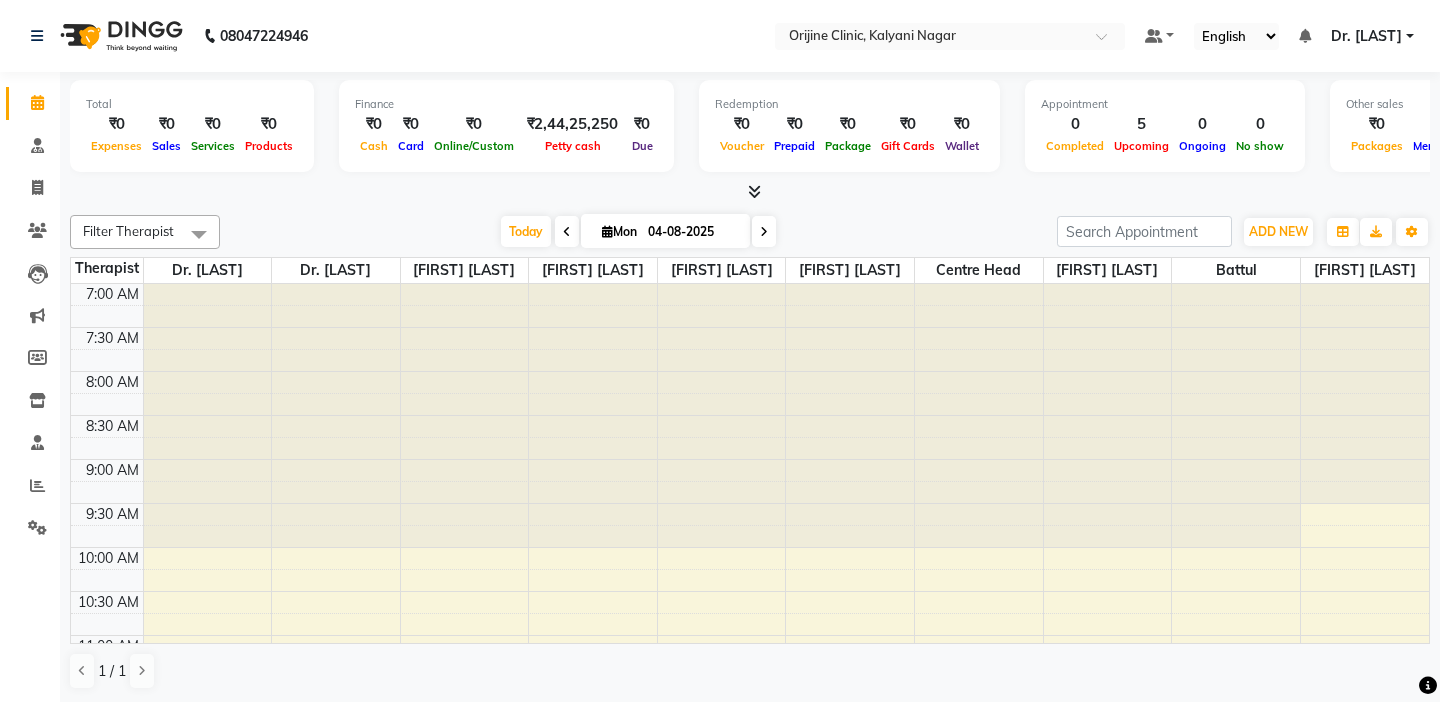 scroll, scrollTop: 0, scrollLeft: 0, axis: both 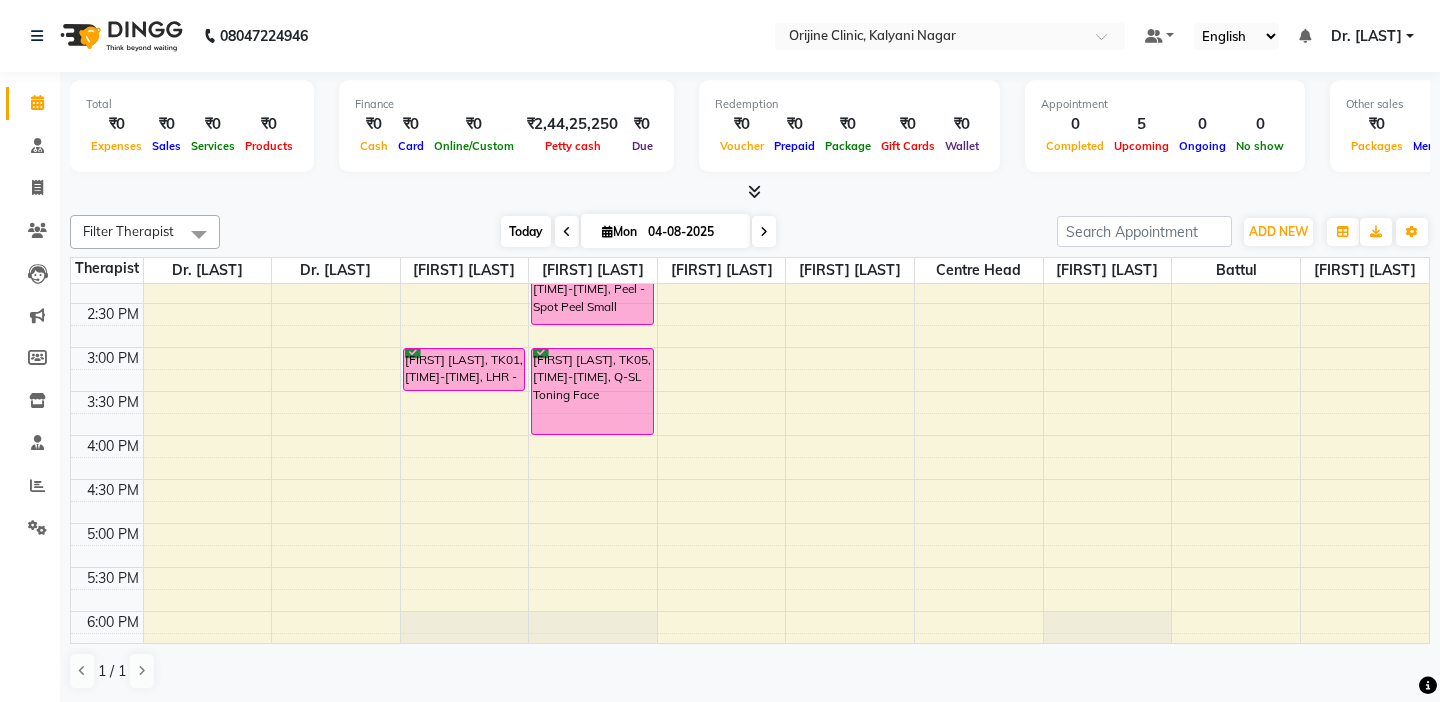 click on "Today" at bounding box center [526, 231] 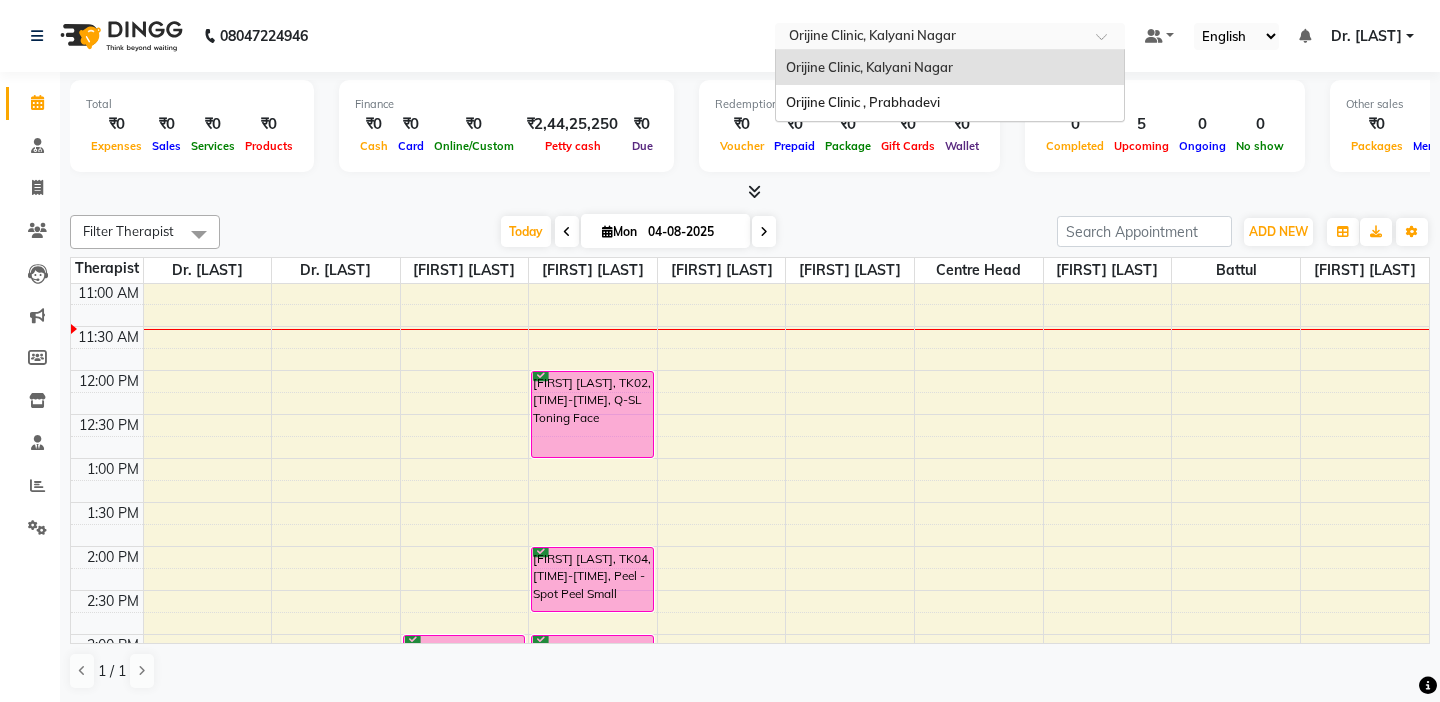 click at bounding box center (930, 38) 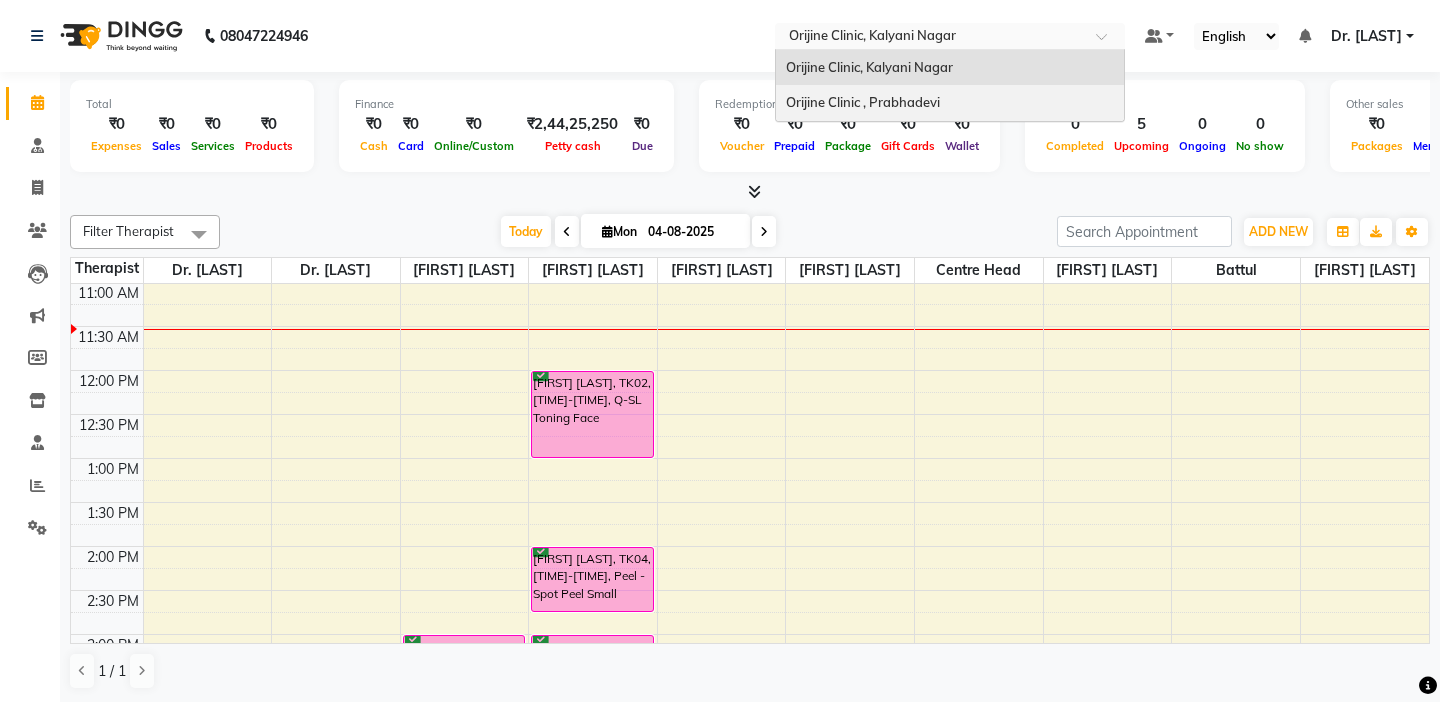 click on "Orijine Clinic , Prabhadevi" at bounding box center (863, 102) 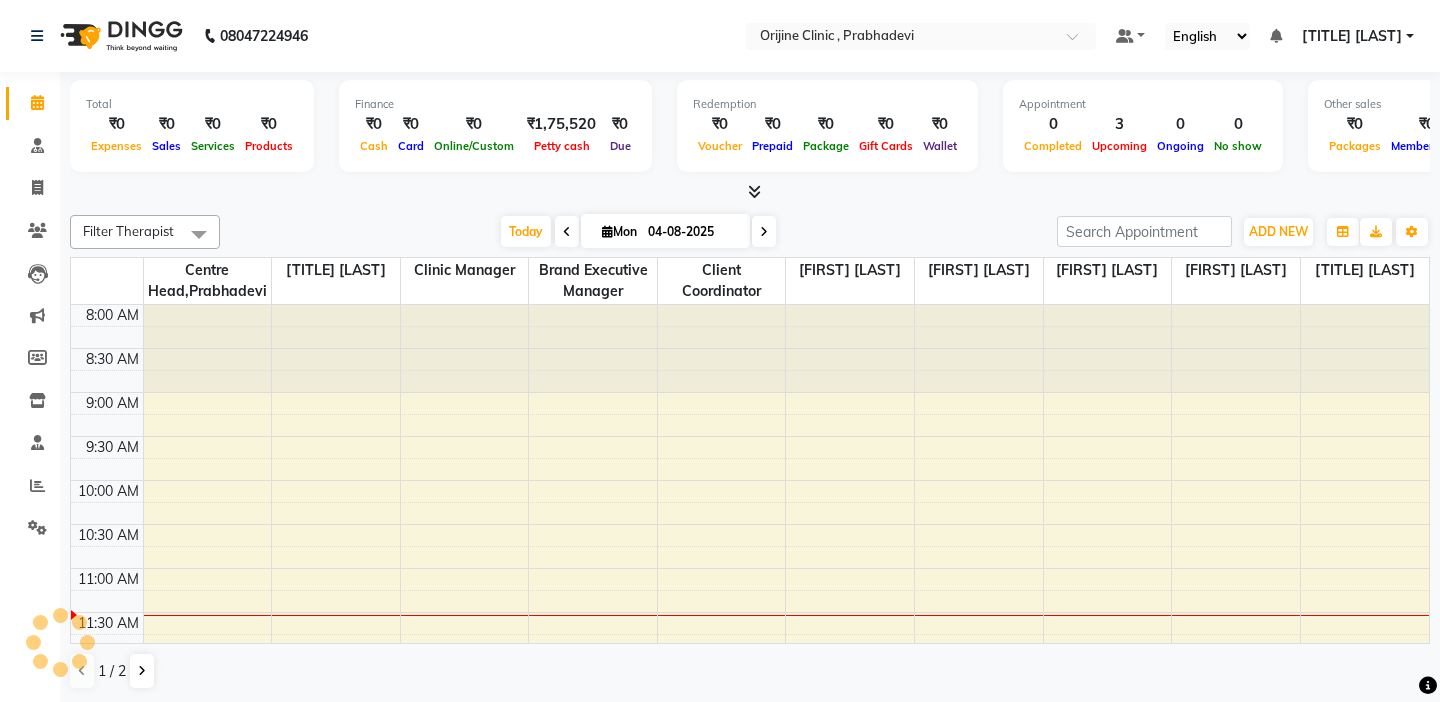 scroll, scrollTop: 0, scrollLeft: 0, axis: both 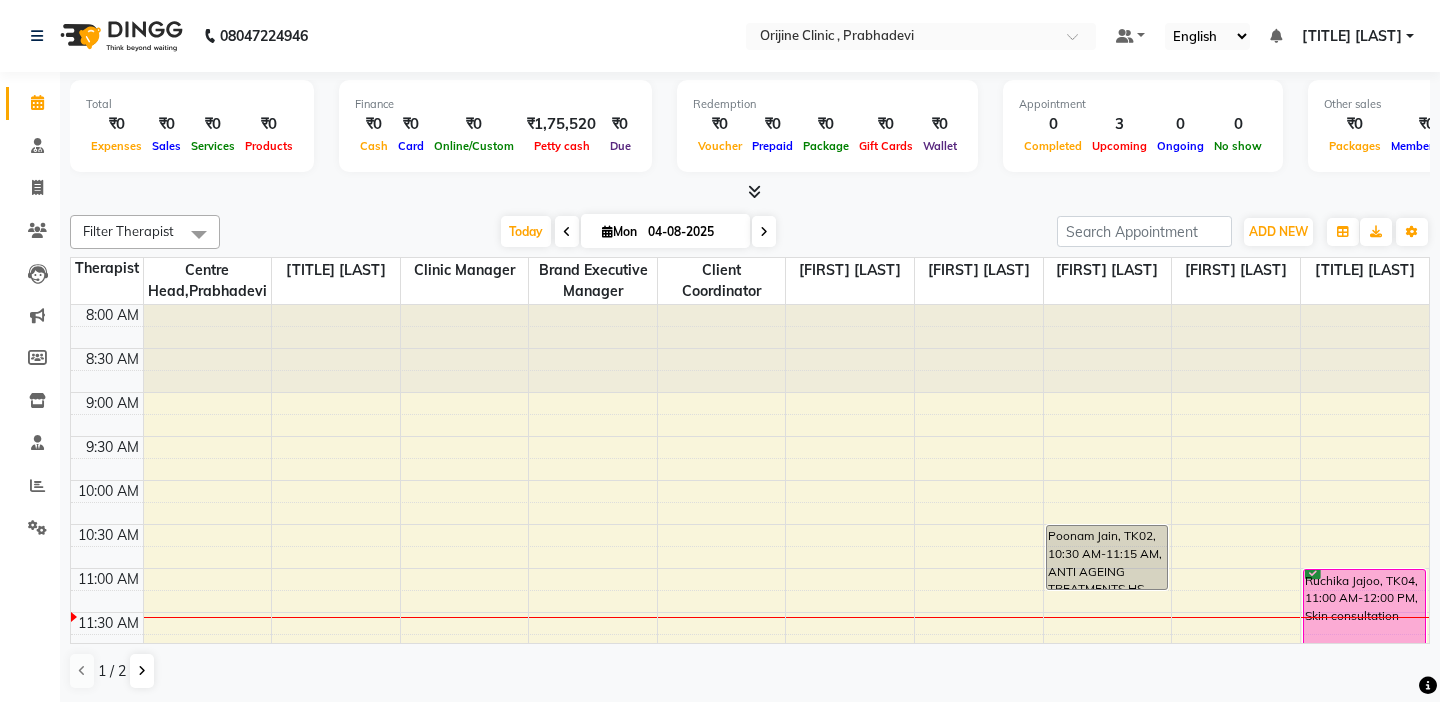 click at bounding box center (107, 337) 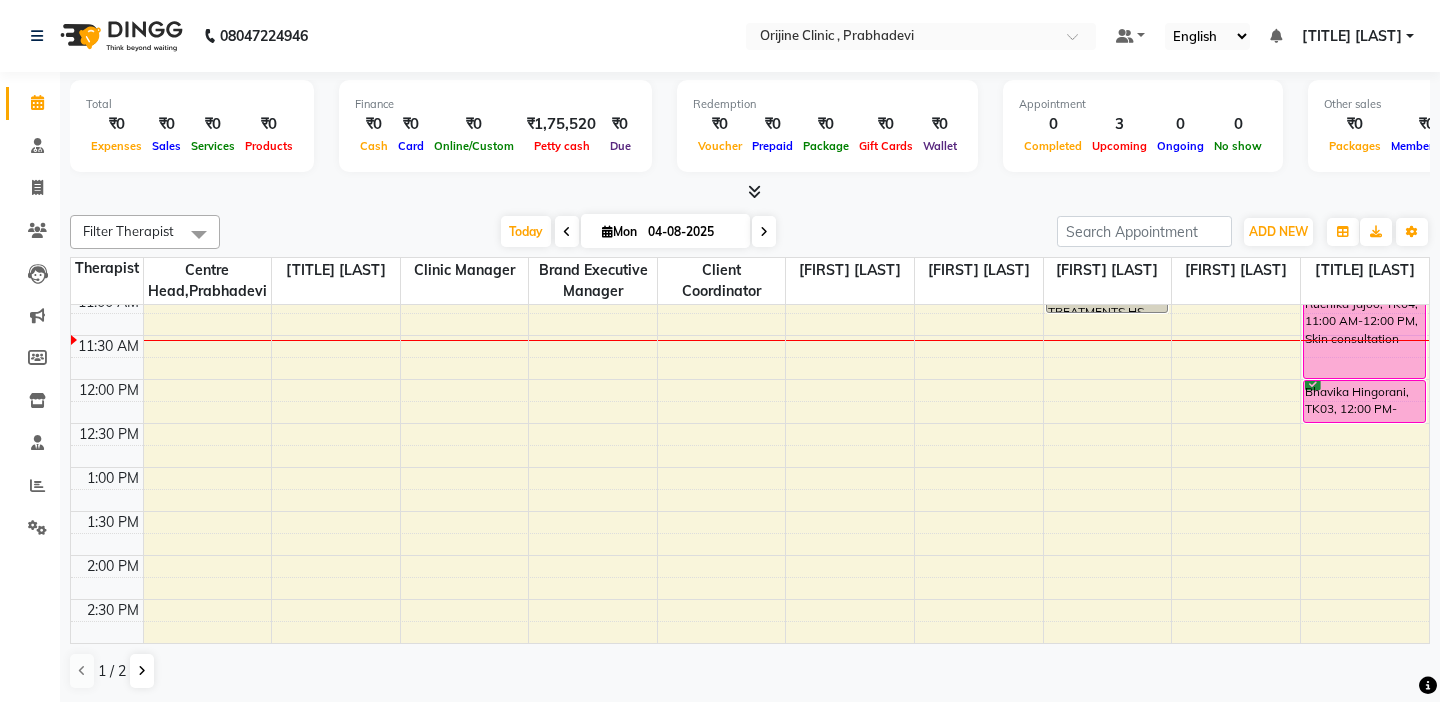 scroll, scrollTop: 280, scrollLeft: 0, axis: vertical 